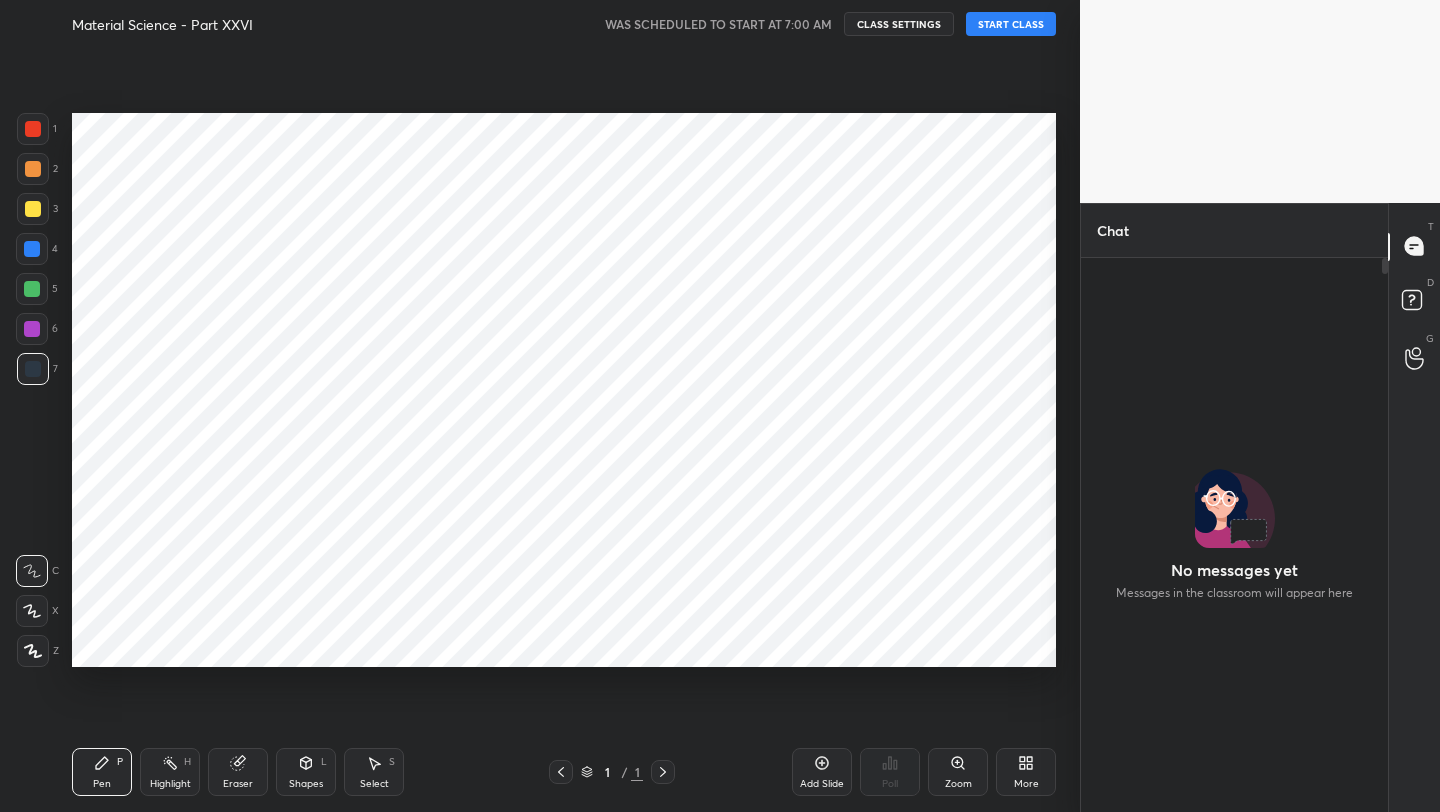 scroll, scrollTop: 0, scrollLeft: 0, axis: both 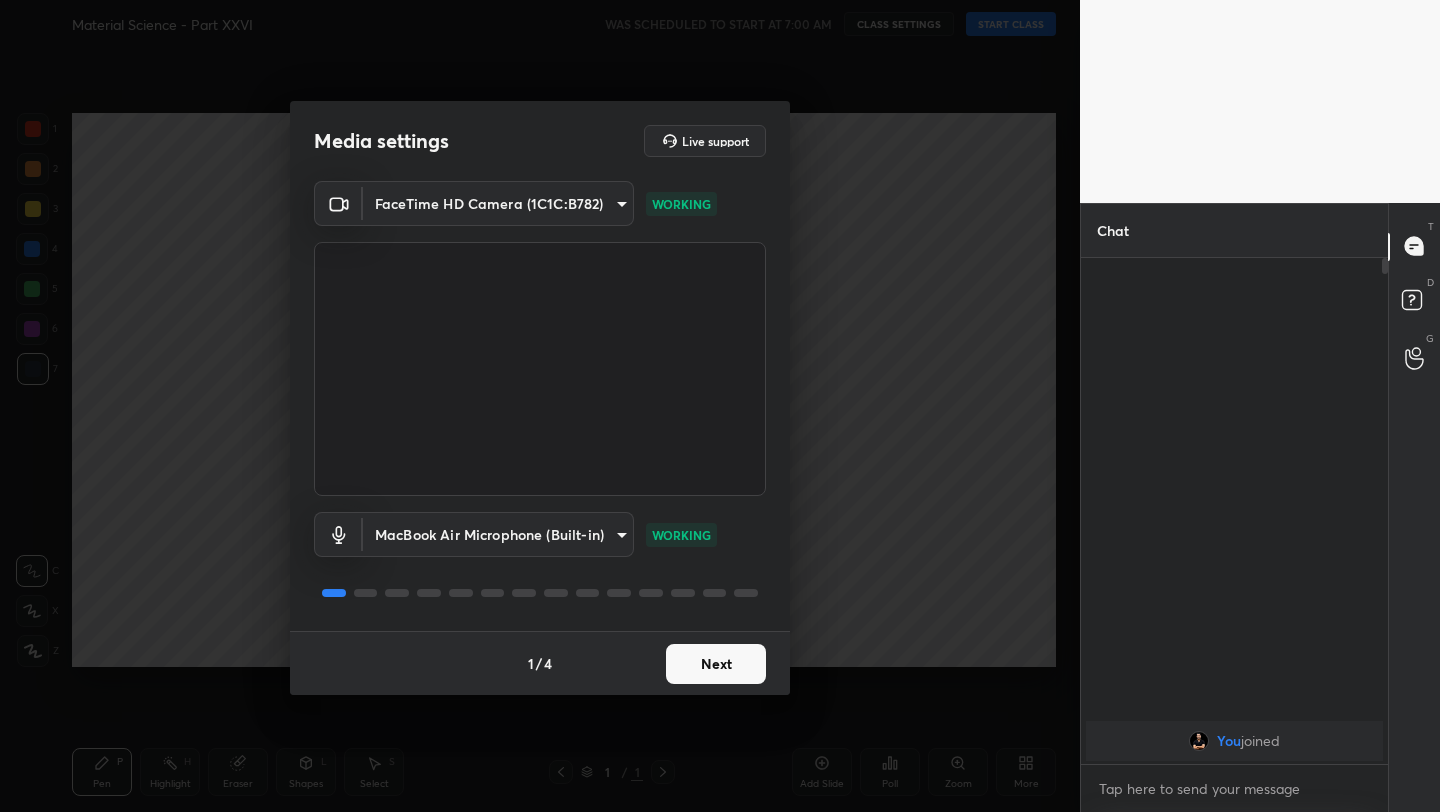 click on "Next" at bounding box center [716, 664] 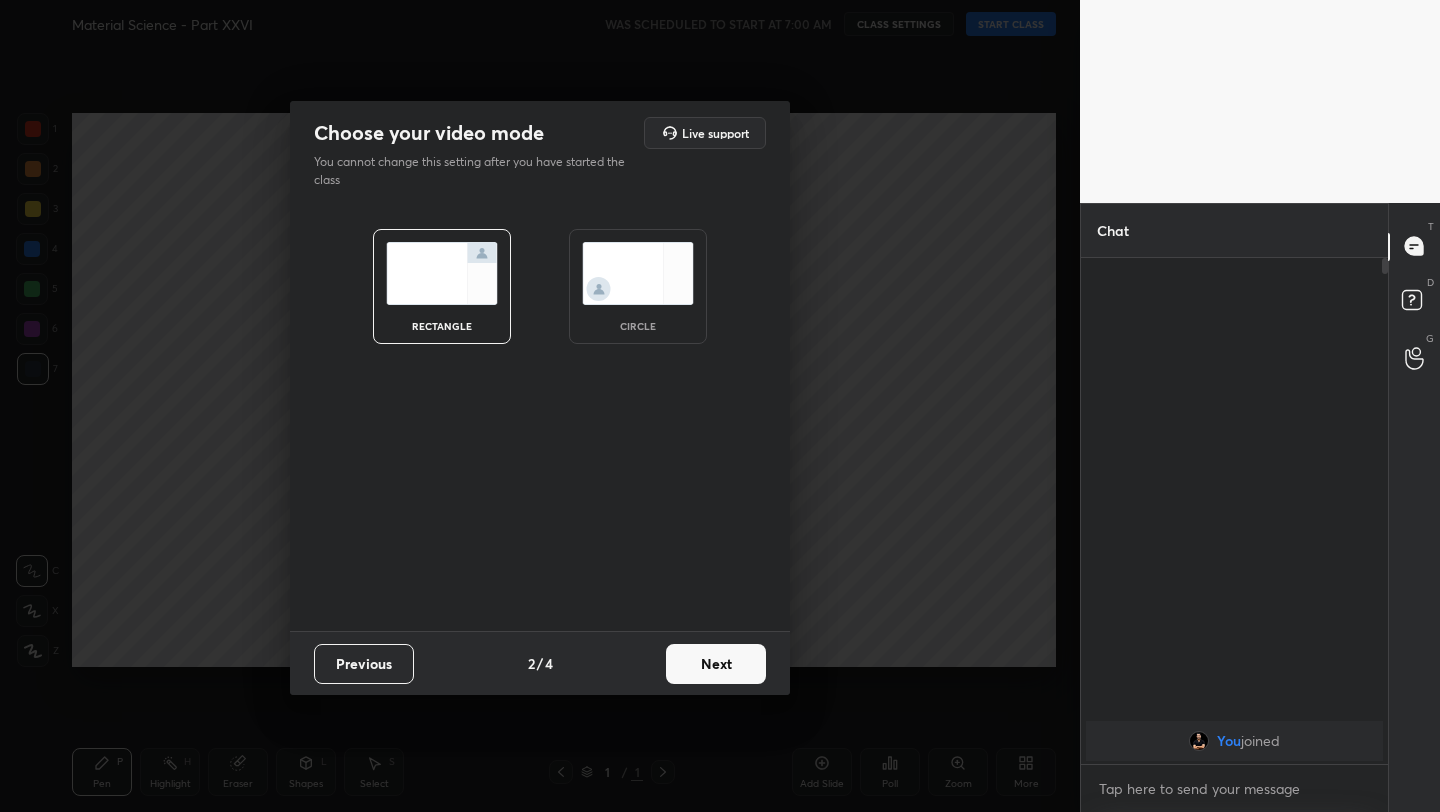 click on "Next" at bounding box center (716, 664) 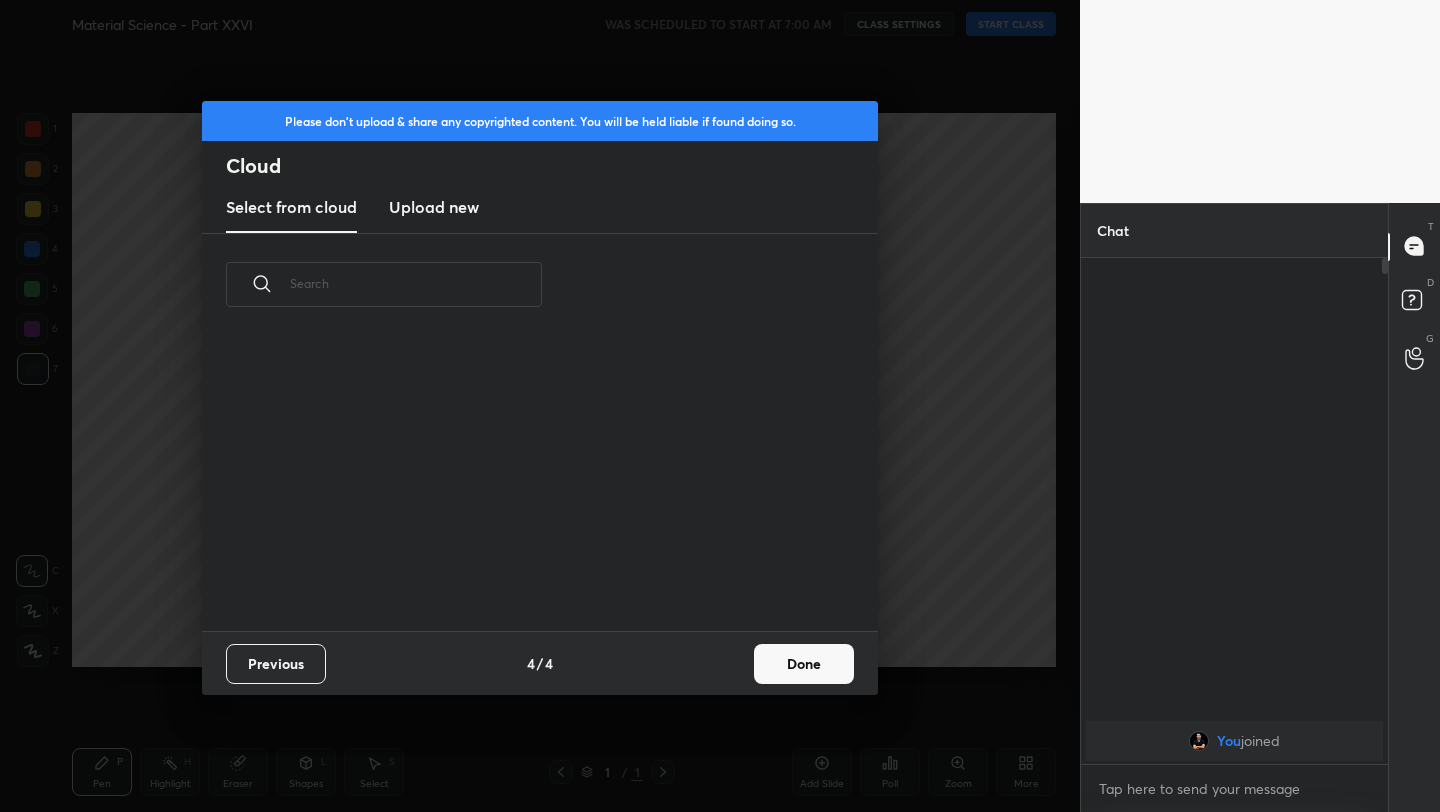 click on "Previous 4 / 4 Done" at bounding box center [540, 663] 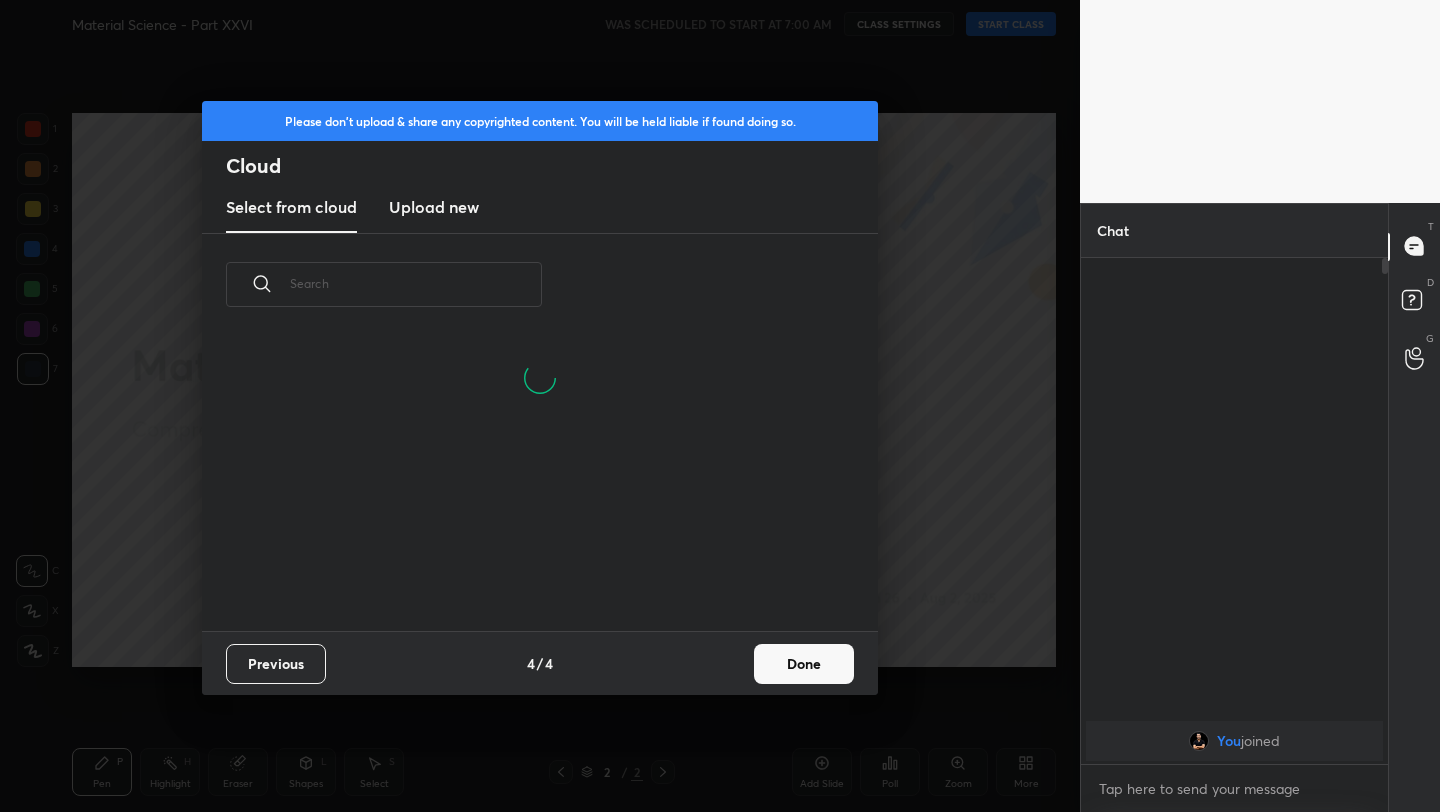 click on "Done" at bounding box center (804, 664) 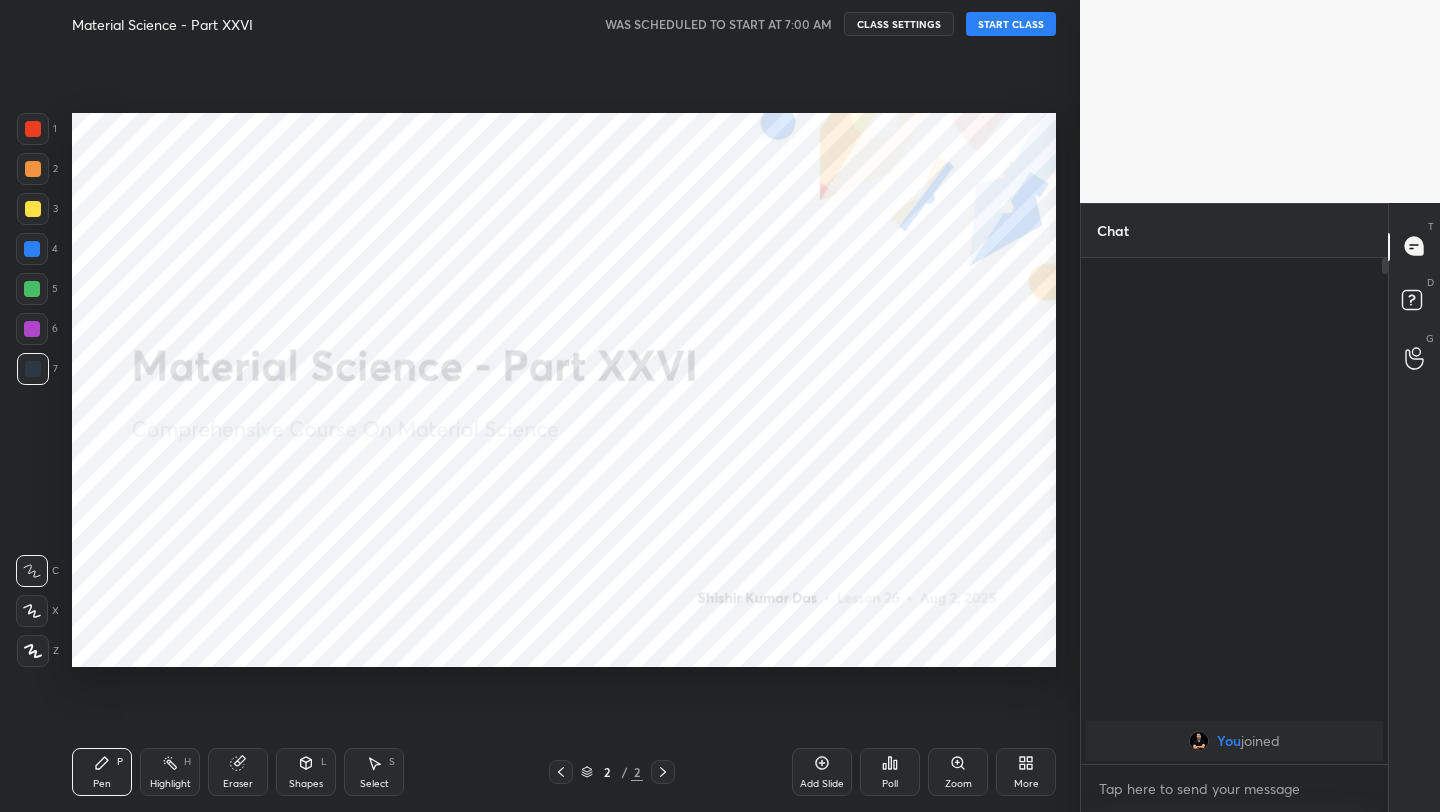 click on "Material Science - Part XXVI WAS SCHEDULED TO START AT  7:00 AM CLASS SETTINGS START CLASS" at bounding box center (564, 24) 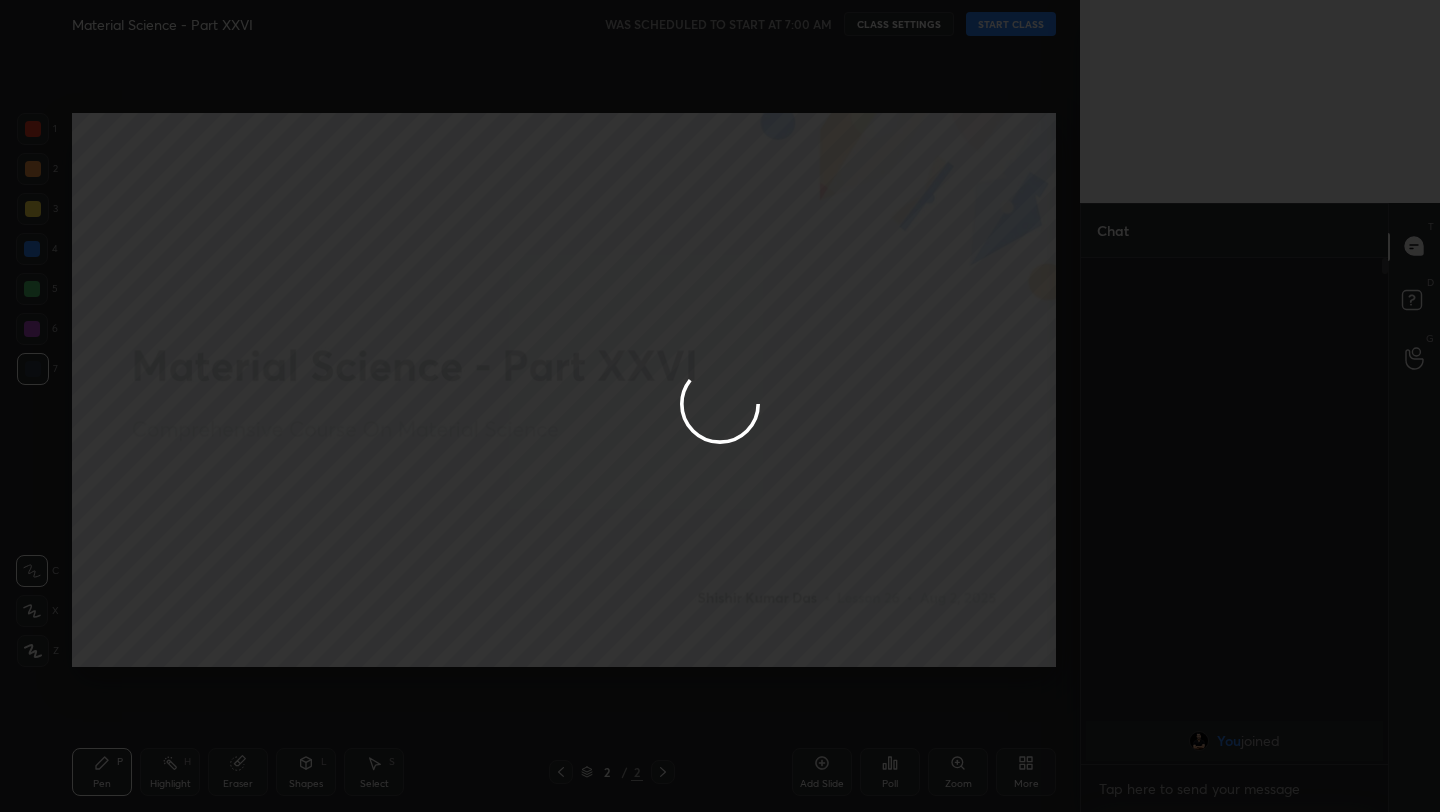 type on "x" 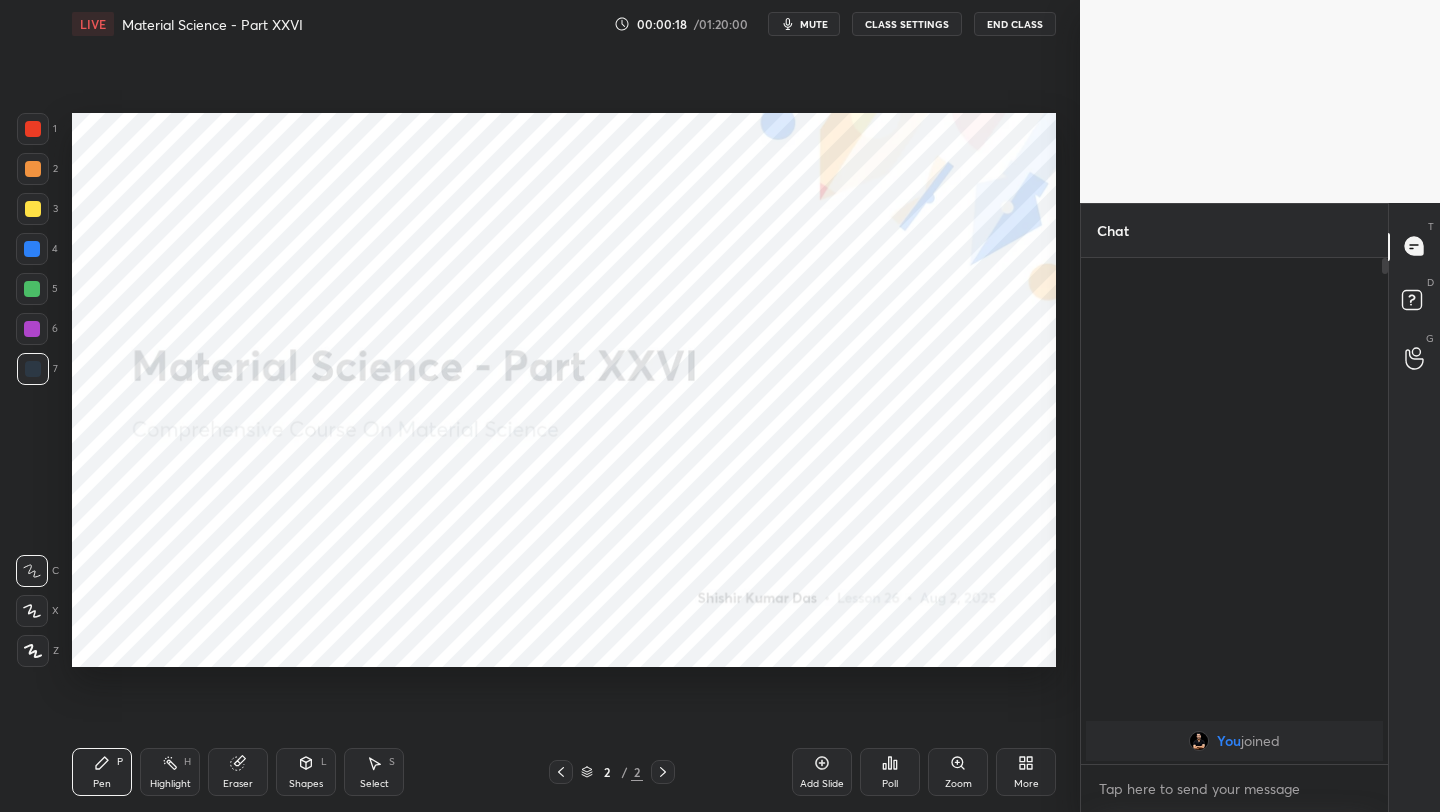 click on "mute" at bounding box center [804, 24] 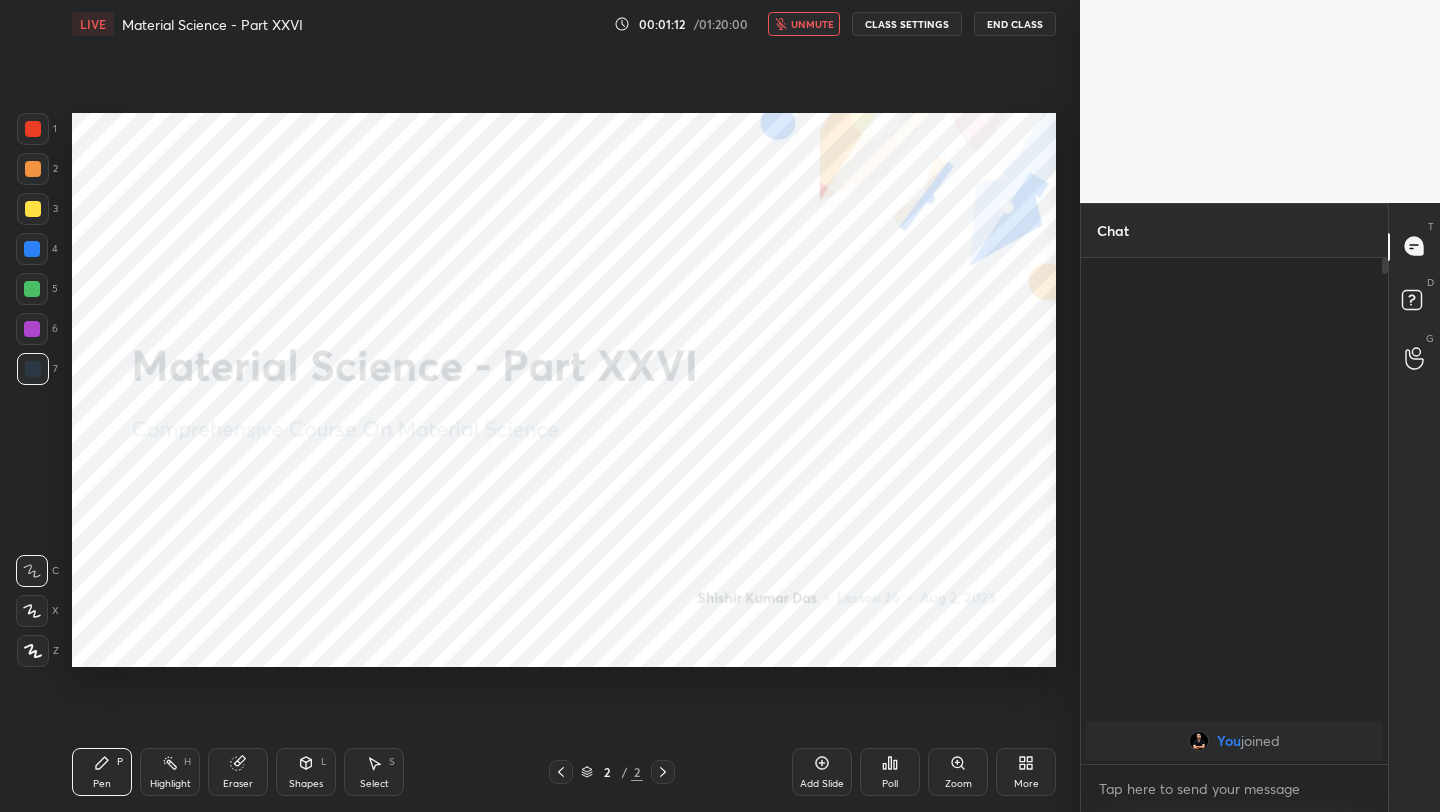 click on "unmute" at bounding box center [812, 24] 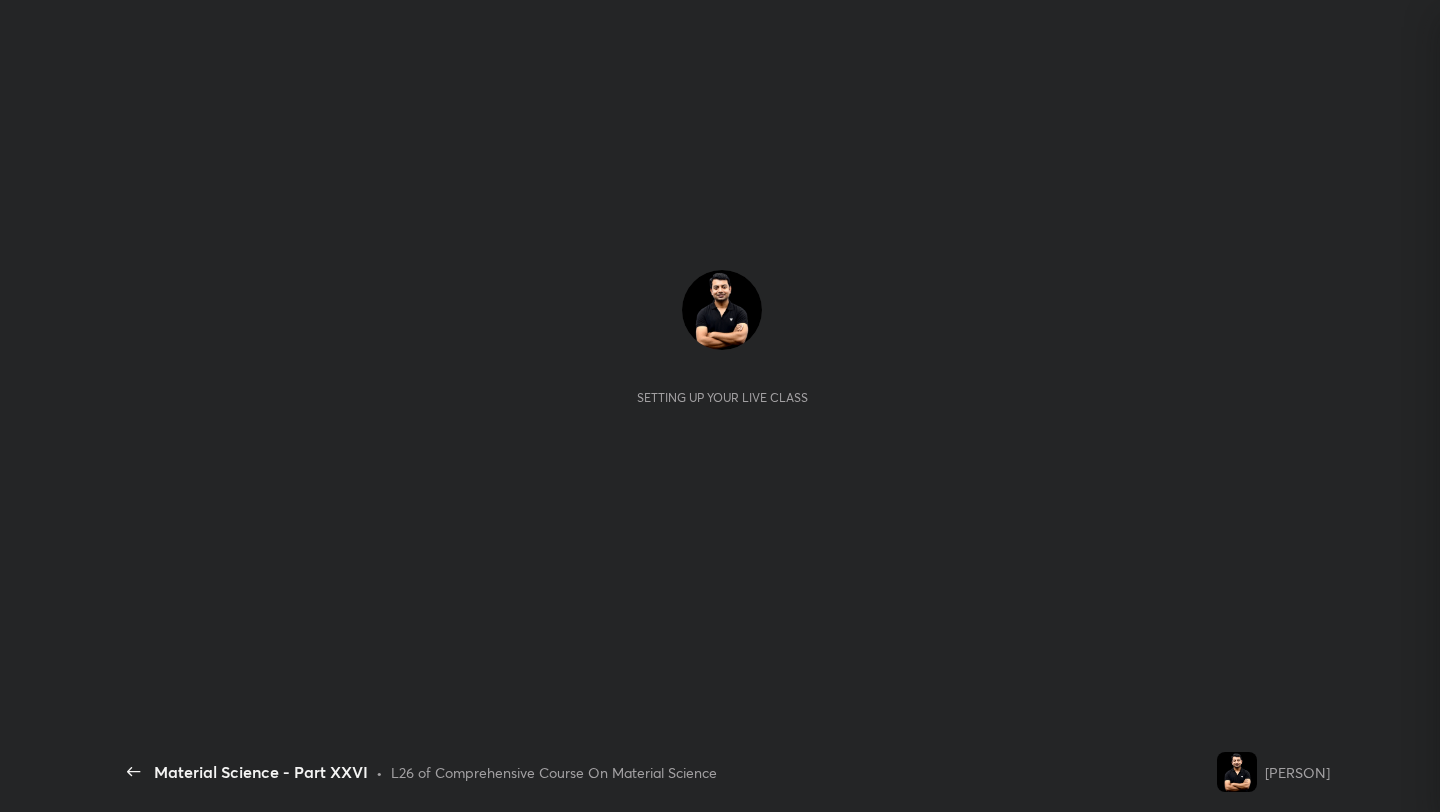 scroll, scrollTop: 0, scrollLeft: 0, axis: both 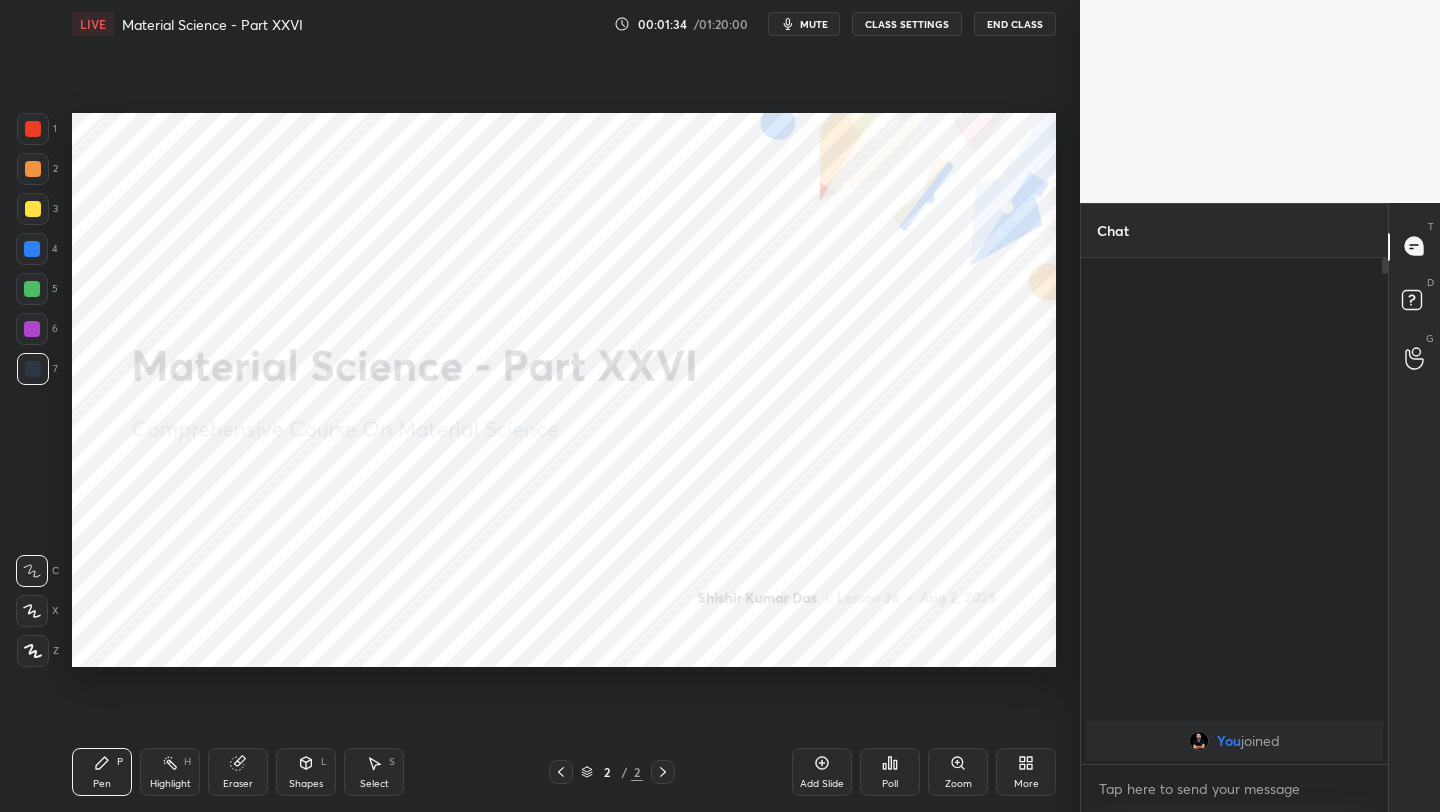 click on "1" at bounding box center [37, 129] 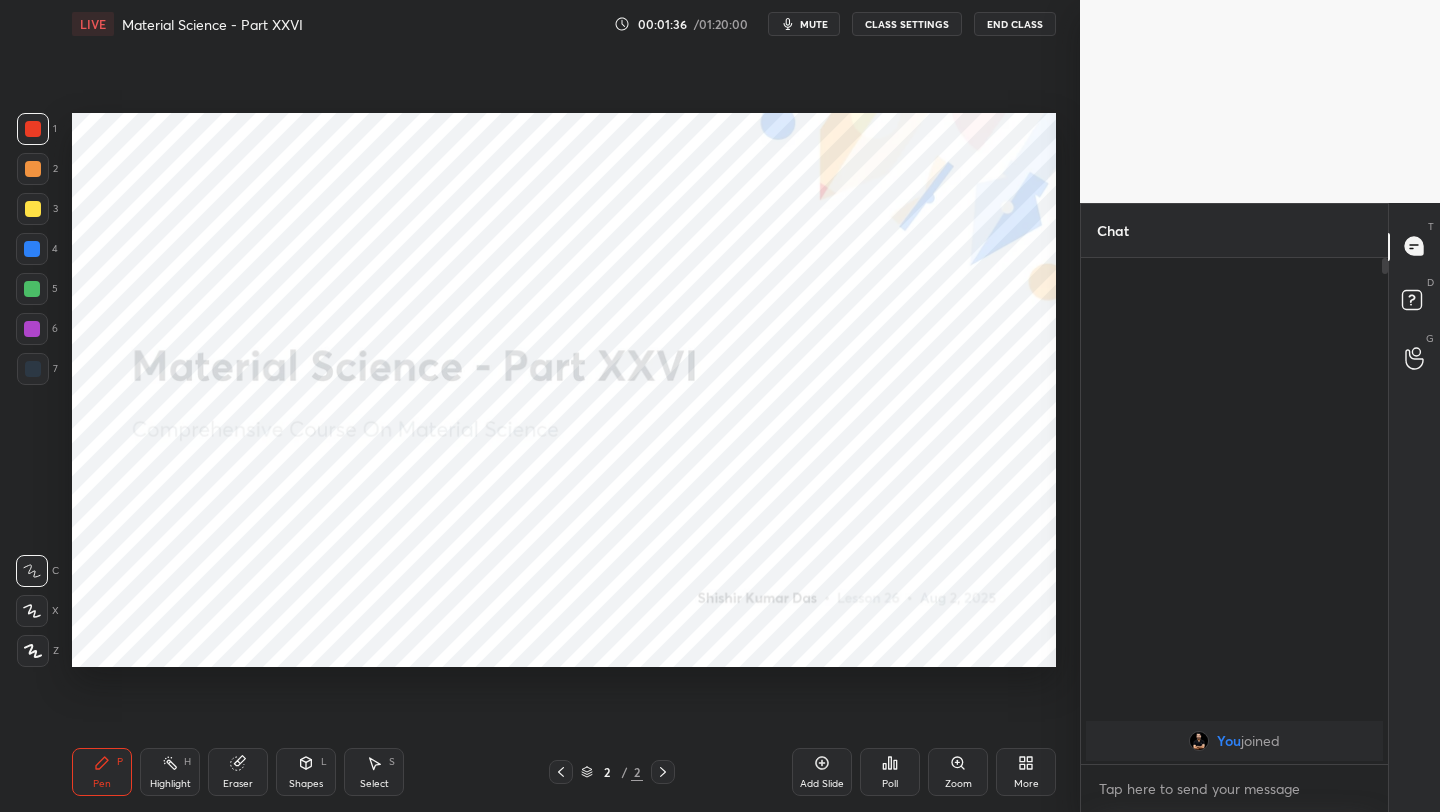 drag, startPoint x: 23, startPoint y: 649, endPoint x: 32, endPoint y: 538, distance: 111.364265 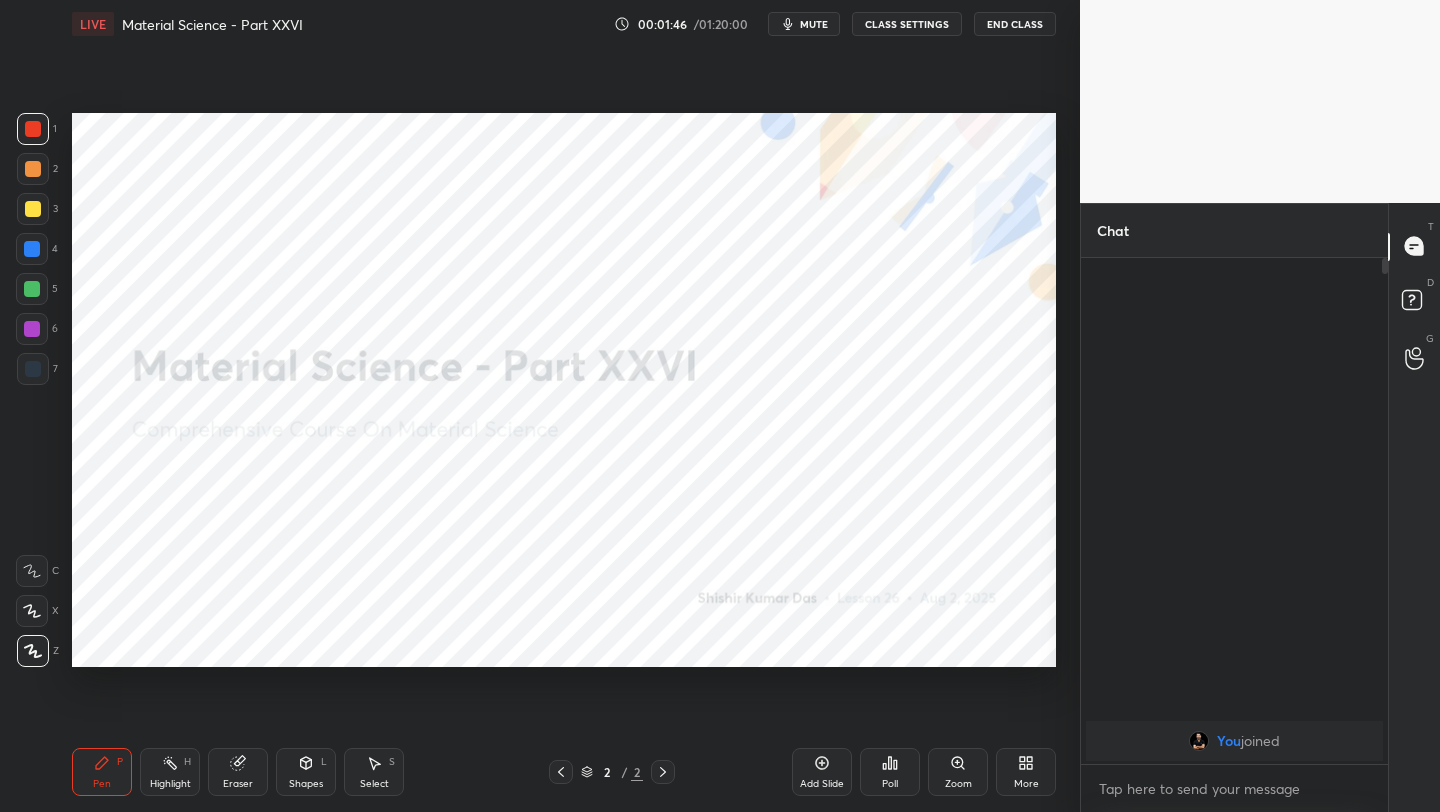 click 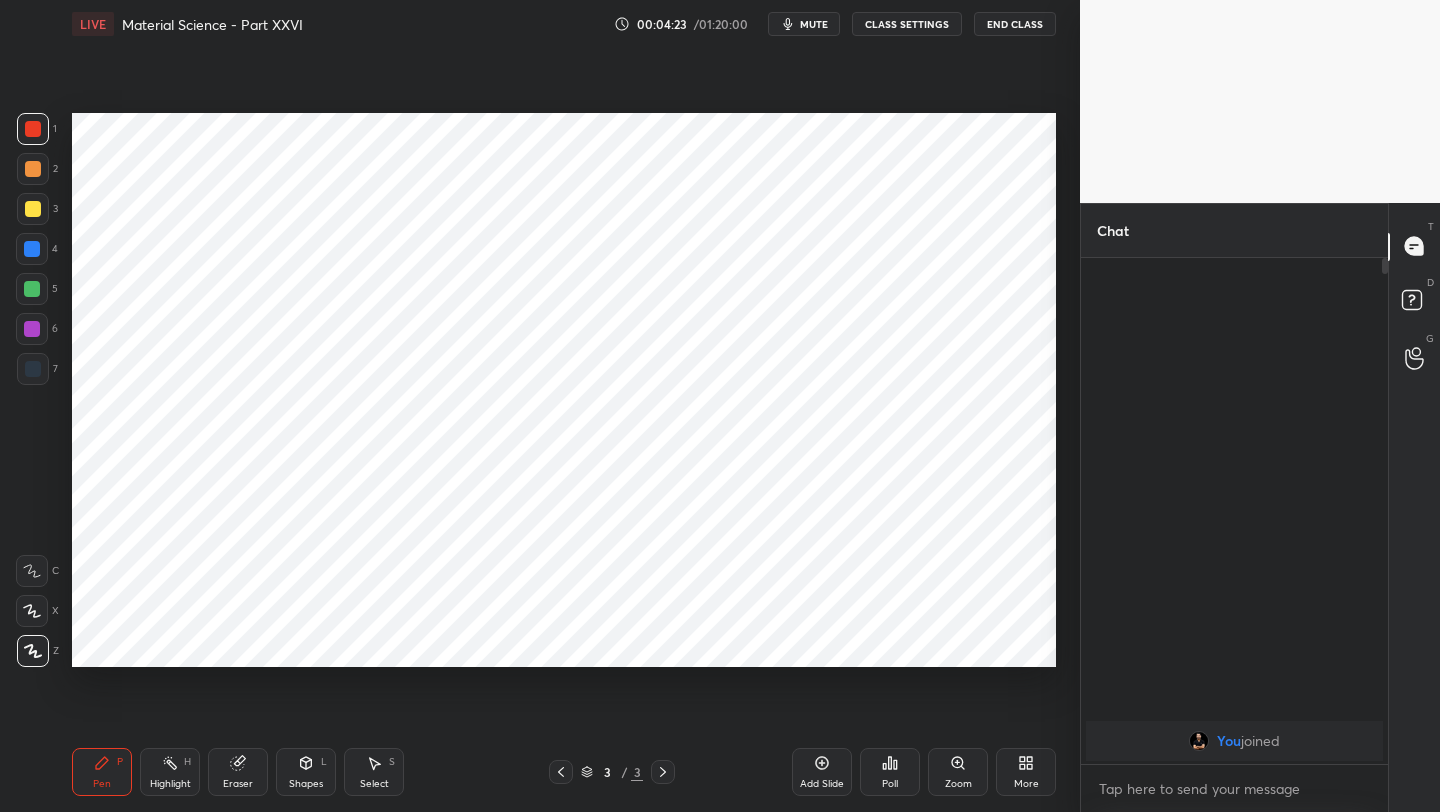 click on "More" at bounding box center [1026, 772] 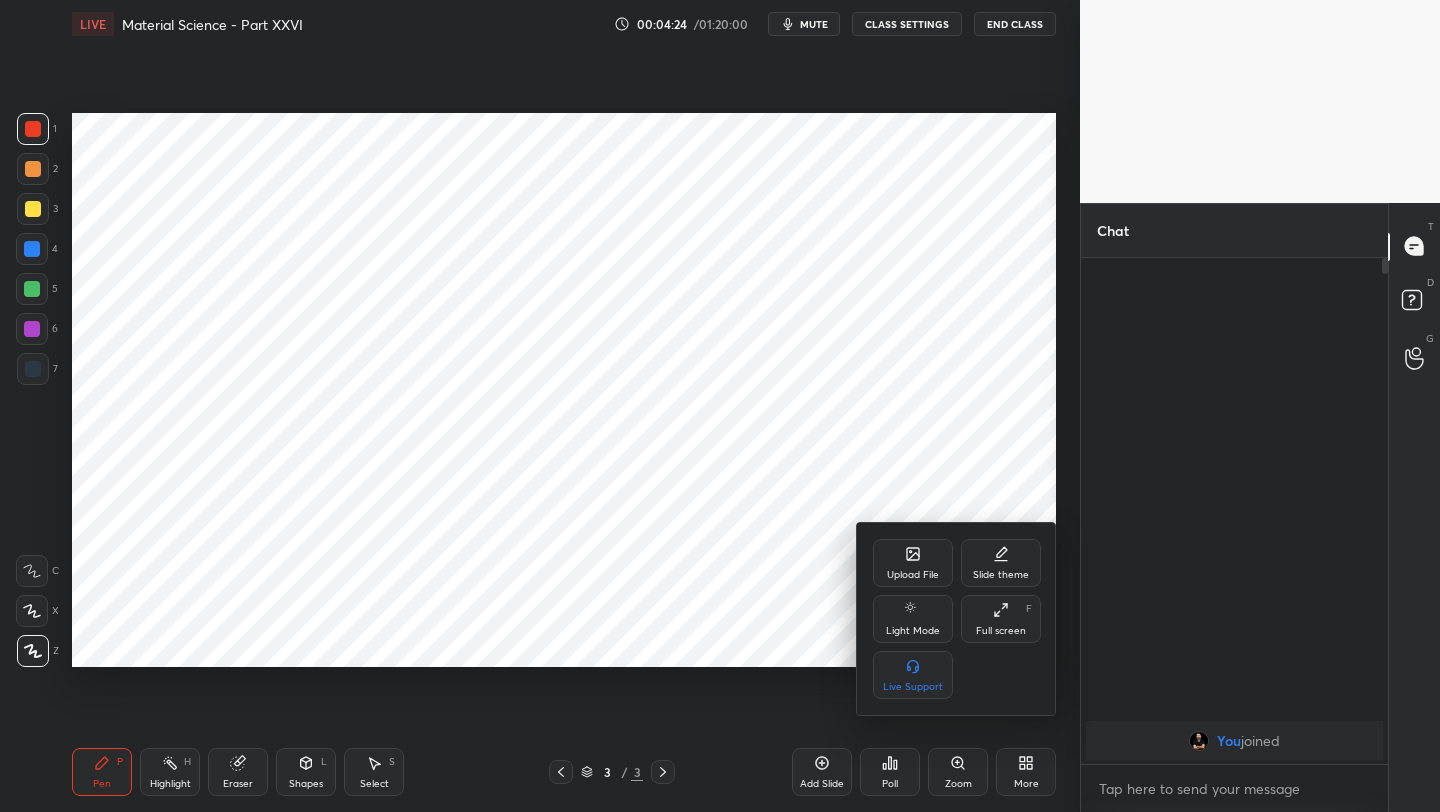 click on "Upload File" at bounding box center (913, 563) 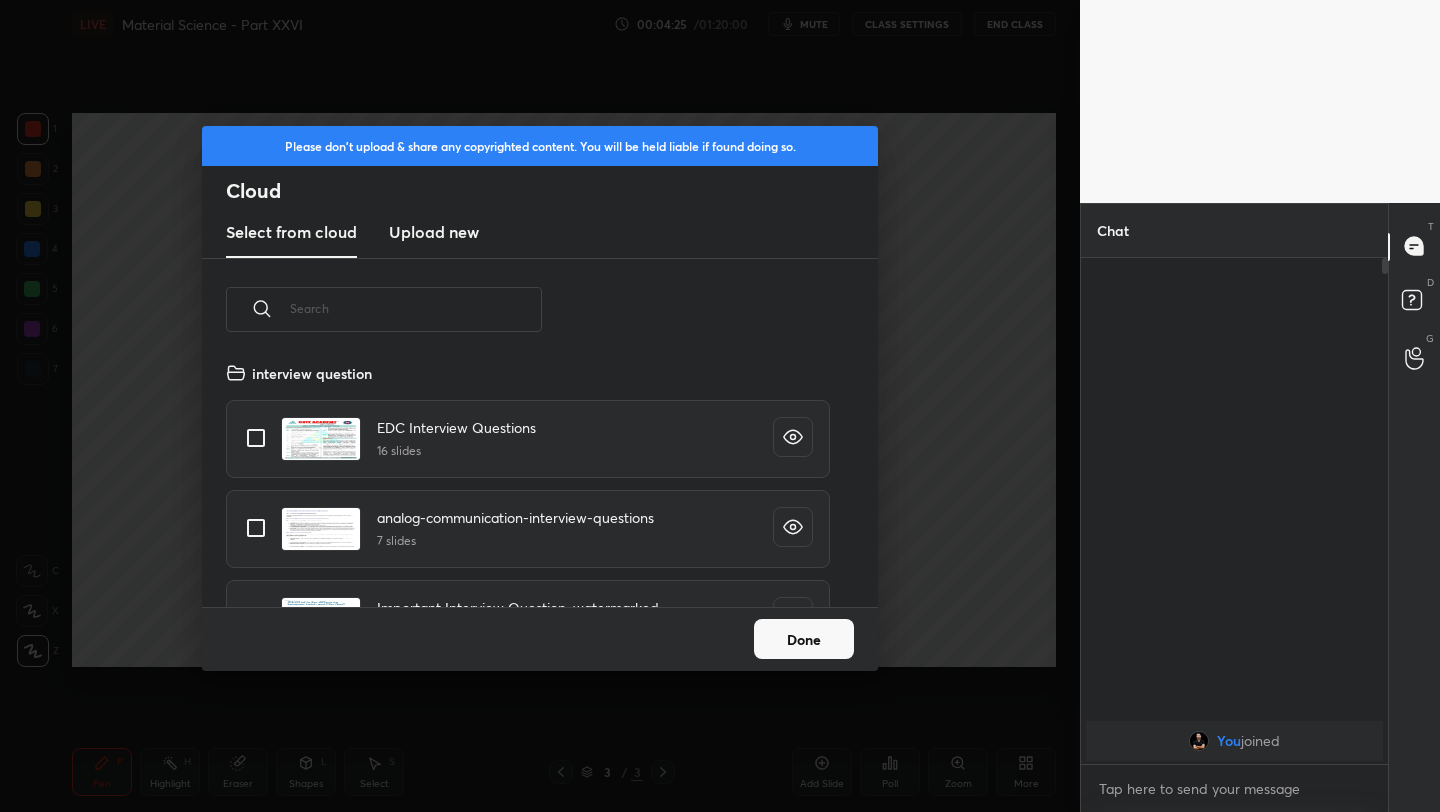 scroll, scrollTop: 7, scrollLeft: 11, axis: both 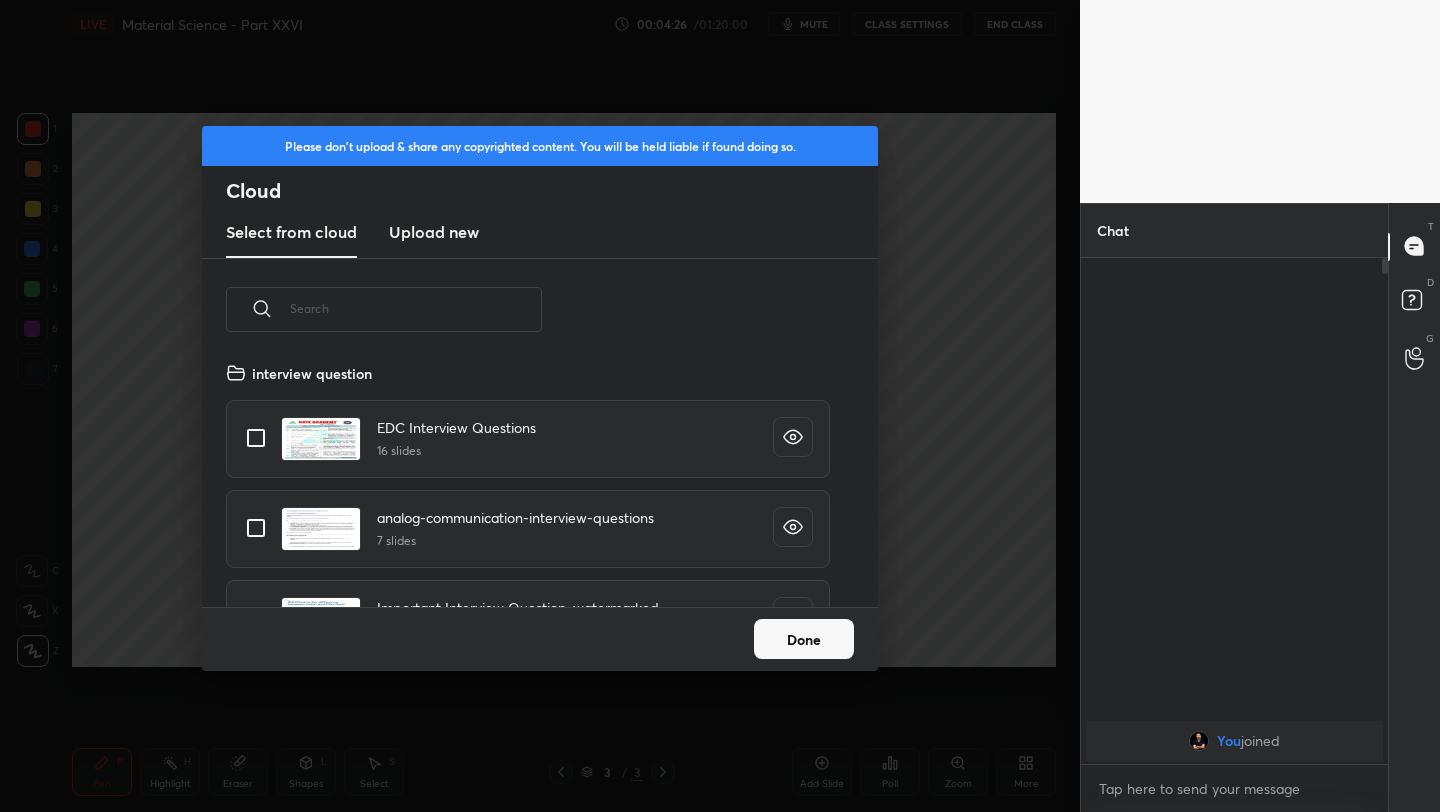 click on "Upload new" at bounding box center [434, 232] 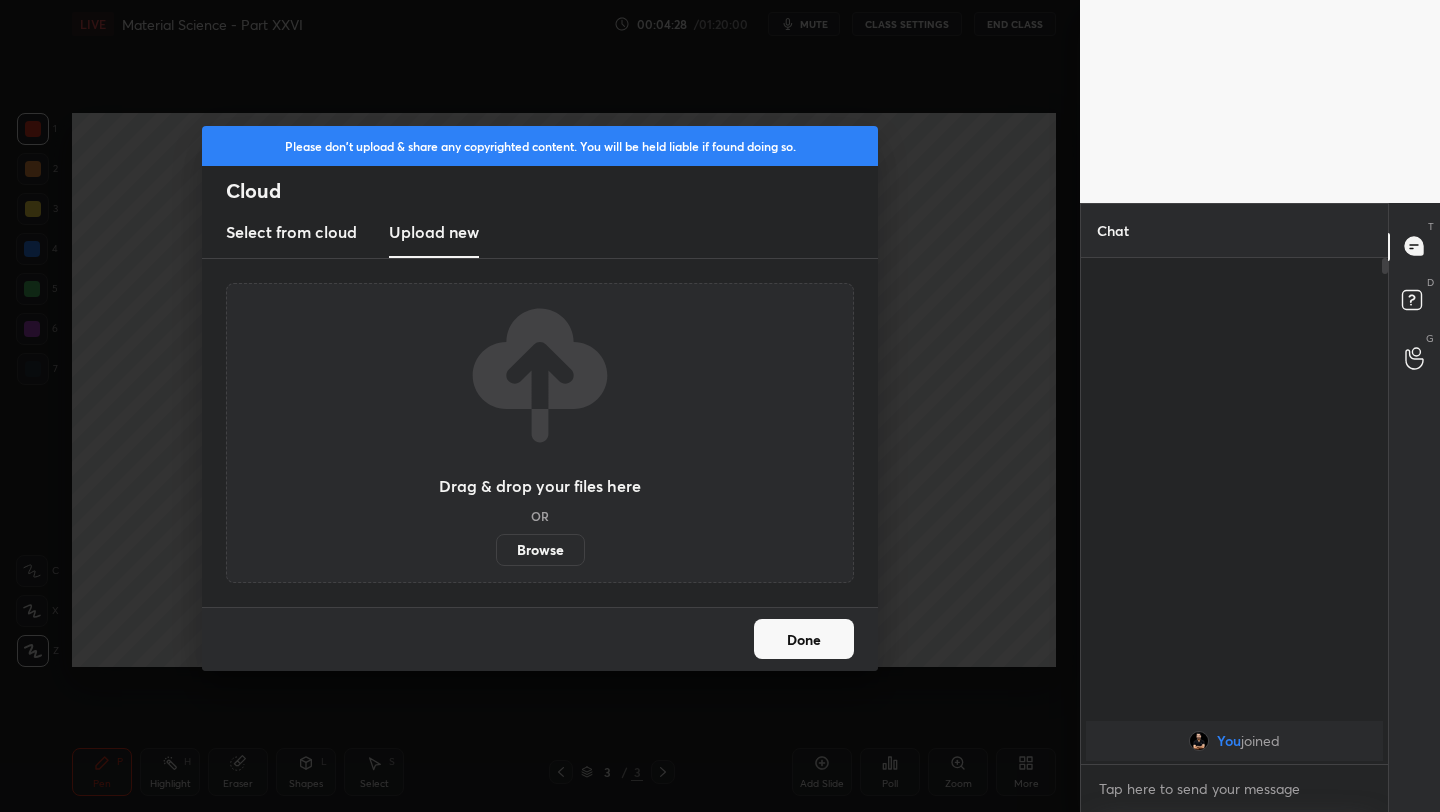 click on "Browse" at bounding box center (540, 550) 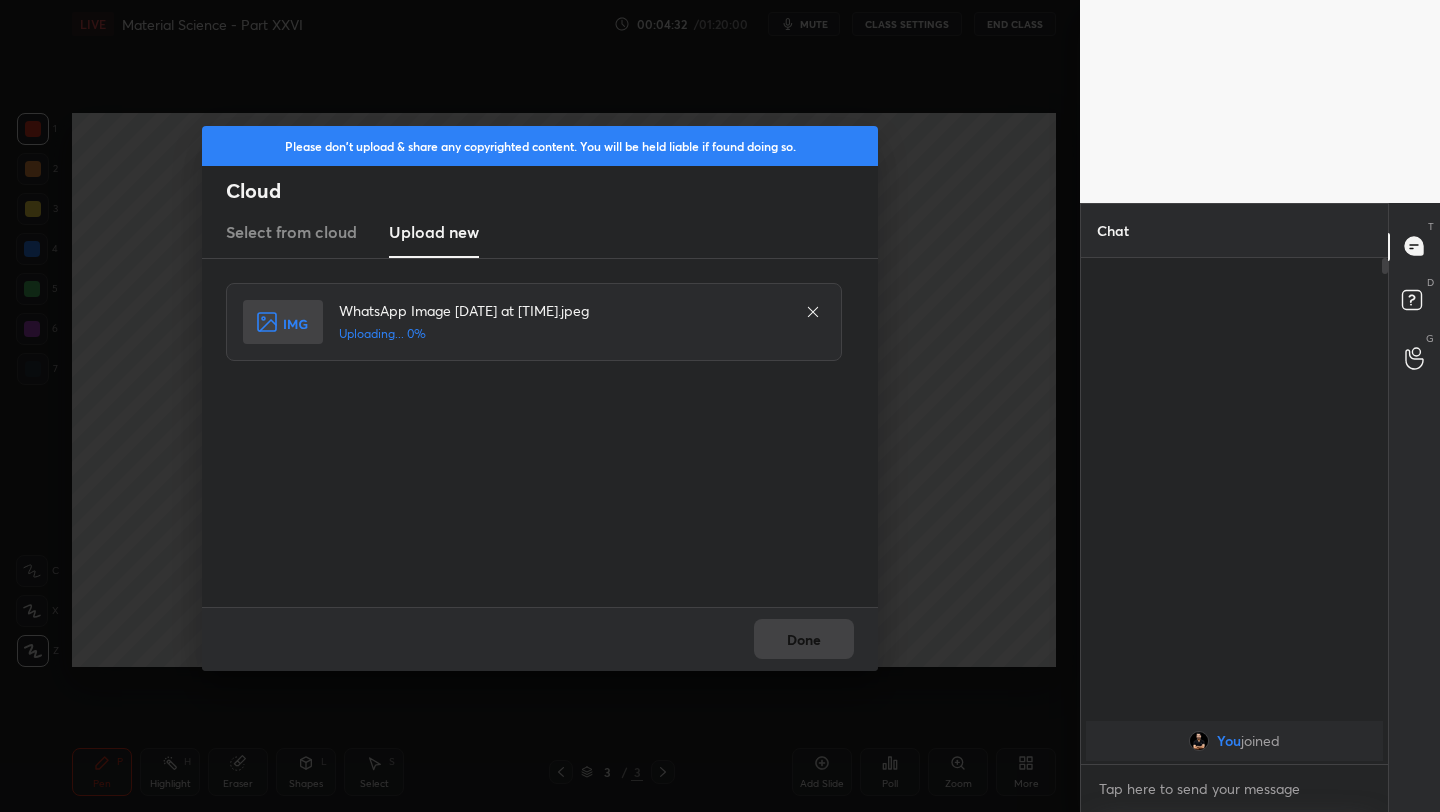 click on "Done" at bounding box center (540, 639) 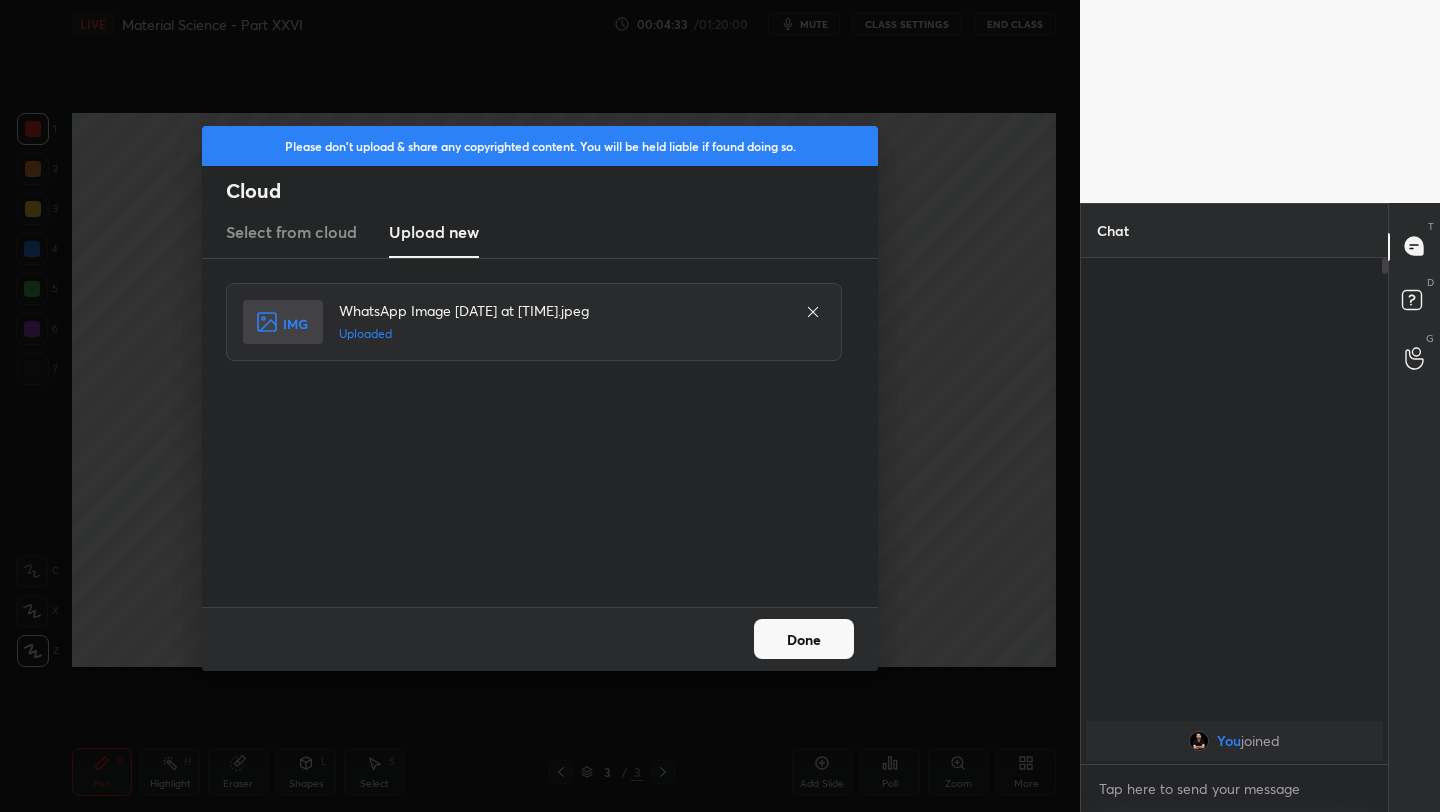 click on "Done" at bounding box center [804, 639] 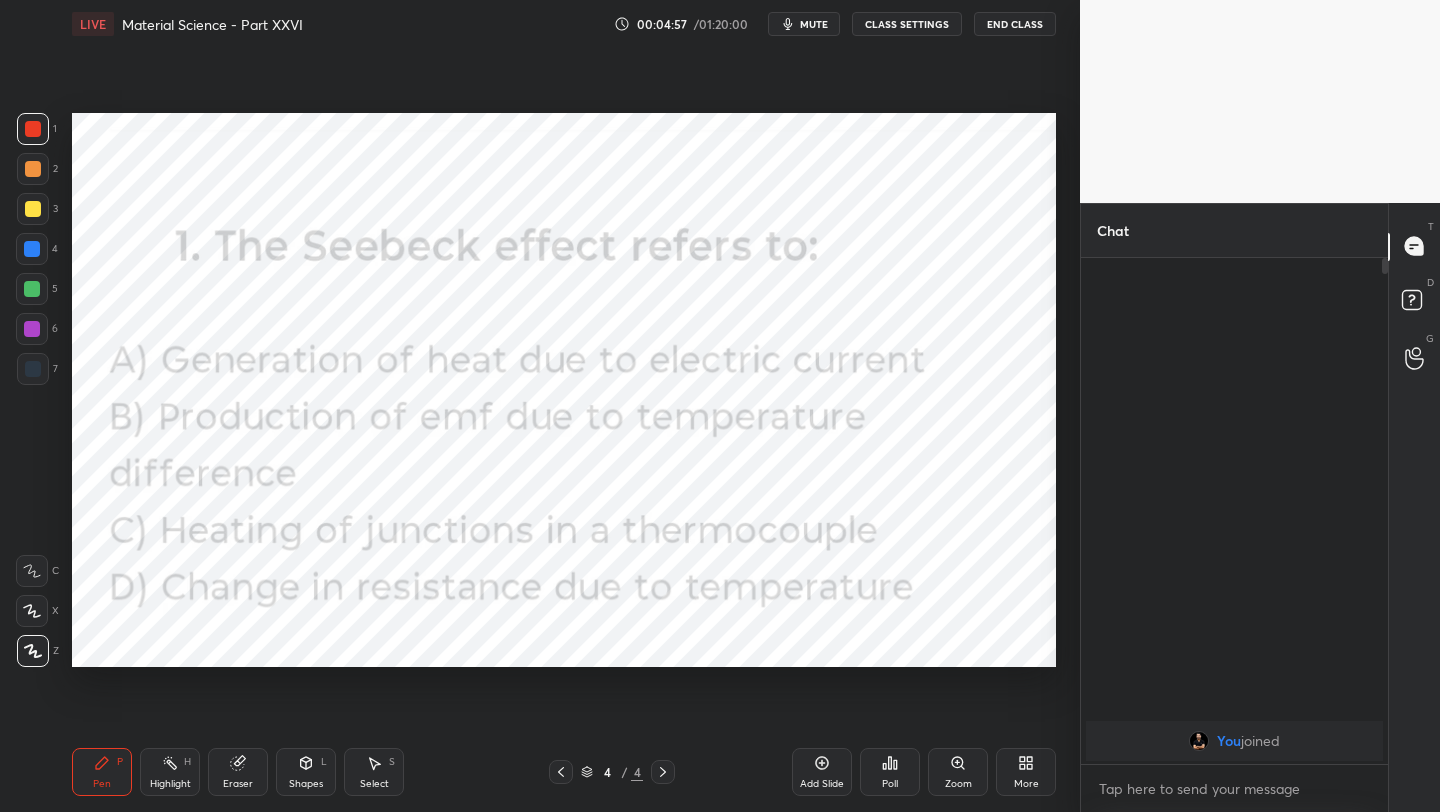 click 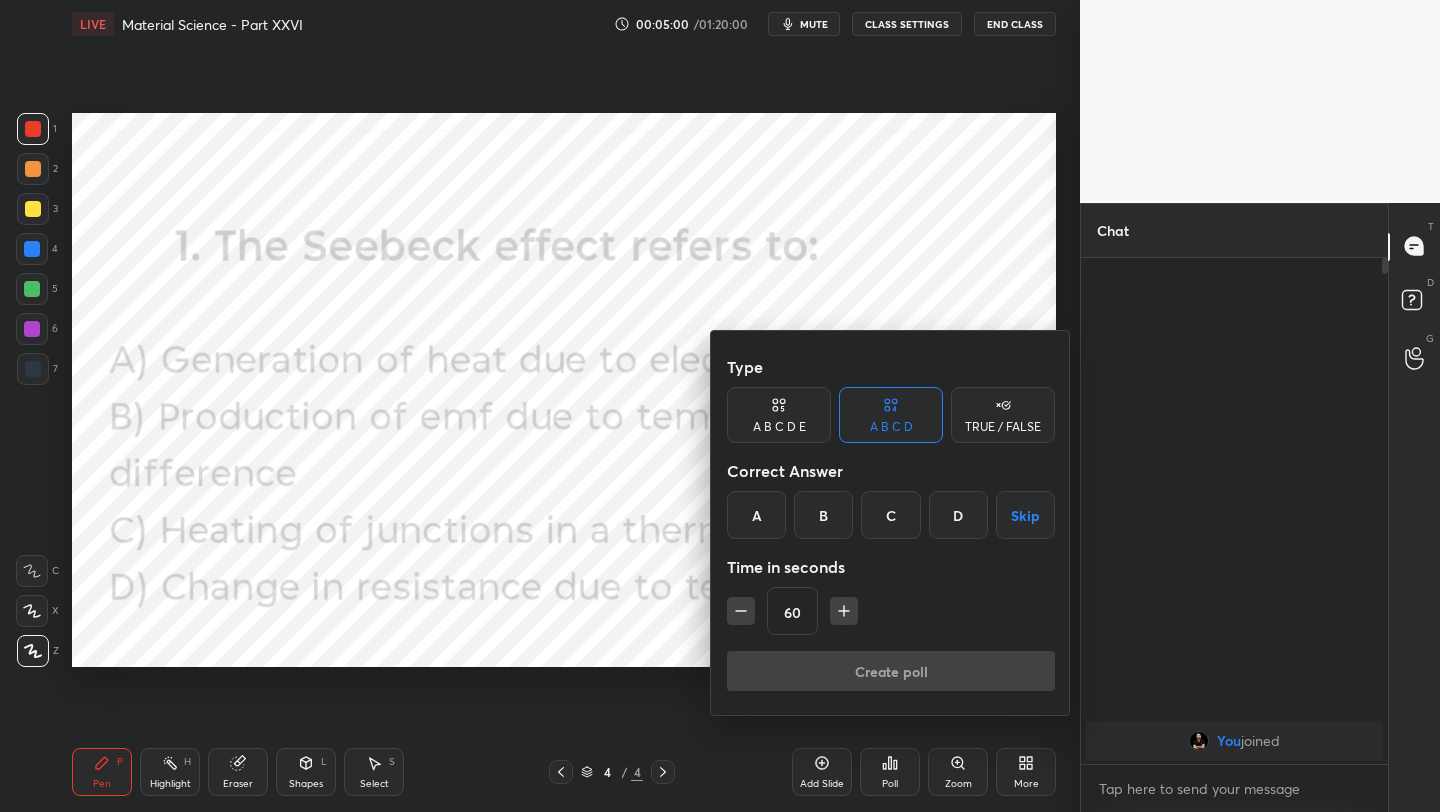 click on "B" at bounding box center (823, 515) 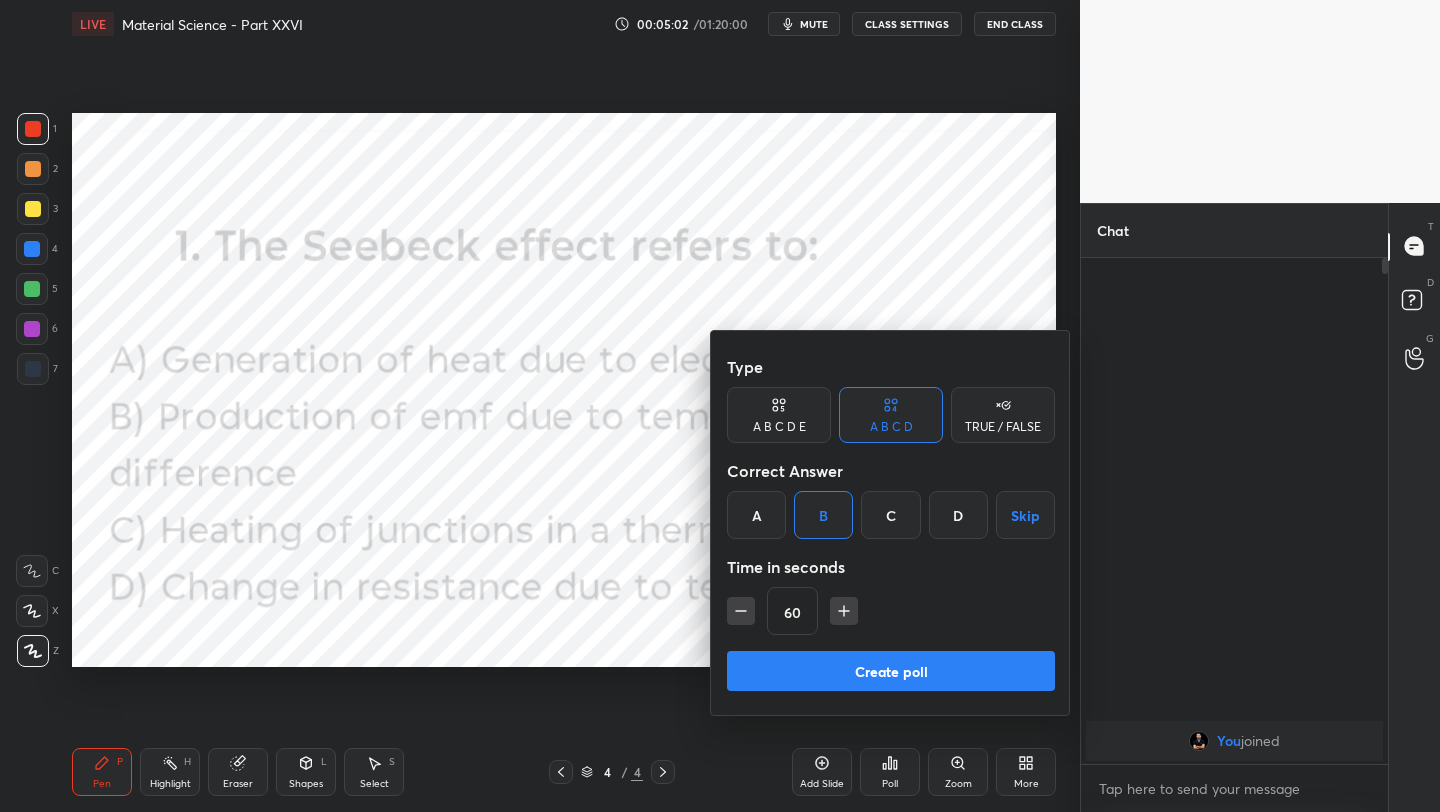 click on "Create poll" at bounding box center (891, 671) 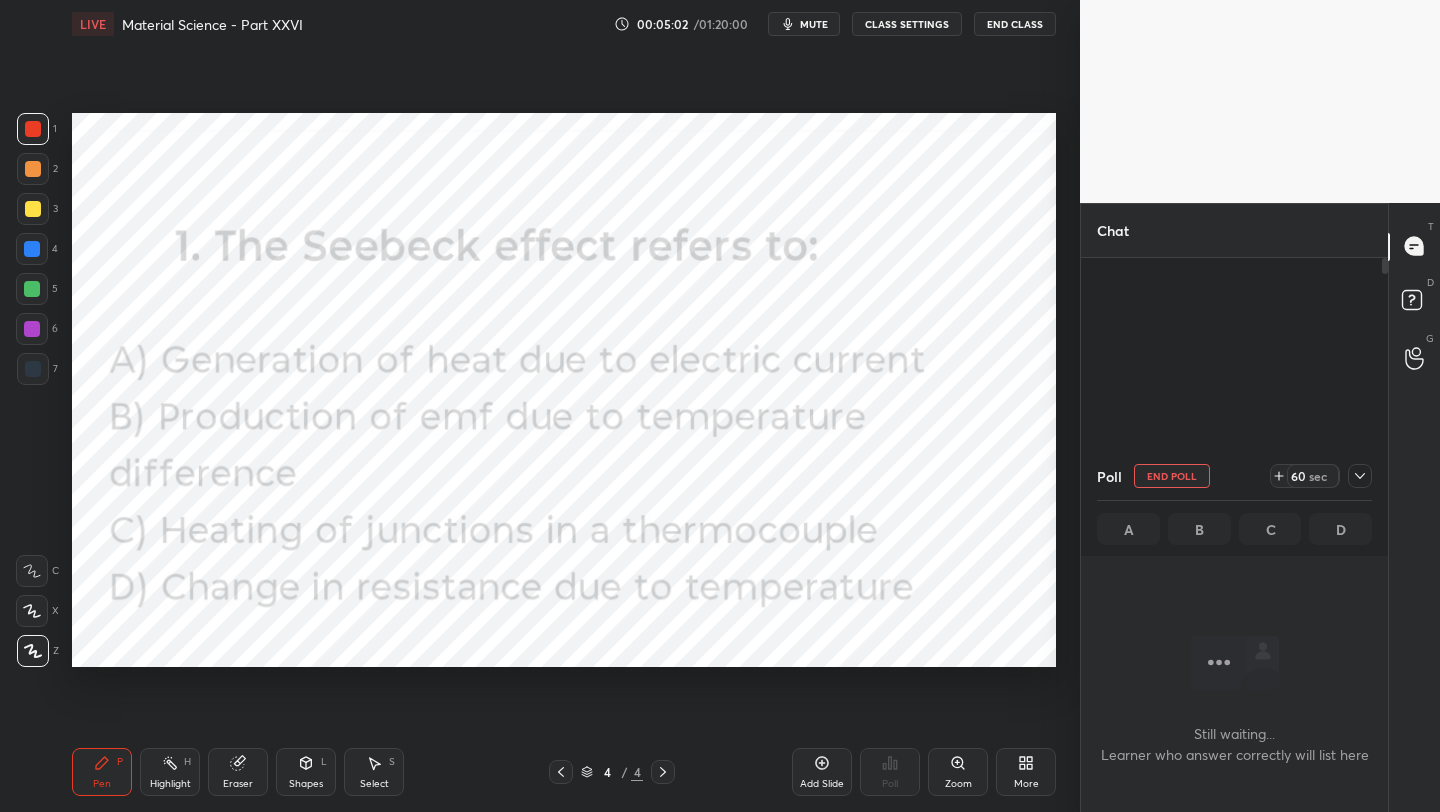 scroll, scrollTop: 402, scrollLeft: 301, axis: both 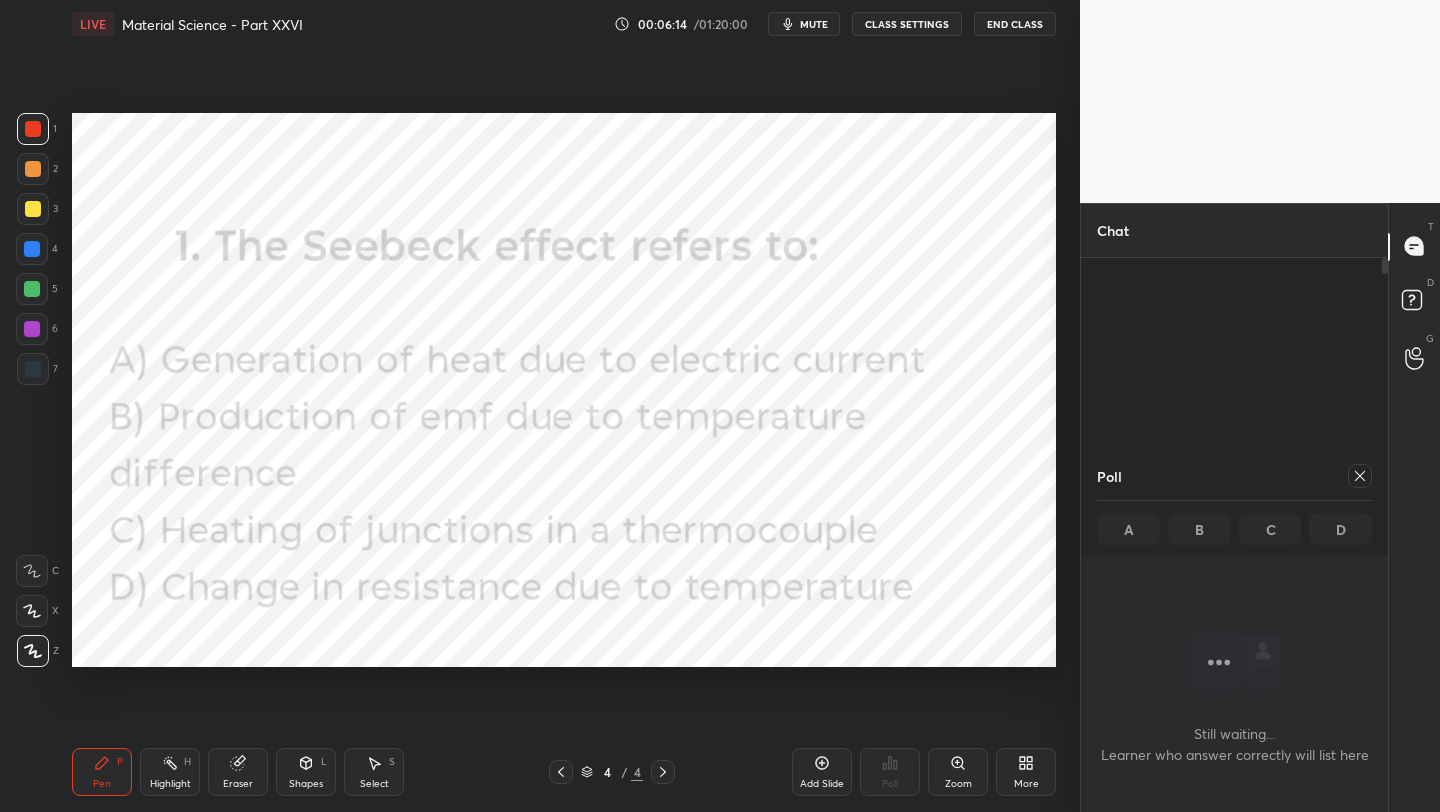click on "More" at bounding box center (1026, 772) 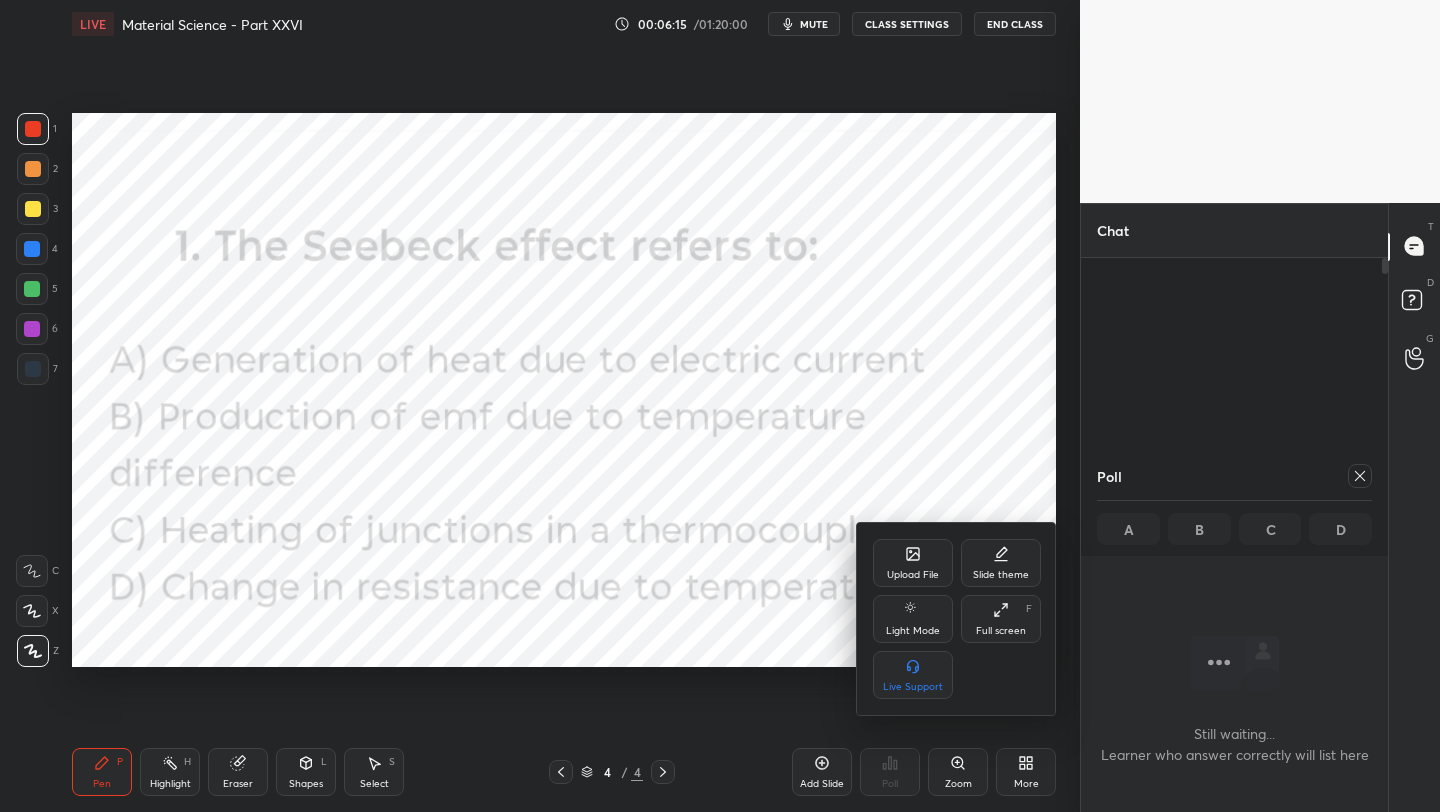 click on "Upload File" at bounding box center [913, 563] 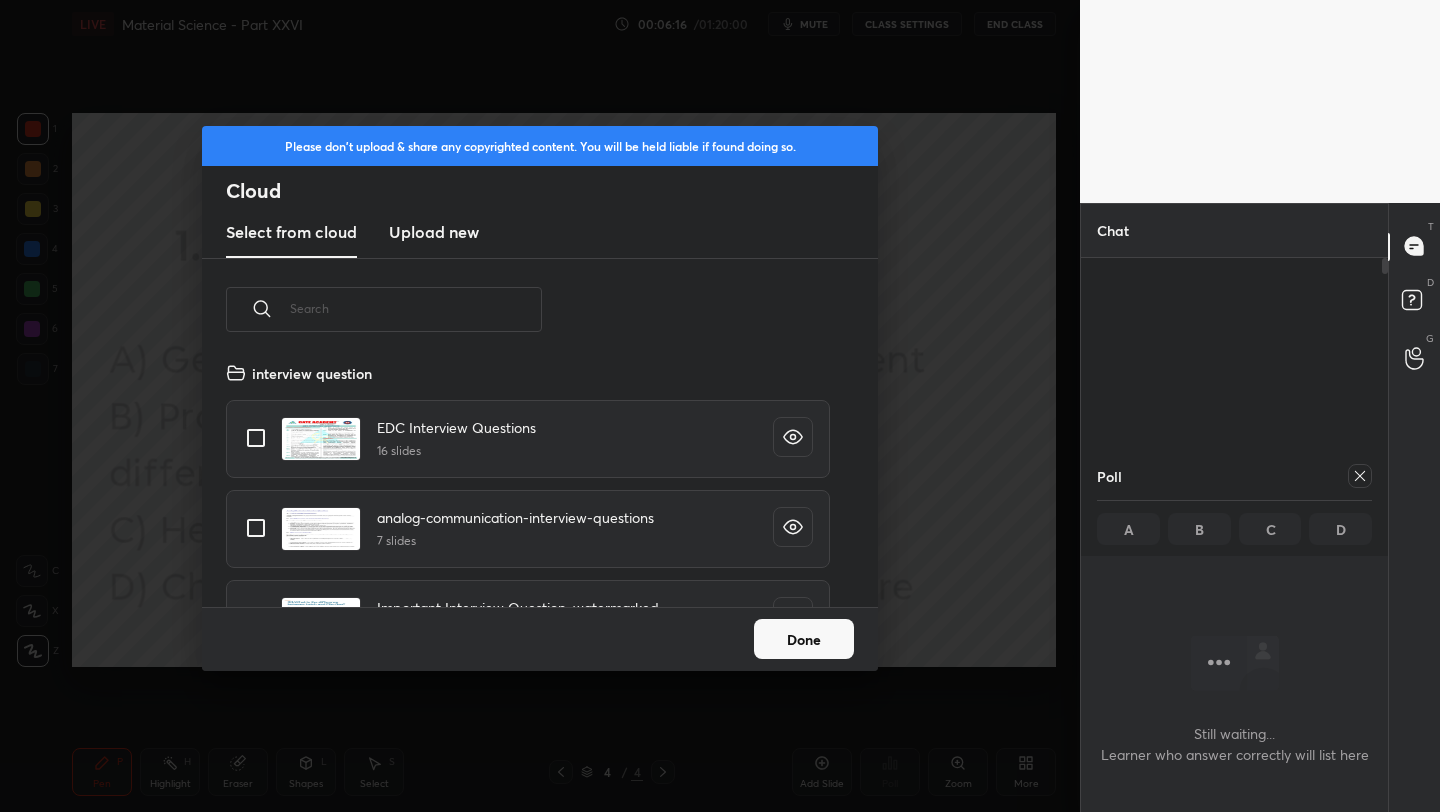 scroll, scrollTop: 7, scrollLeft: 11, axis: both 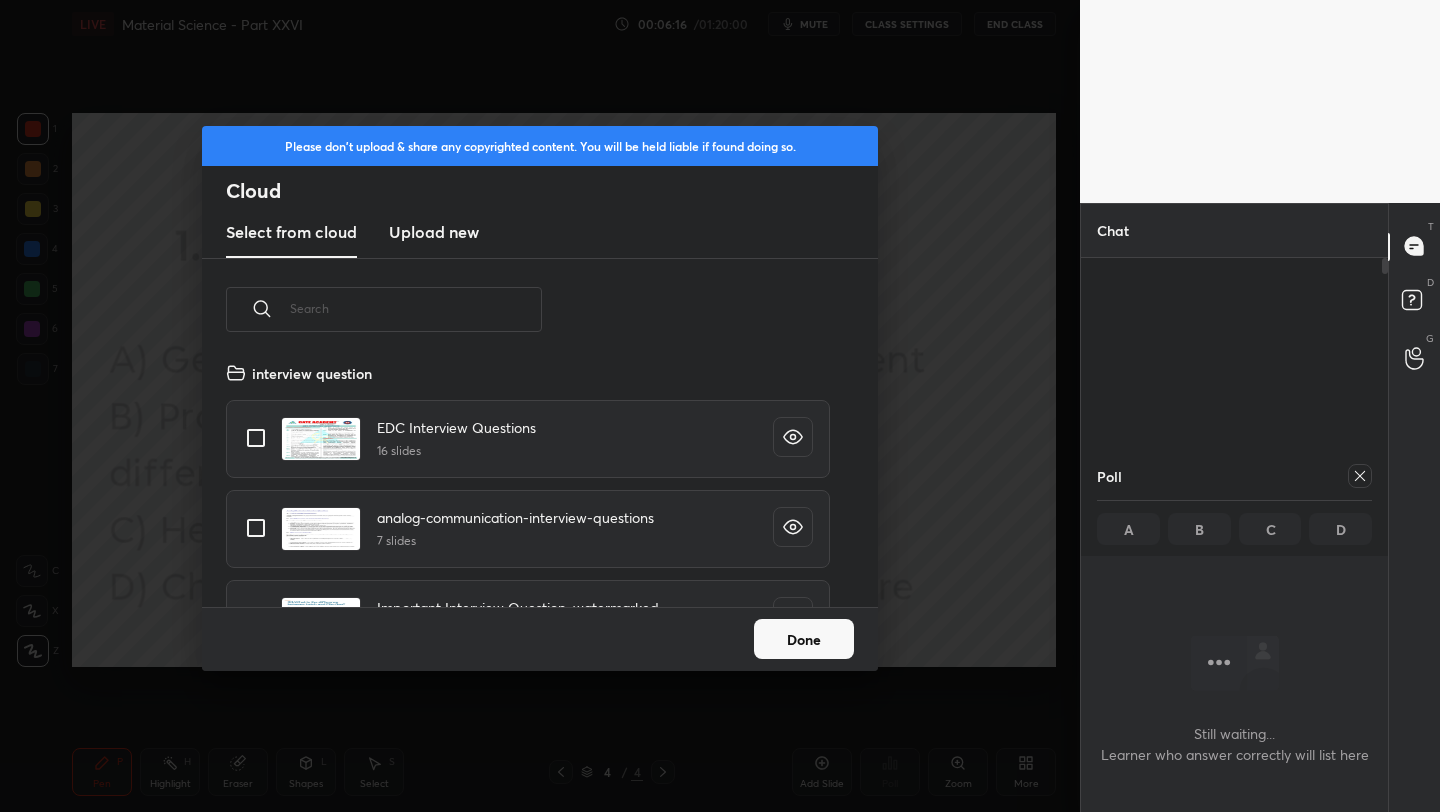 click on "Upload new" at bounding box center (434, 232) 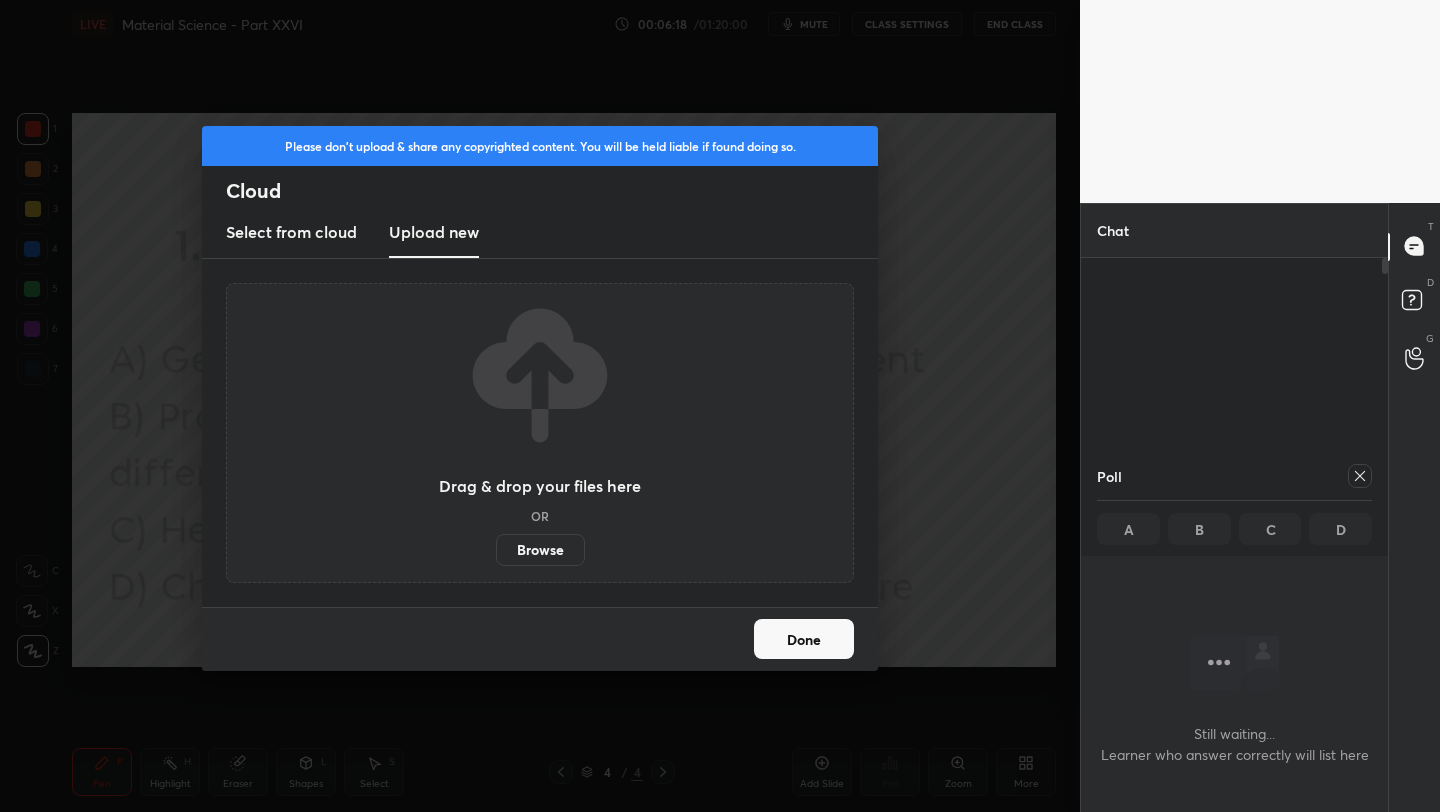 click on "Browse" at bounding box center [540, 550] 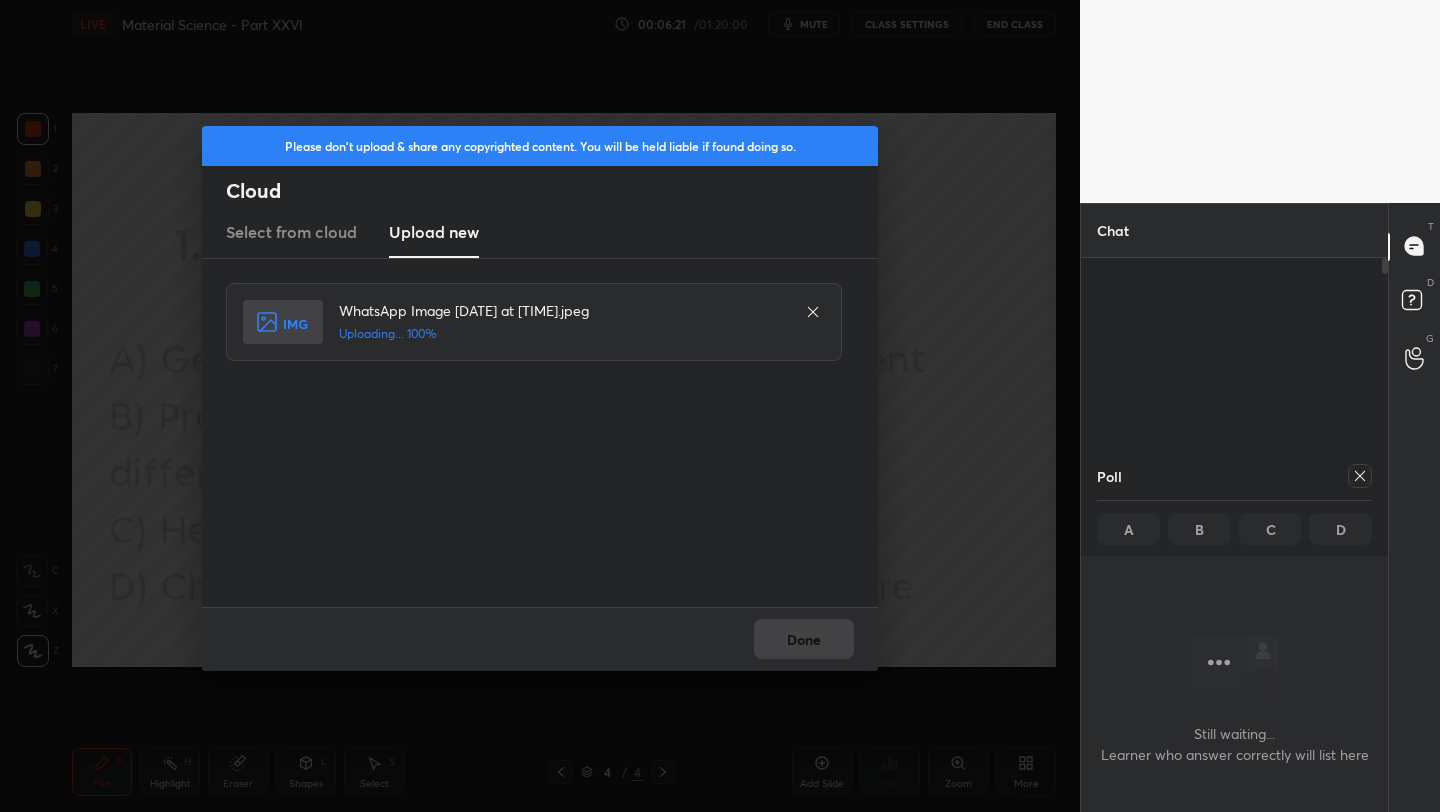 click on "Done" at bounding box center [804, 639] 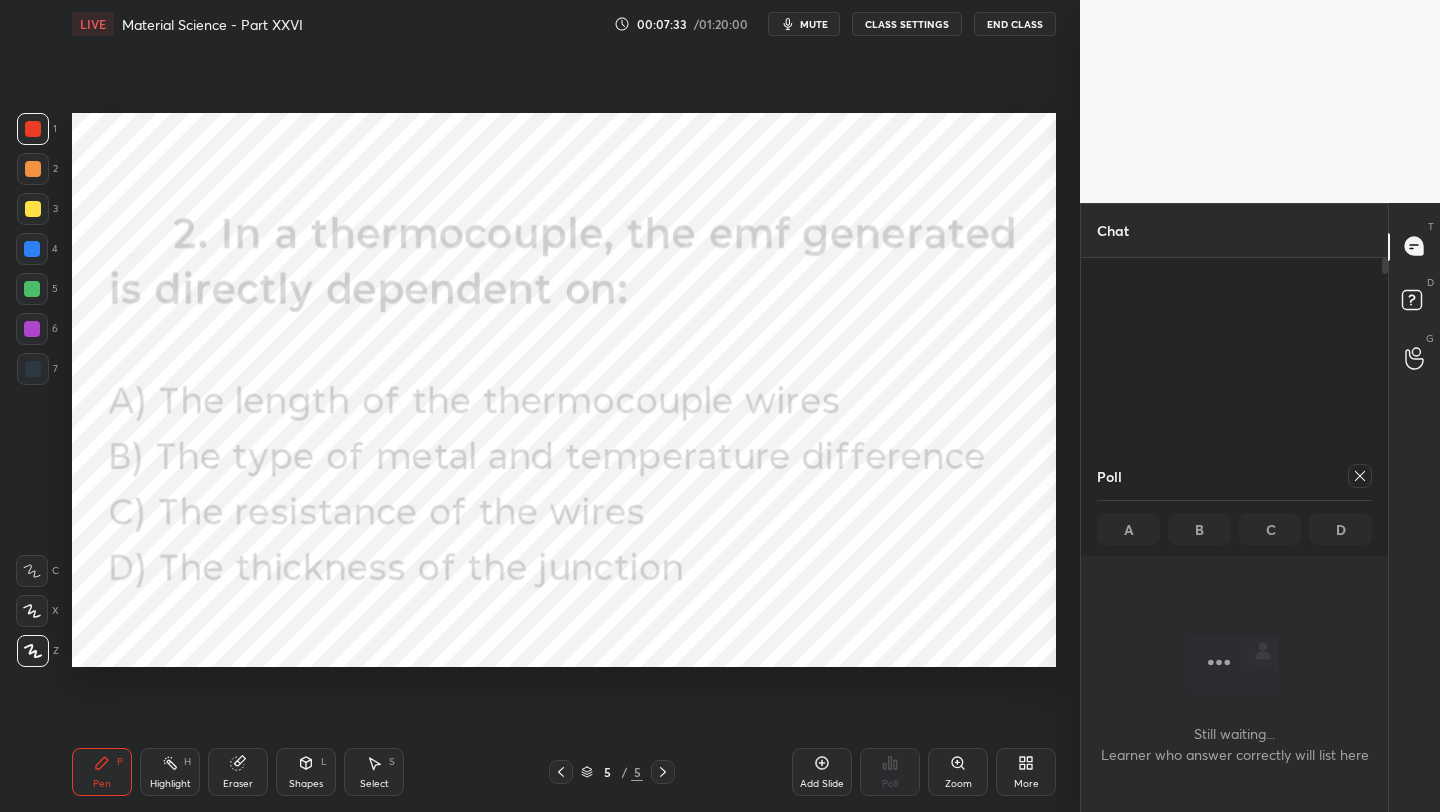 click 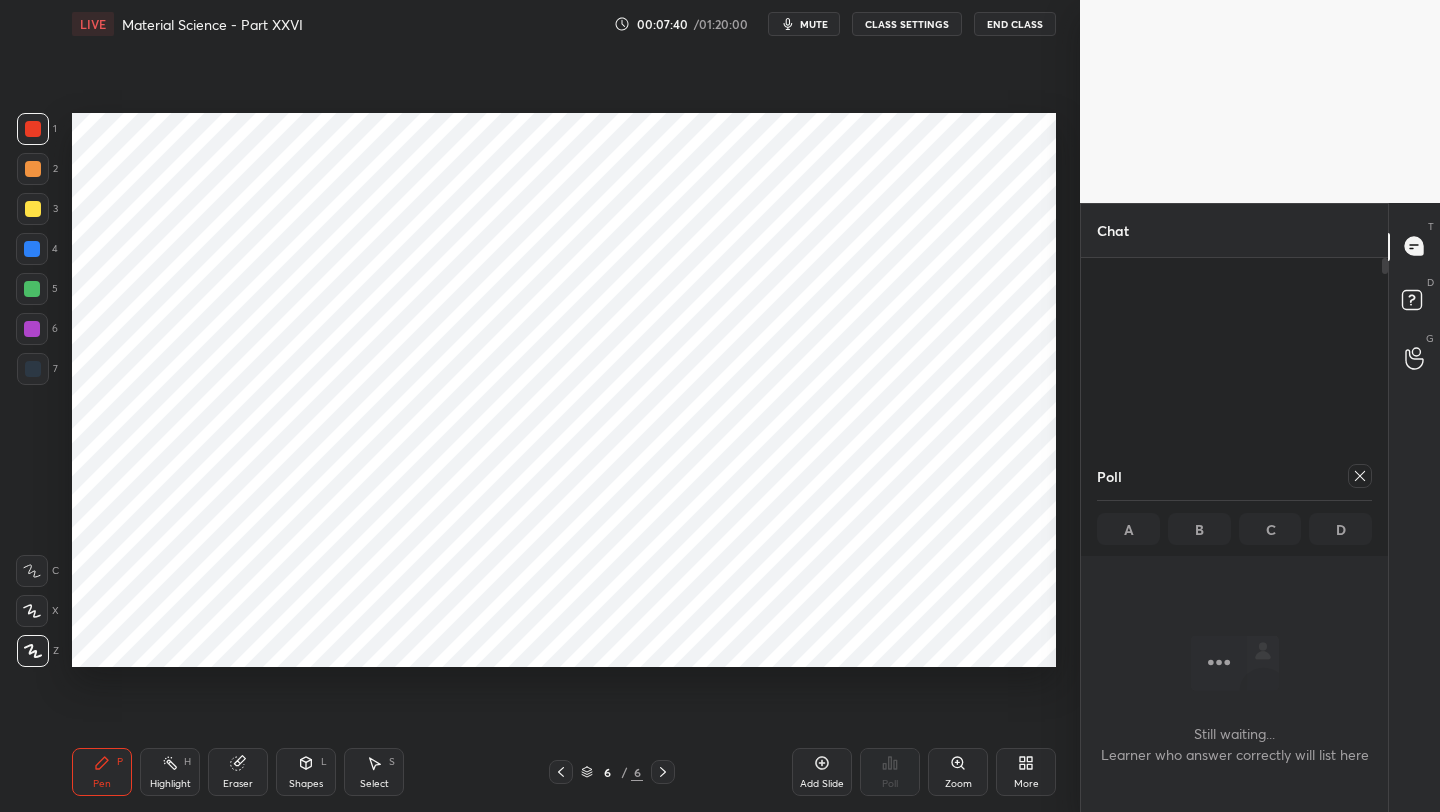 click at bounding box center (33, 129) 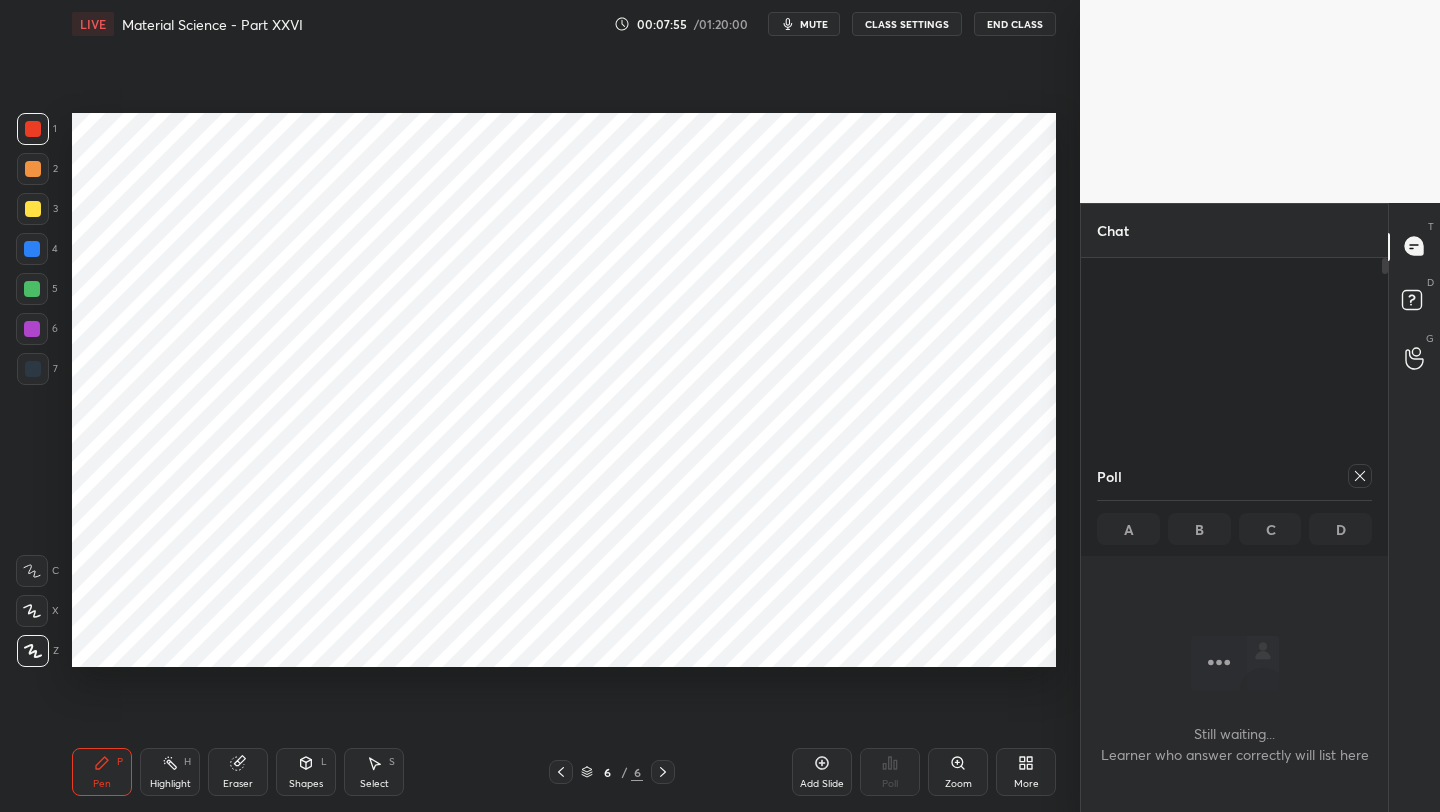 drag, startPoint x: 40, startPoint y: 250, endPoint x: 67, endPoint y: 235, distance: 30.88689 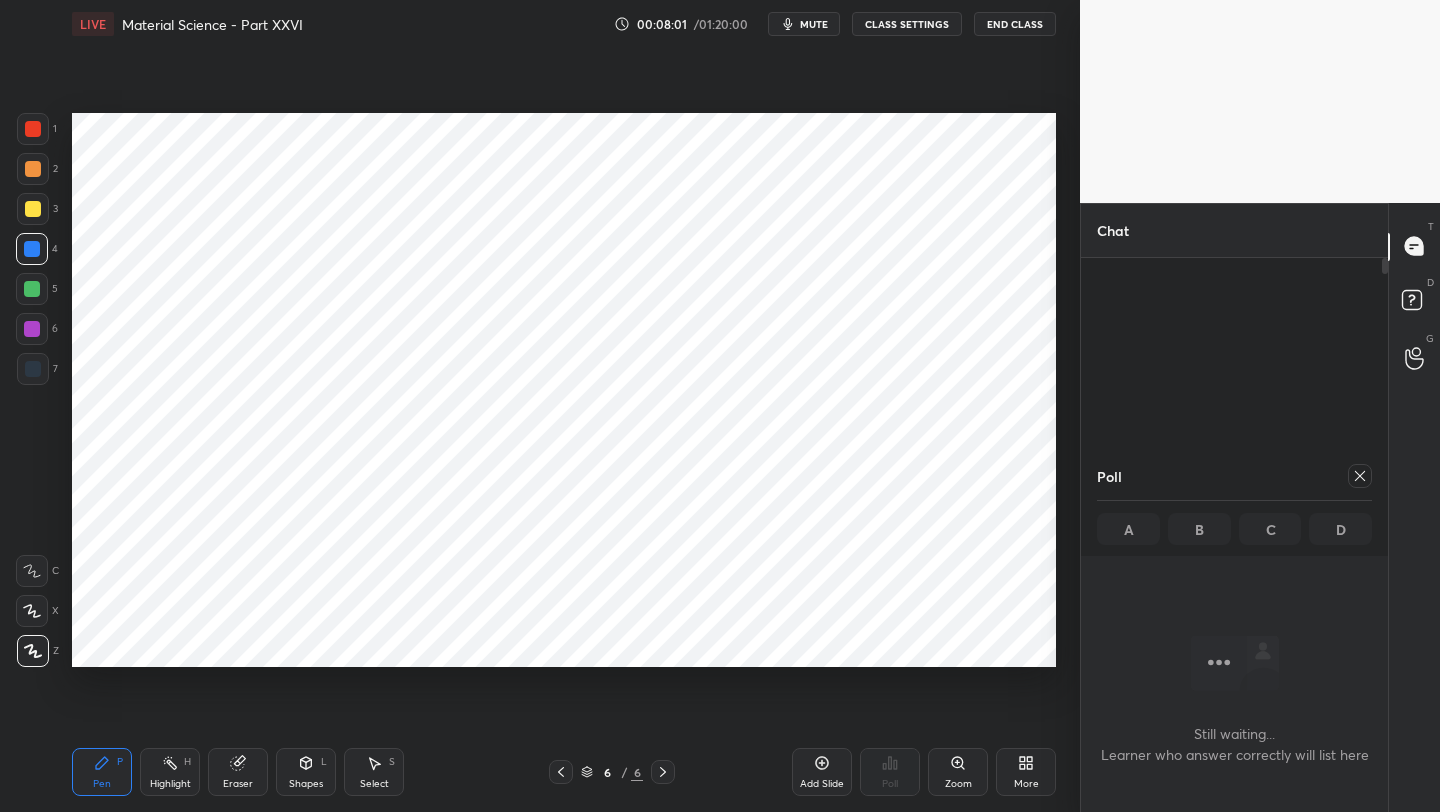 click on "Eraser" at bounding box center [238, 772] 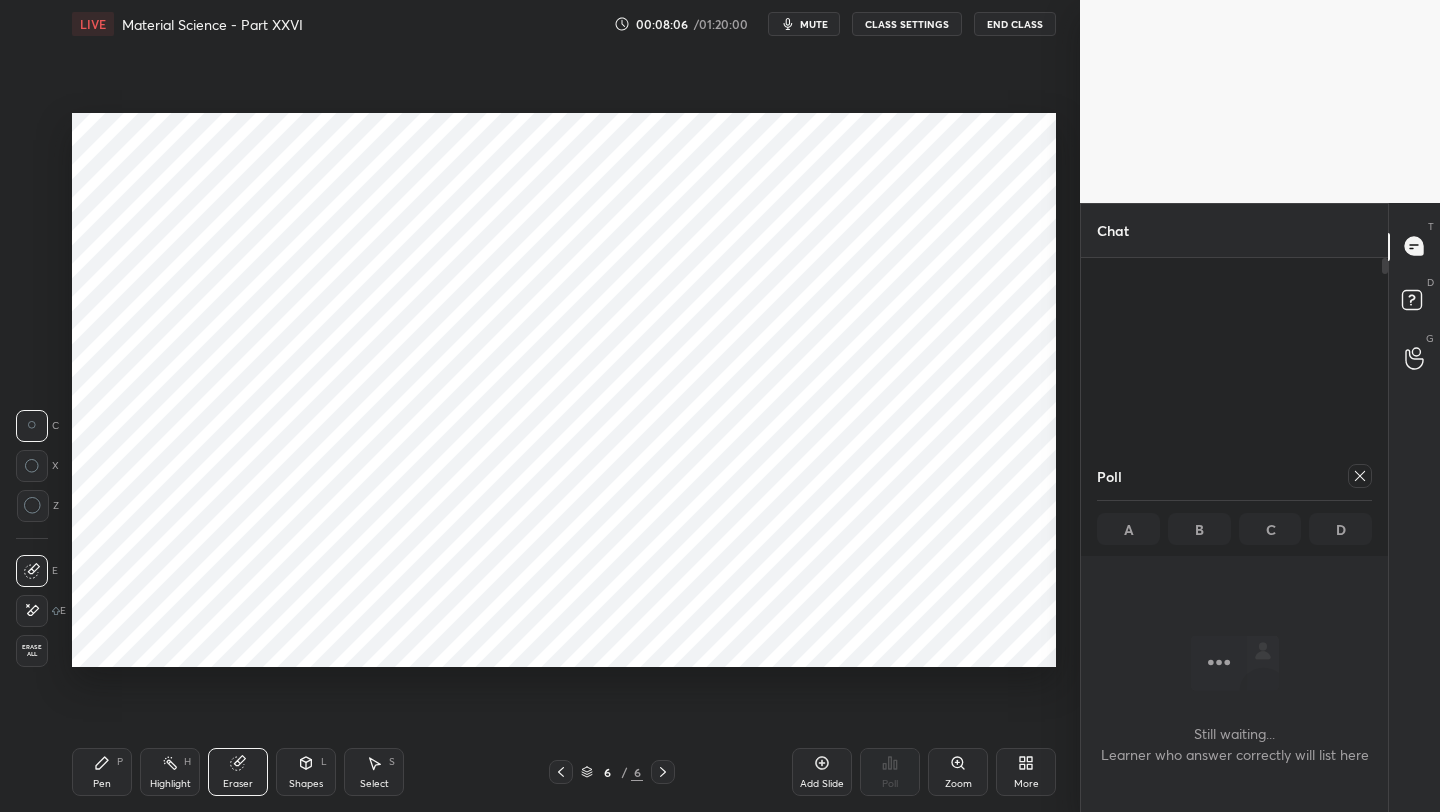 click on "Pen P" at bounding box center (102, 772) 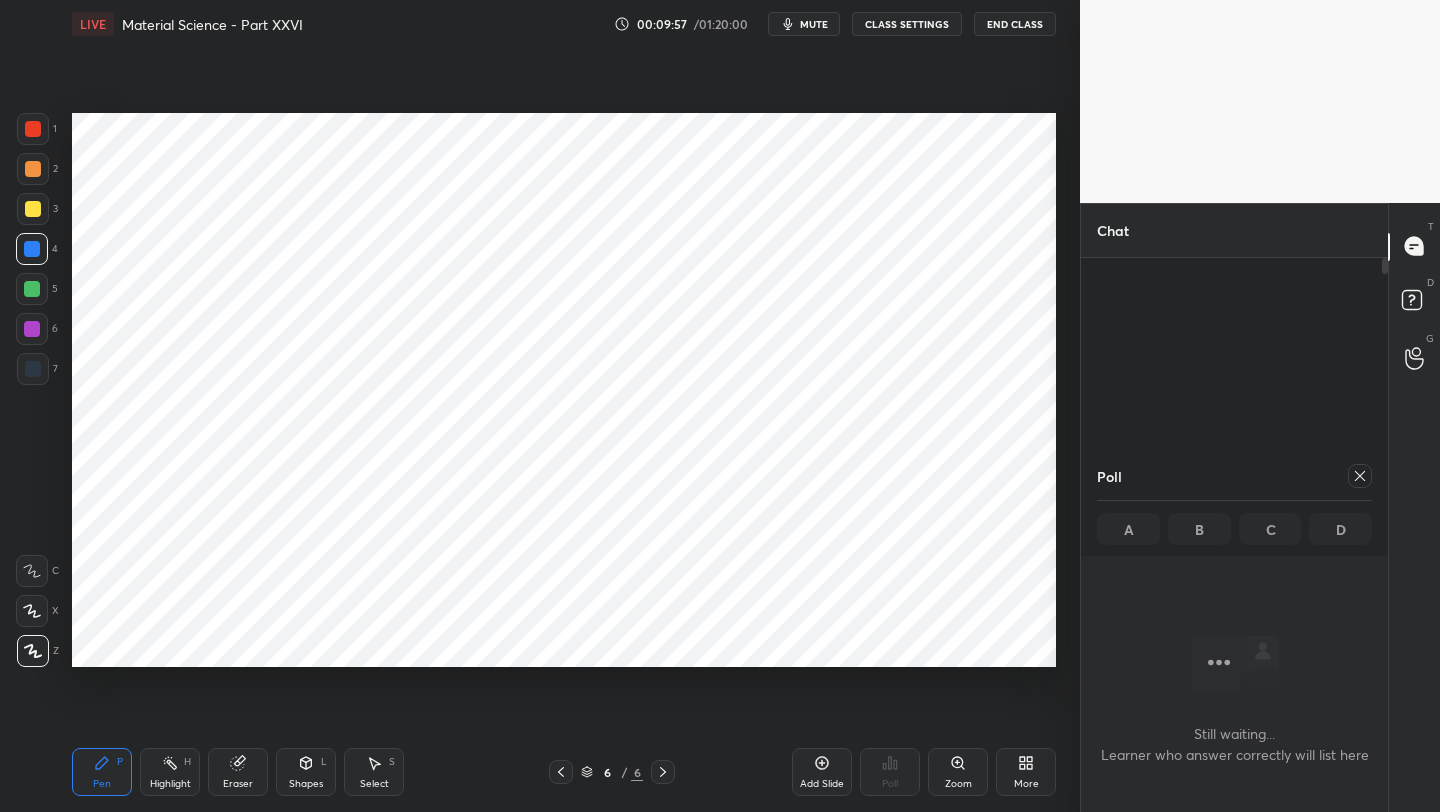 drag, startPoint x: 32, startPoint y: 359, endPoint x: 63, endPoint y: 381, distance: 38.013157 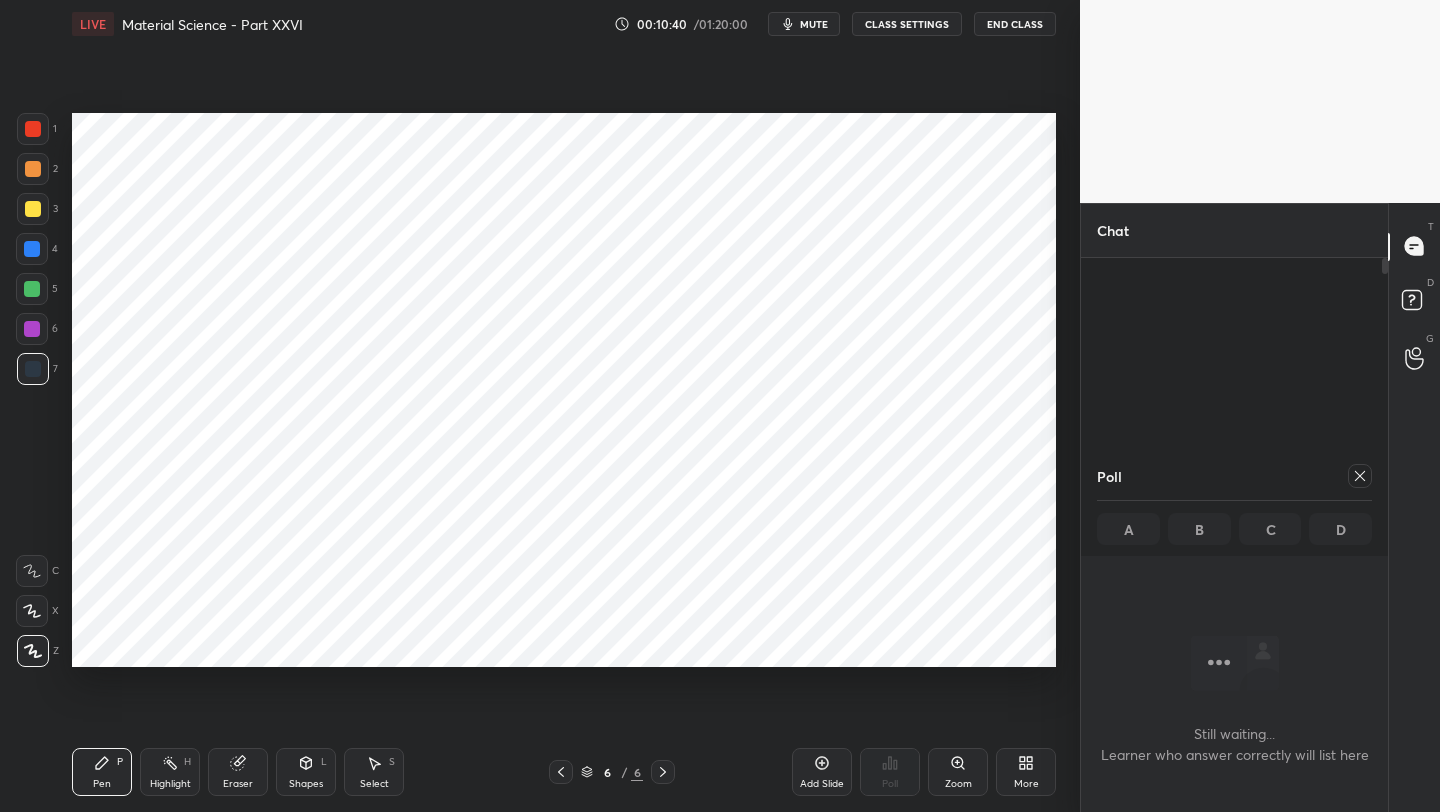 click 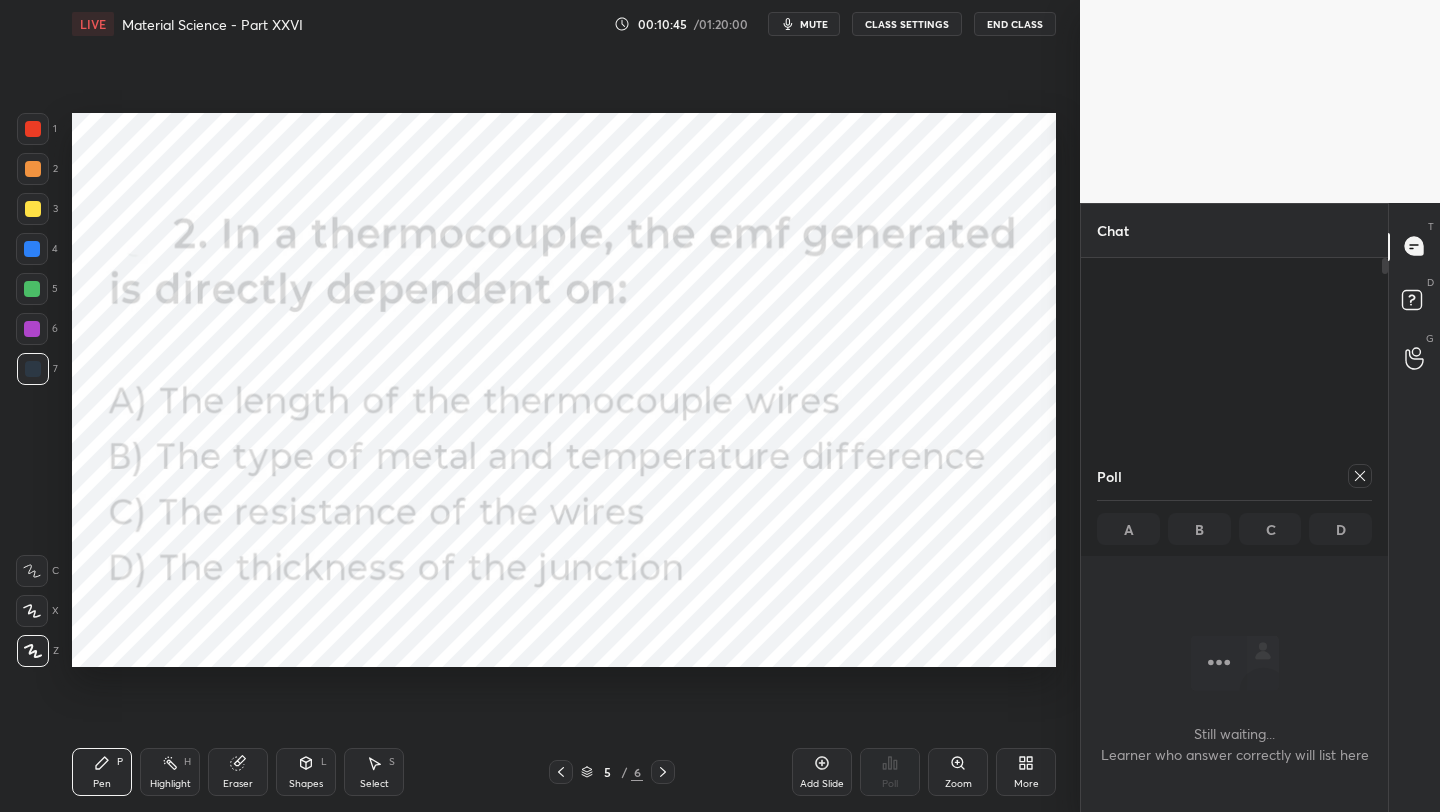 click 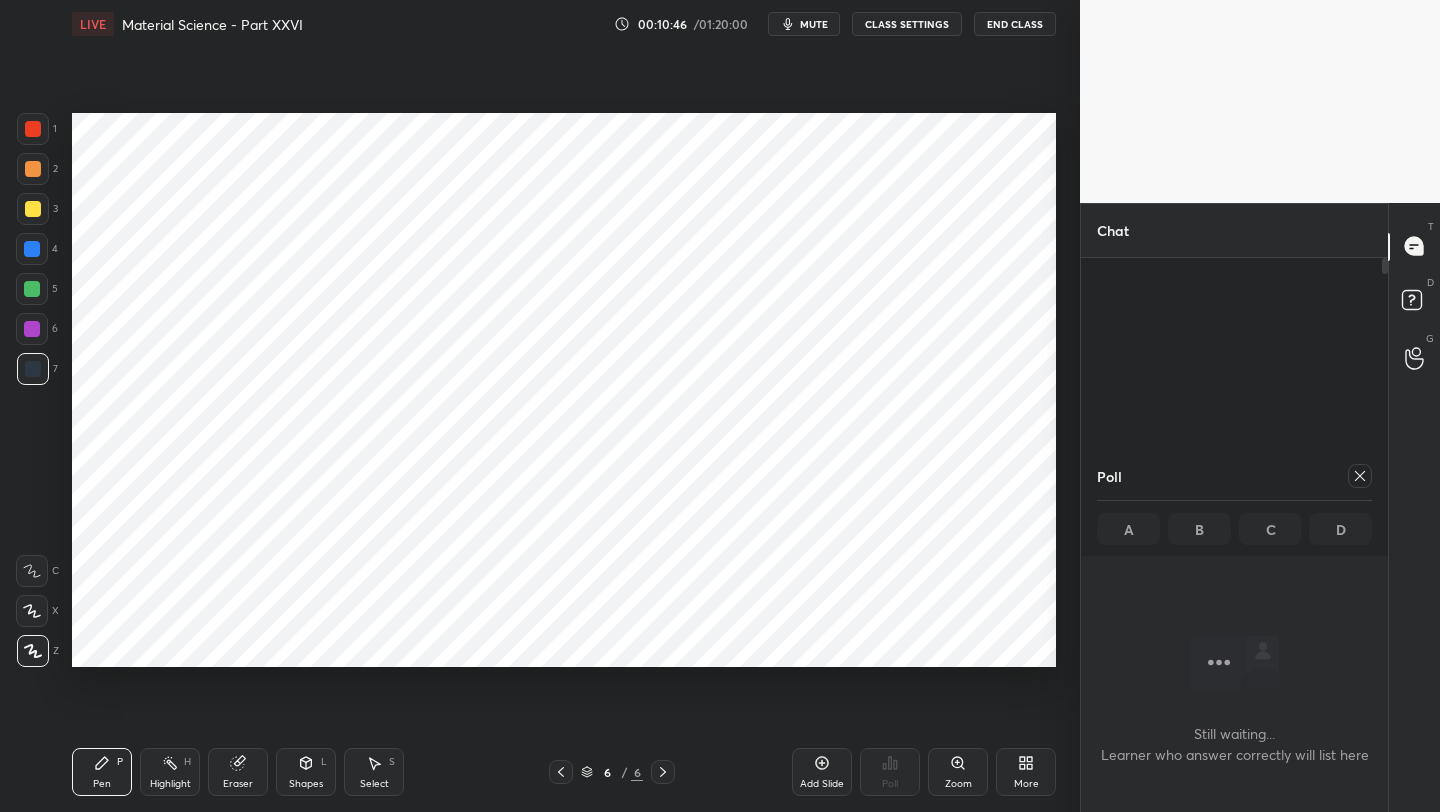 click 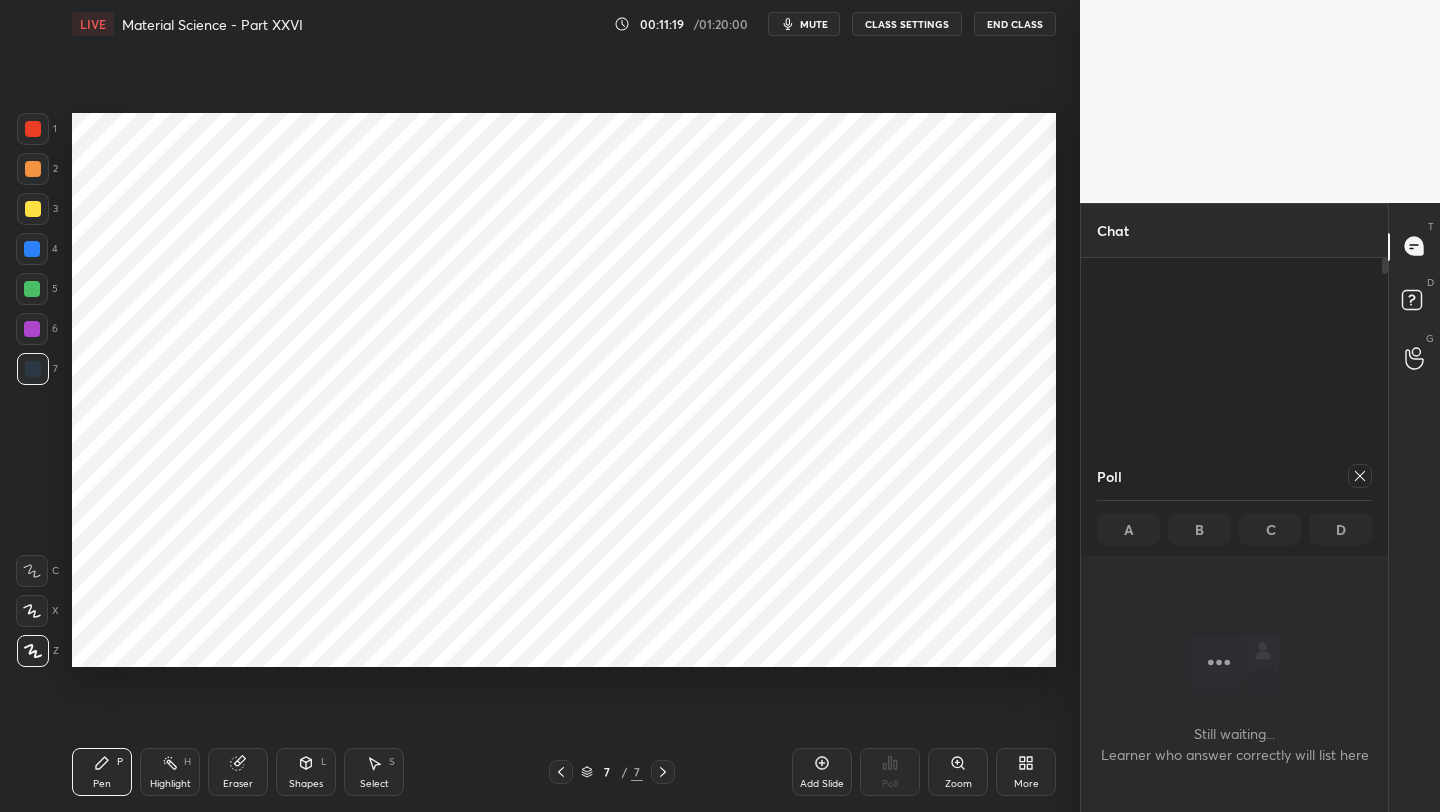 click at bounding box center [33, 129] 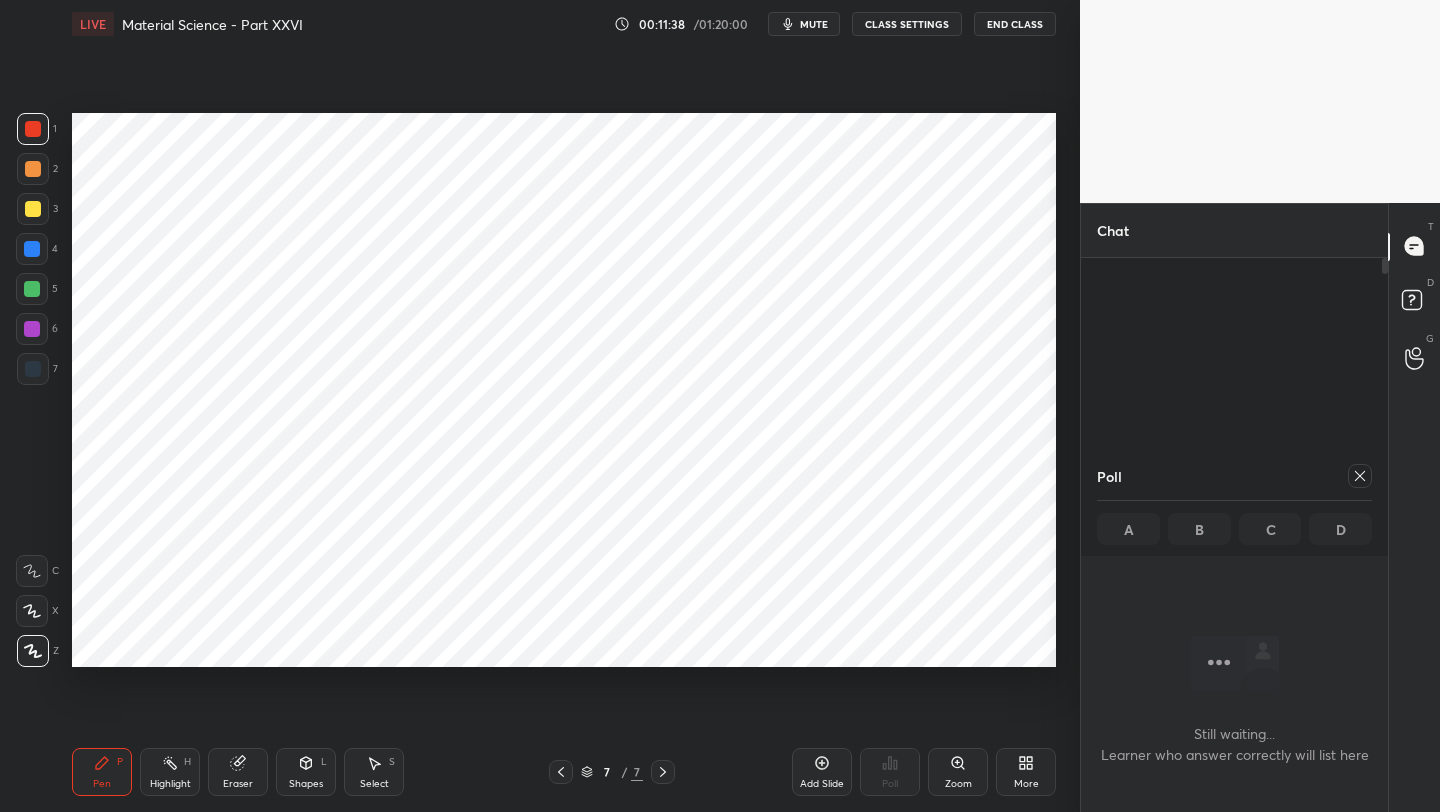 drag, startPoint x: 243, startPoint y: 773, endPoint x: 243, endPoint y: 684, distance: 89 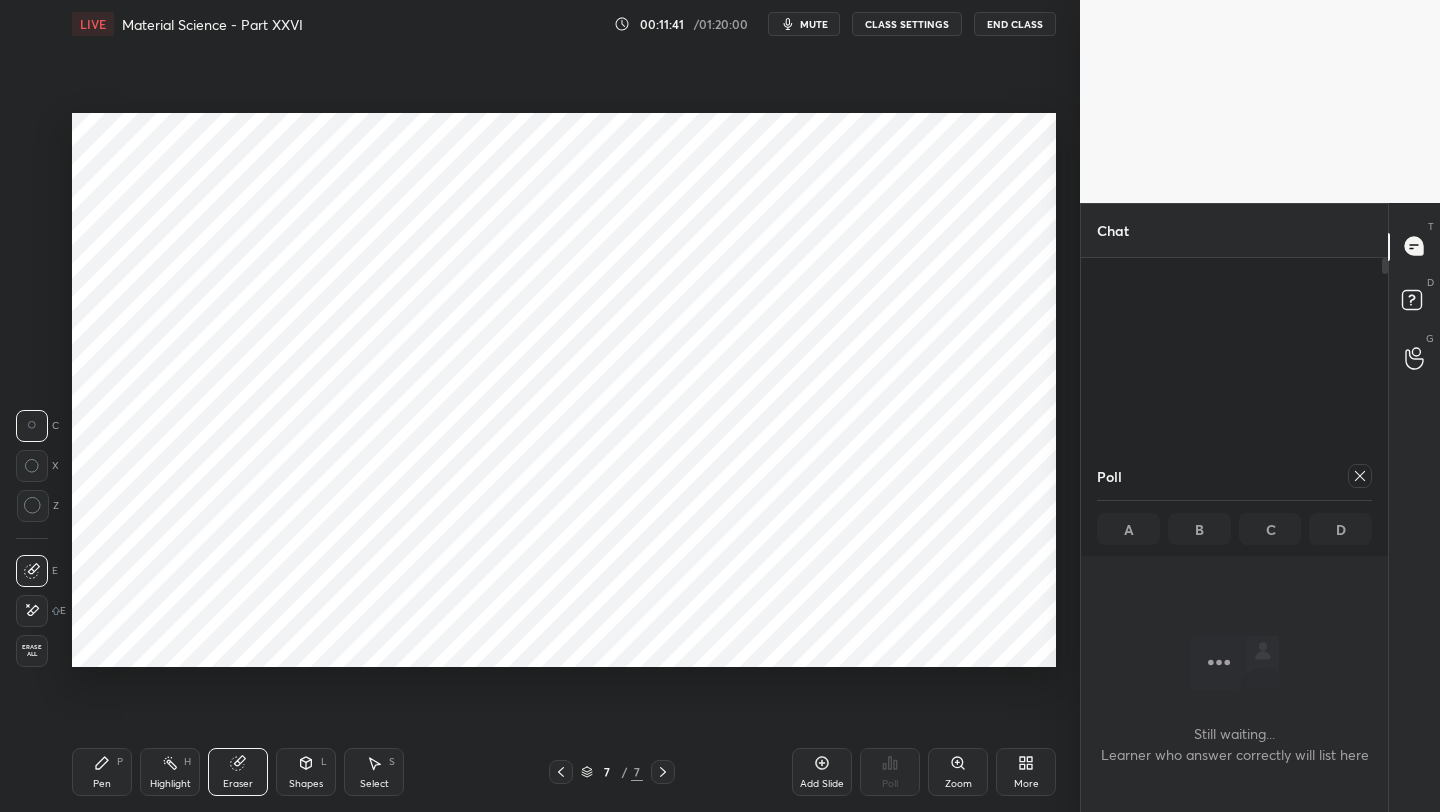 drag, startPoint x: 86, startPoint y: 771, endPoint x: 108, endPoint y: 674, distance: 99.46356 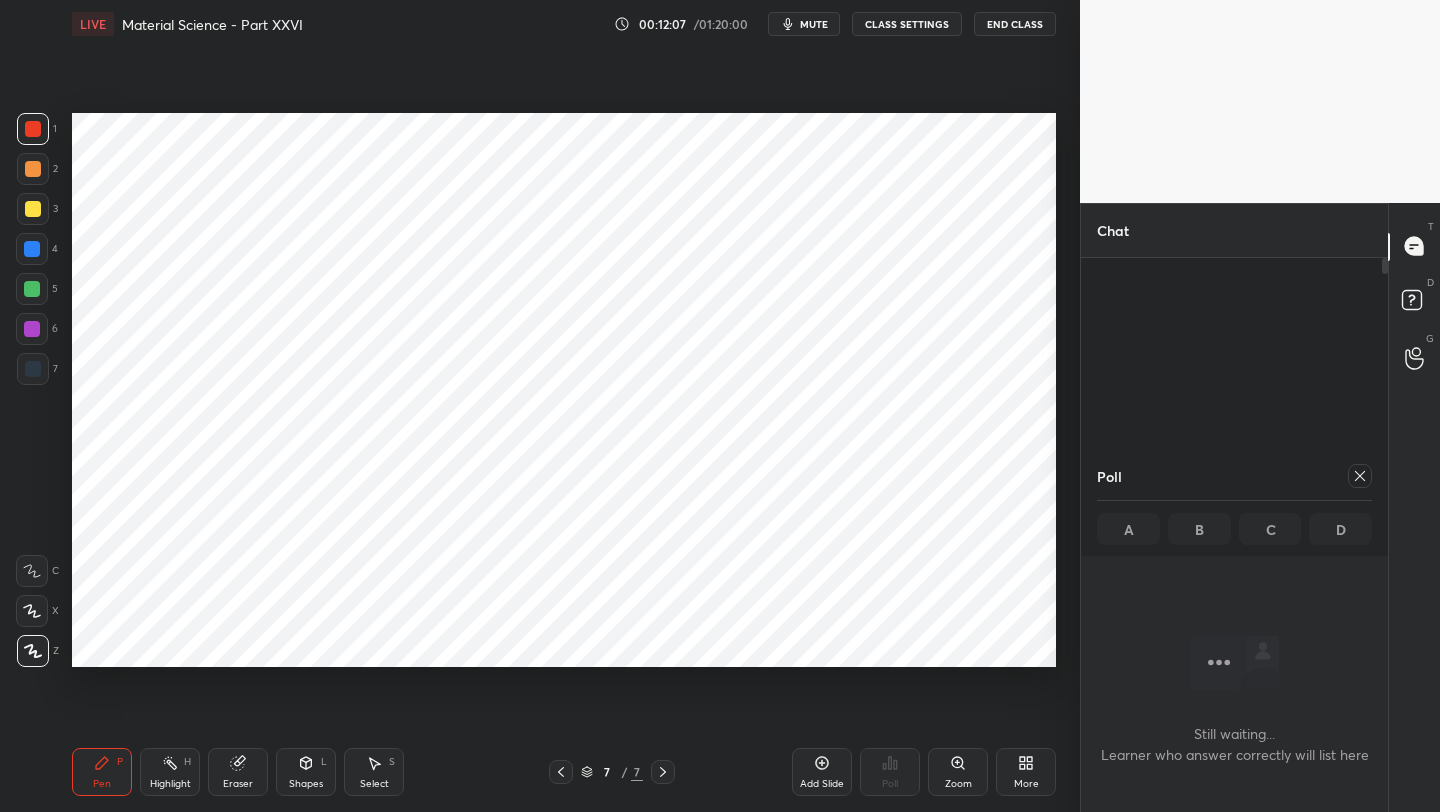 click at bounding box center [33, 369] 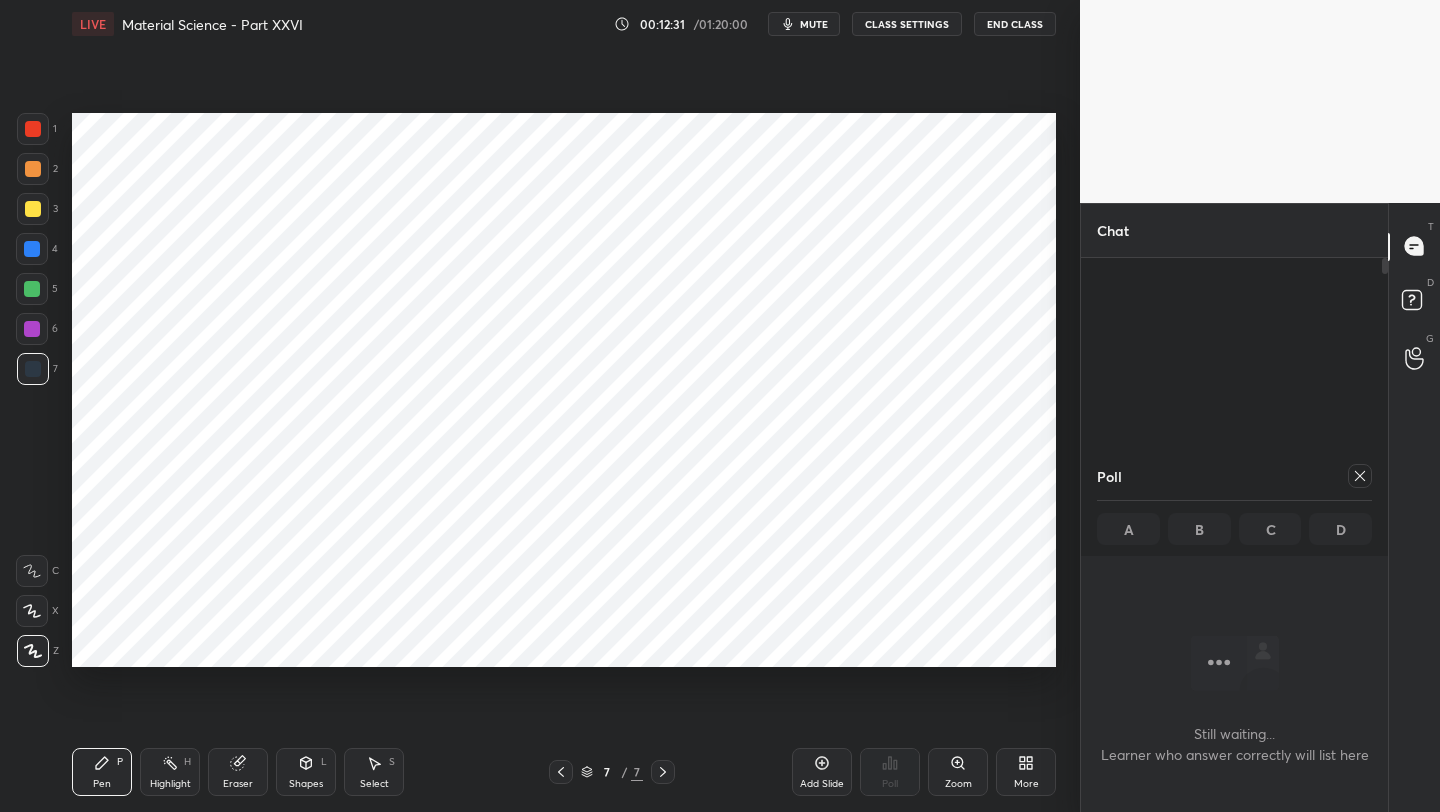 click at bounding box center (561, 772) 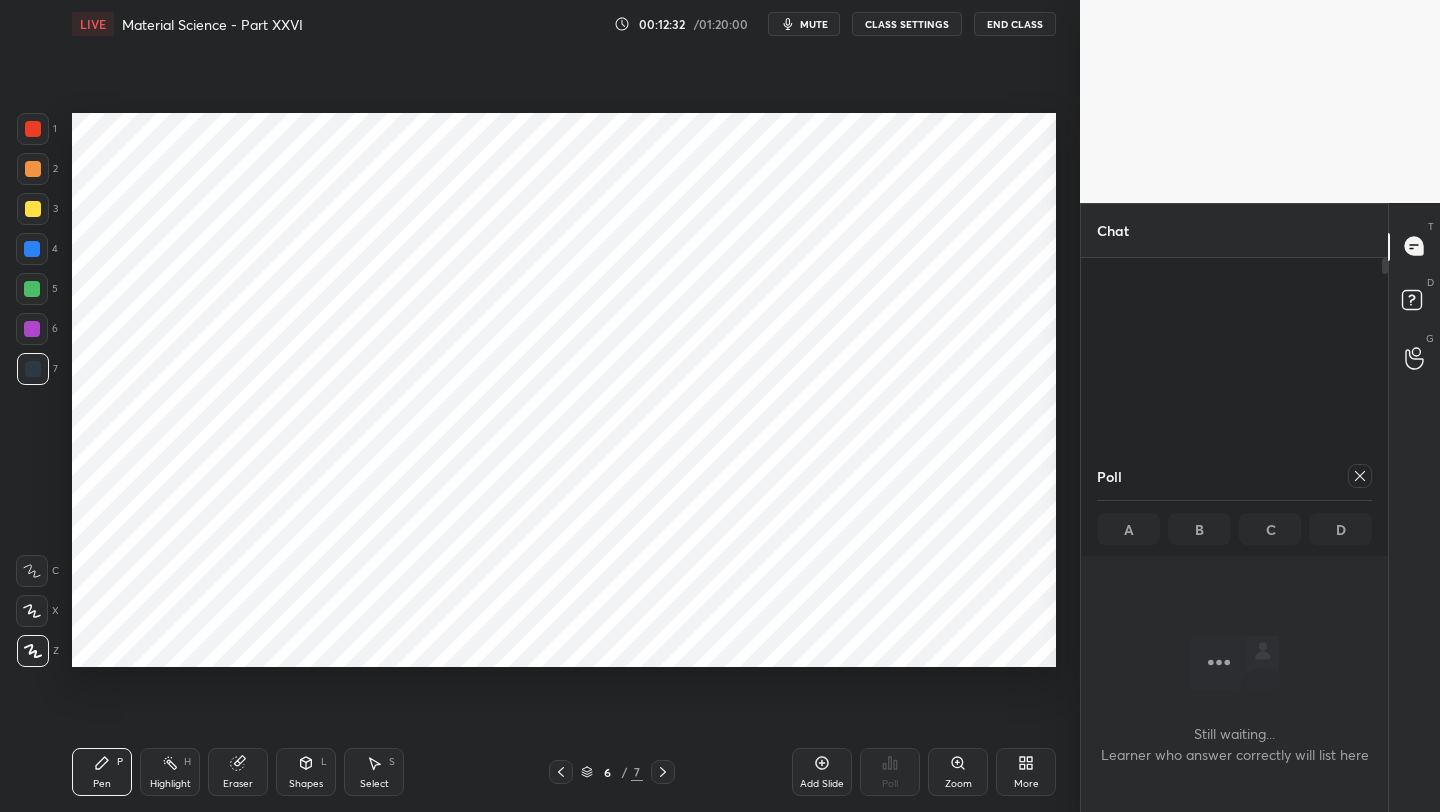 click 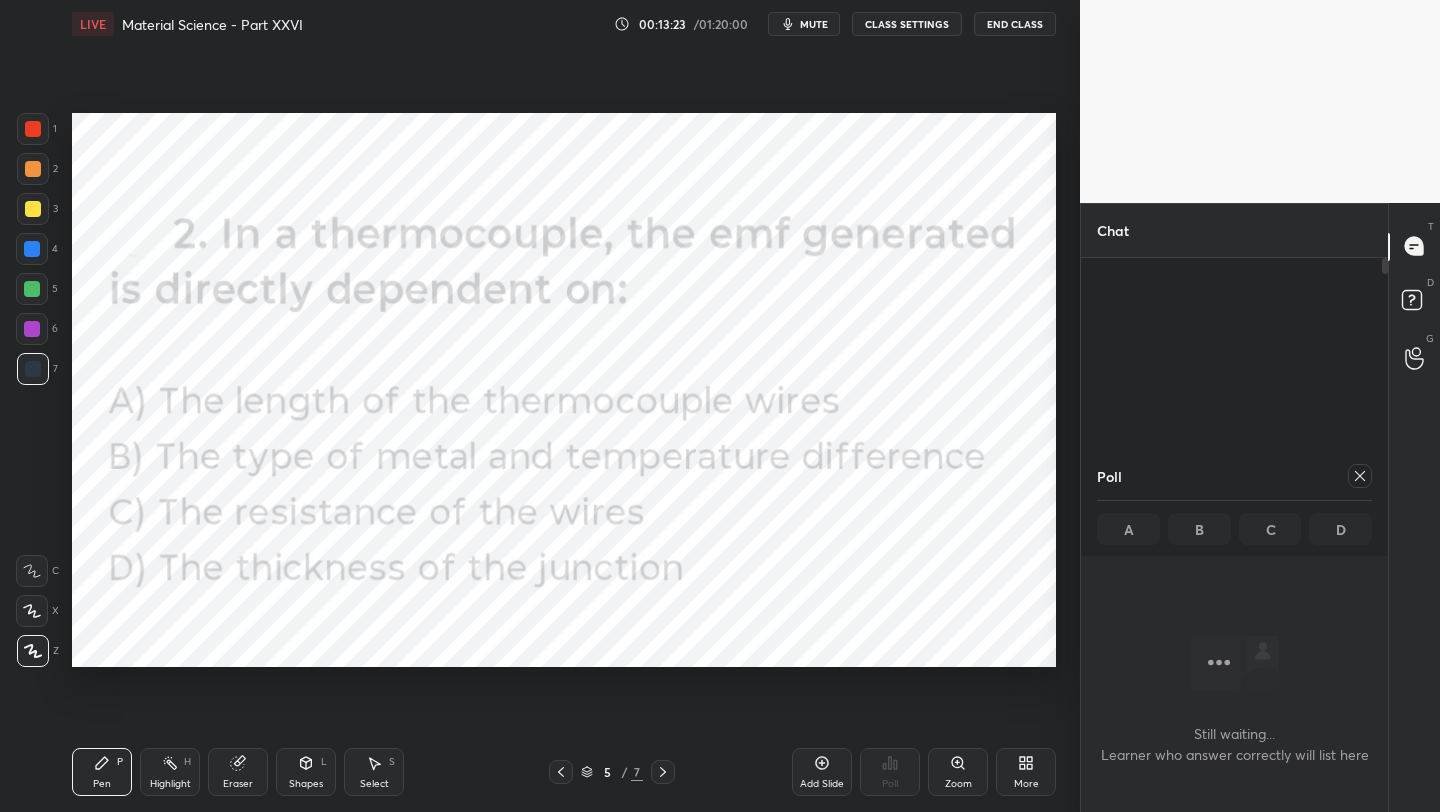 click 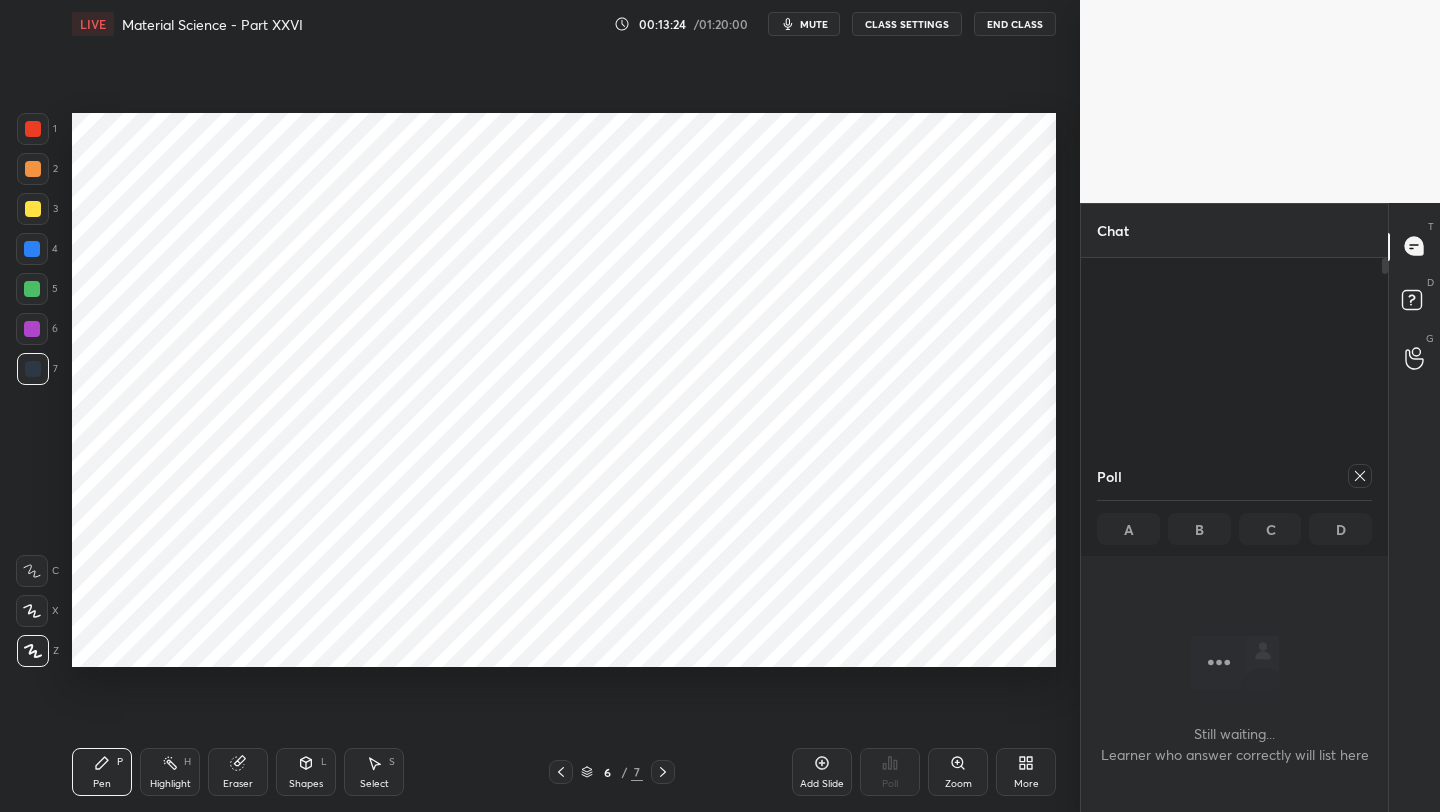 click 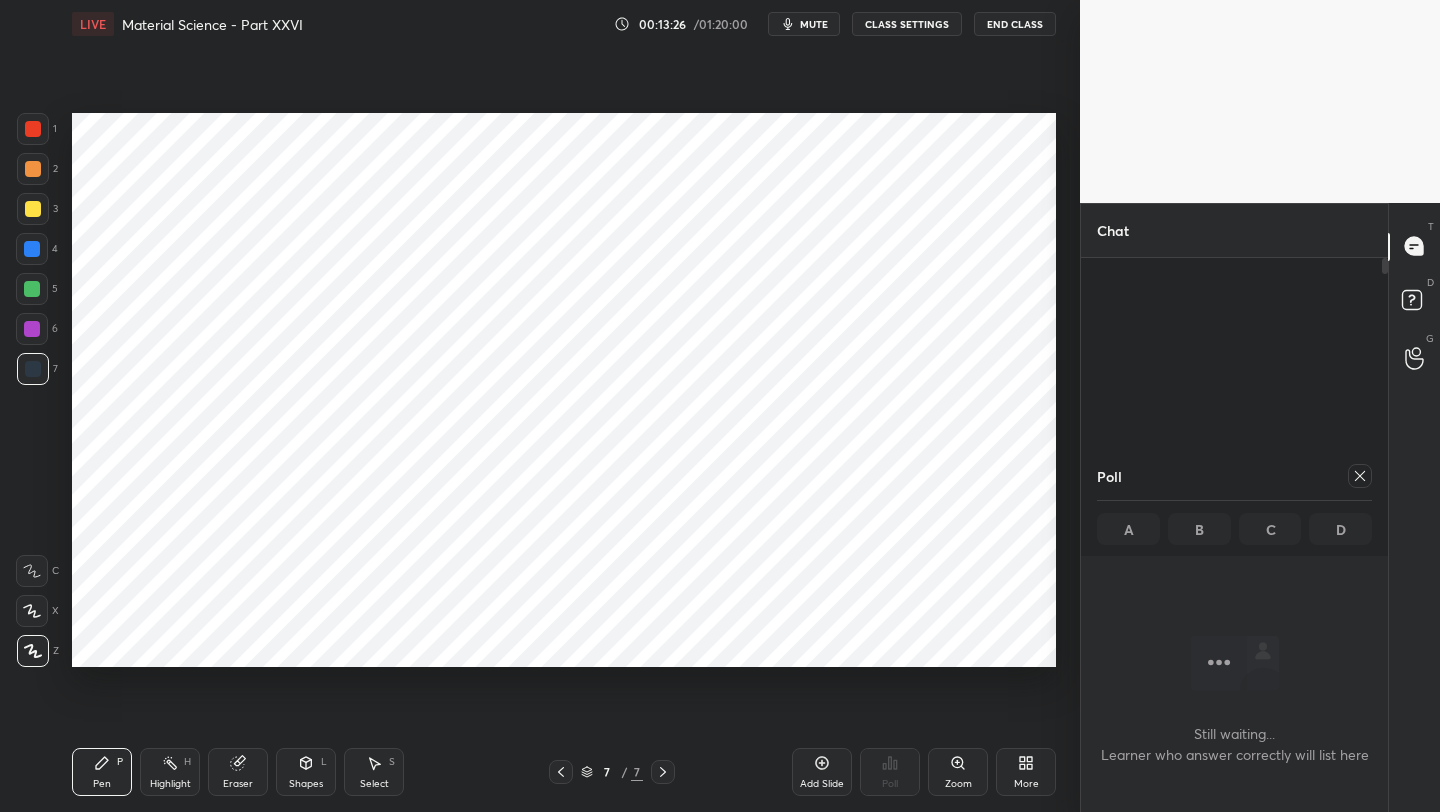 click 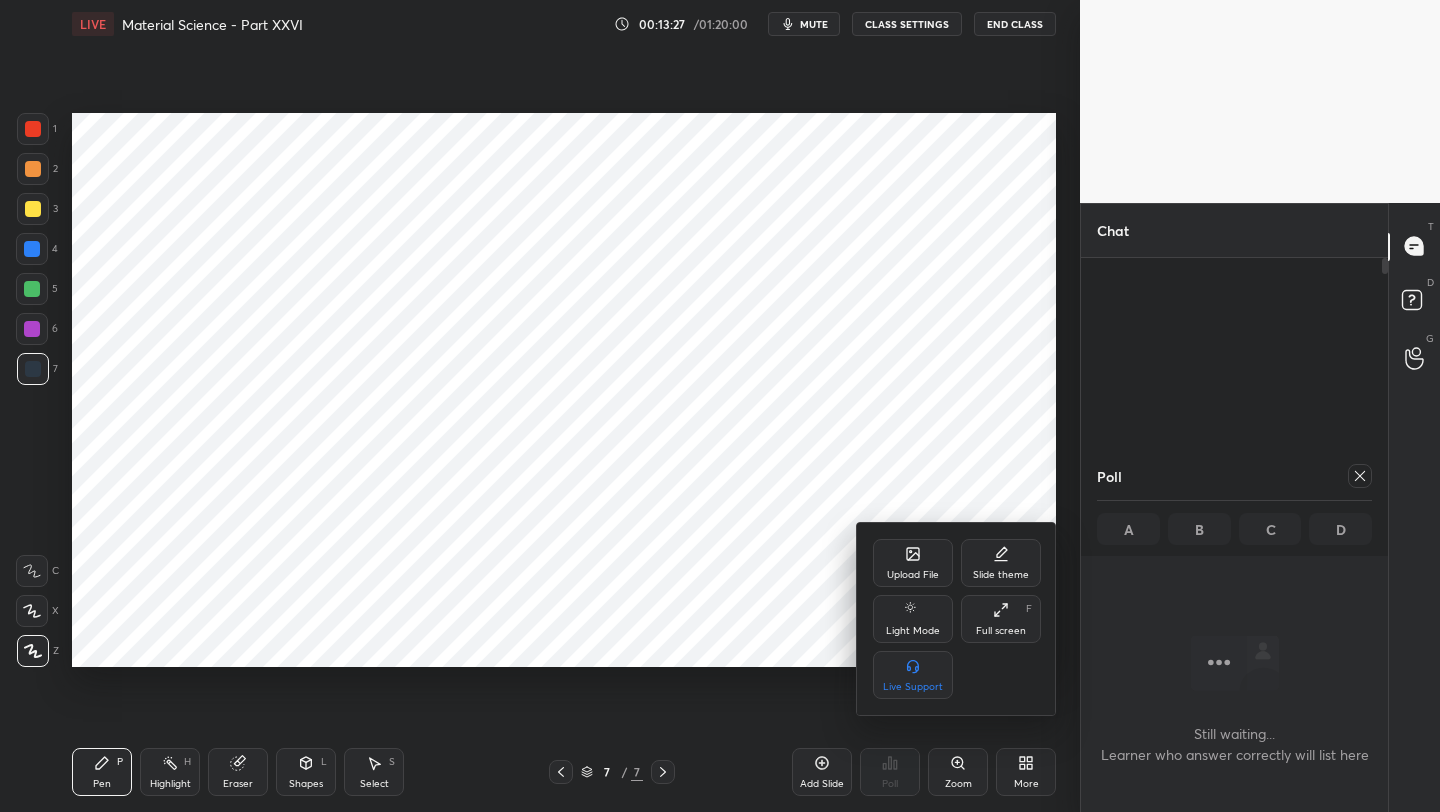 click 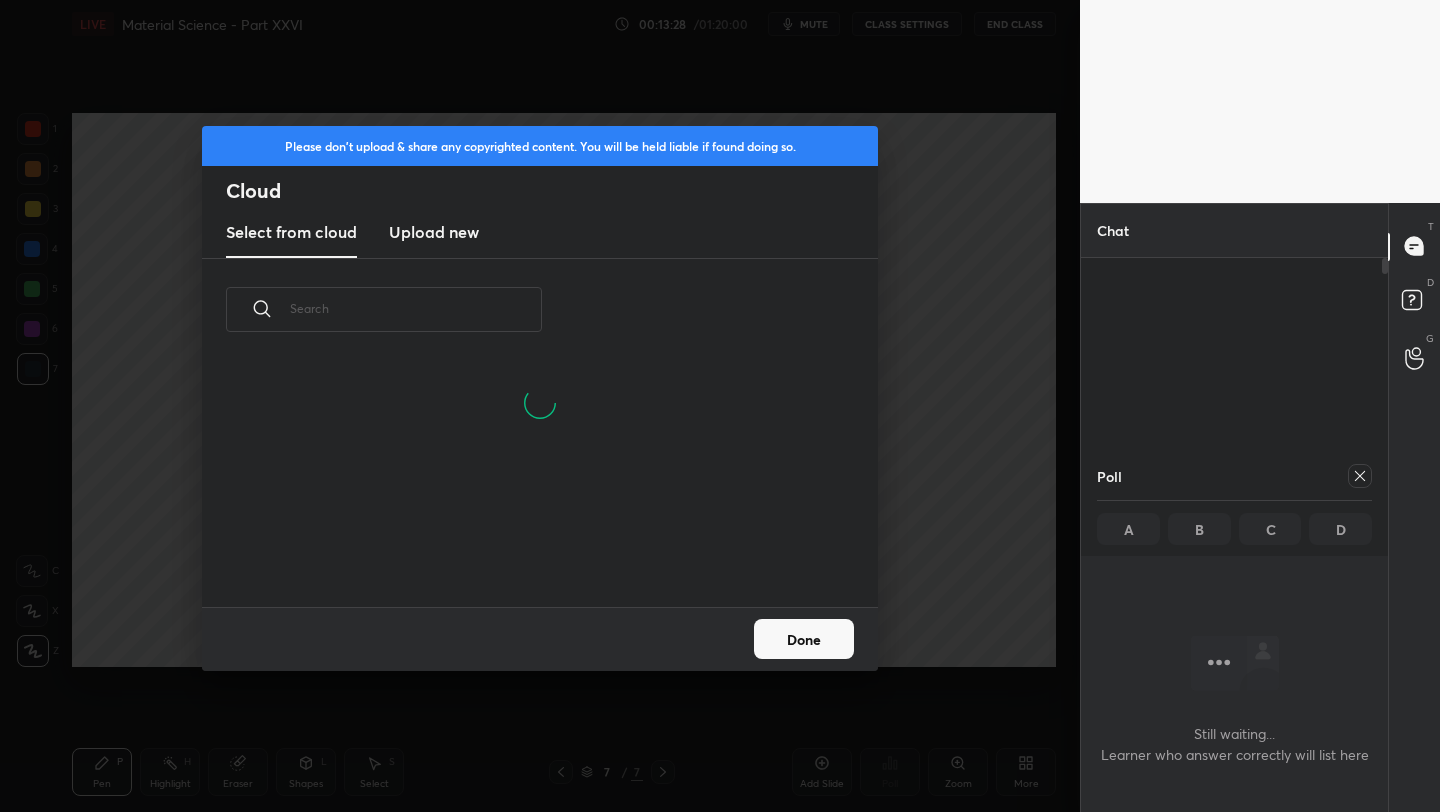scroll, scrollTop: 7, scrollLeft: 11, axis: both 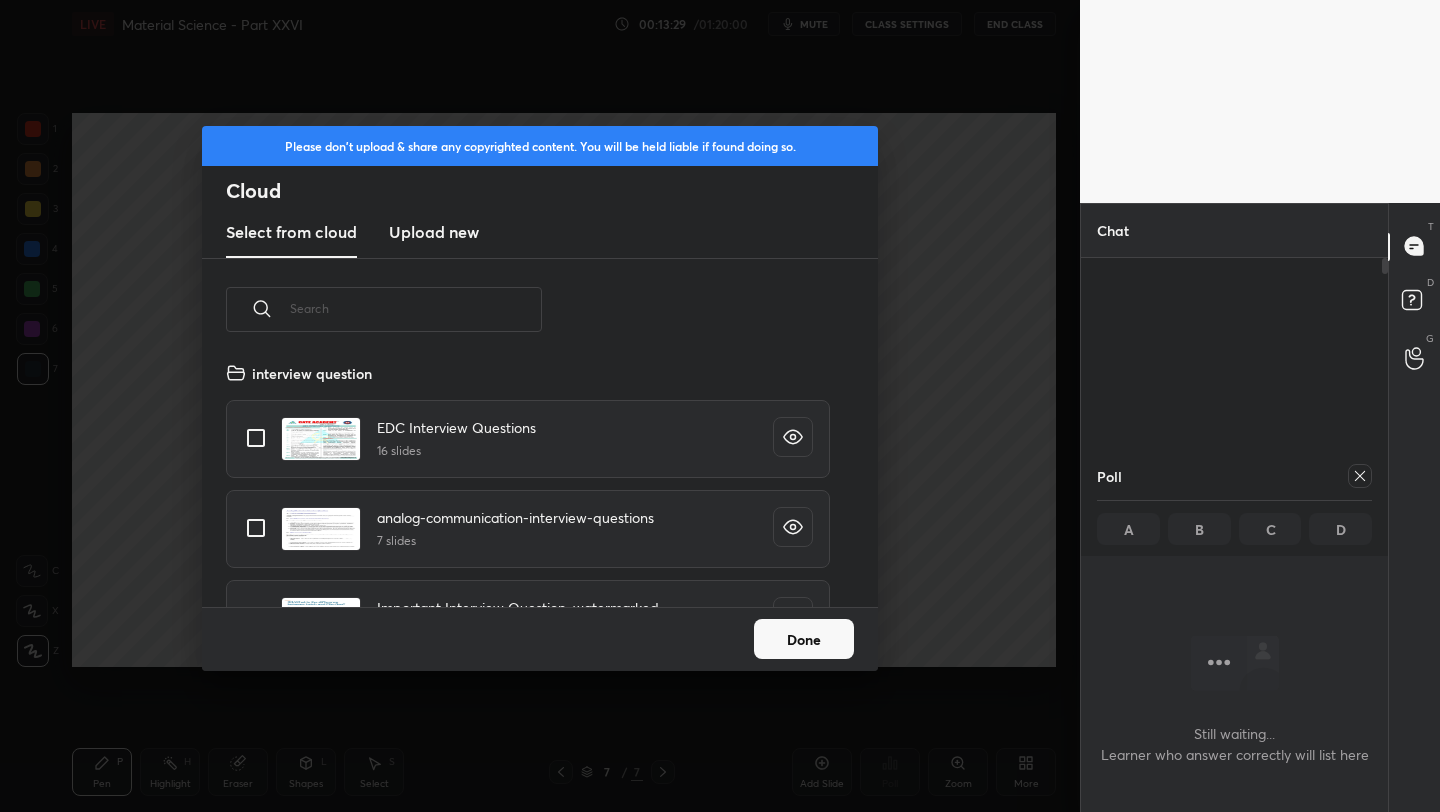 click on "Upload new" at bounding box center (434, 232) 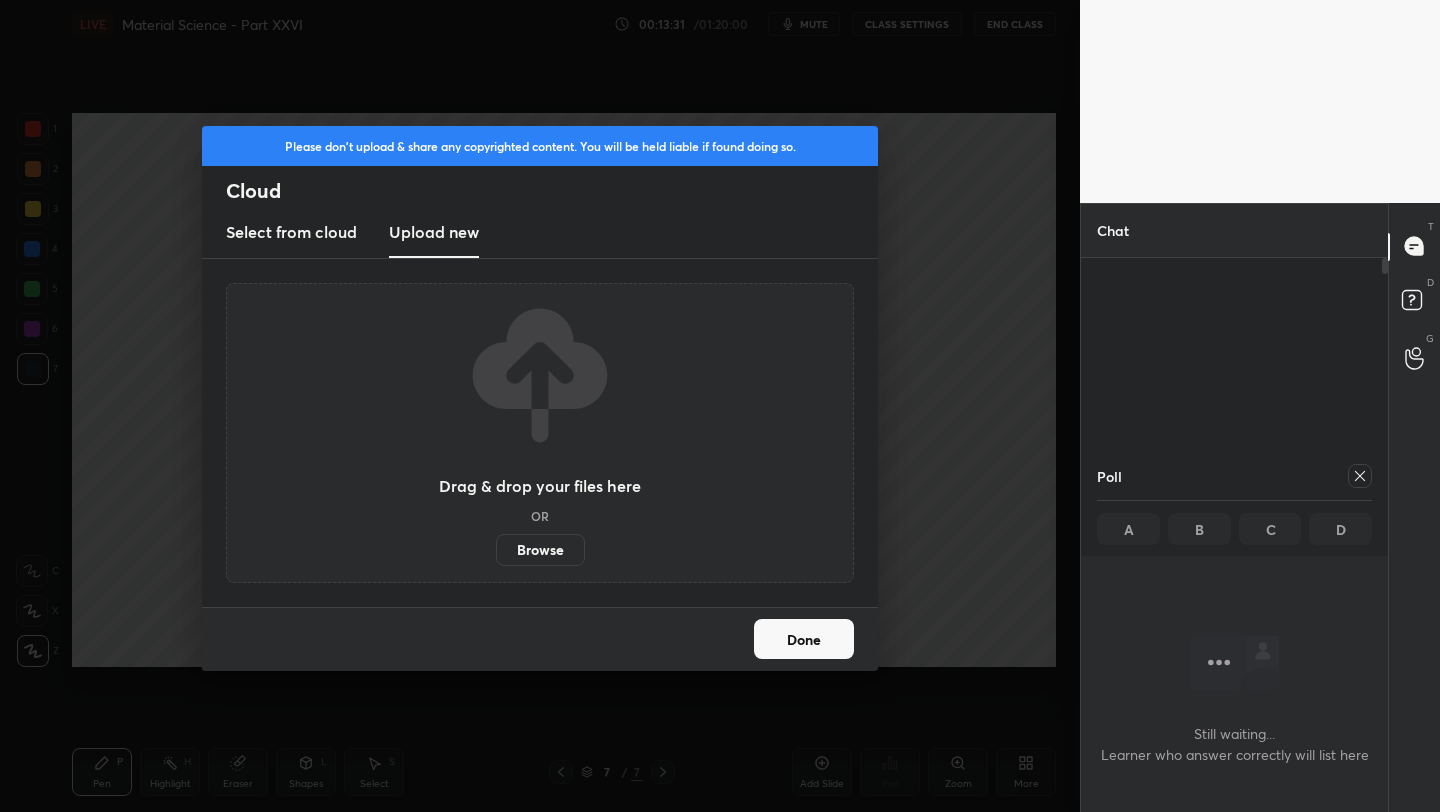click on "Browse" at bounding box center [540, 550] 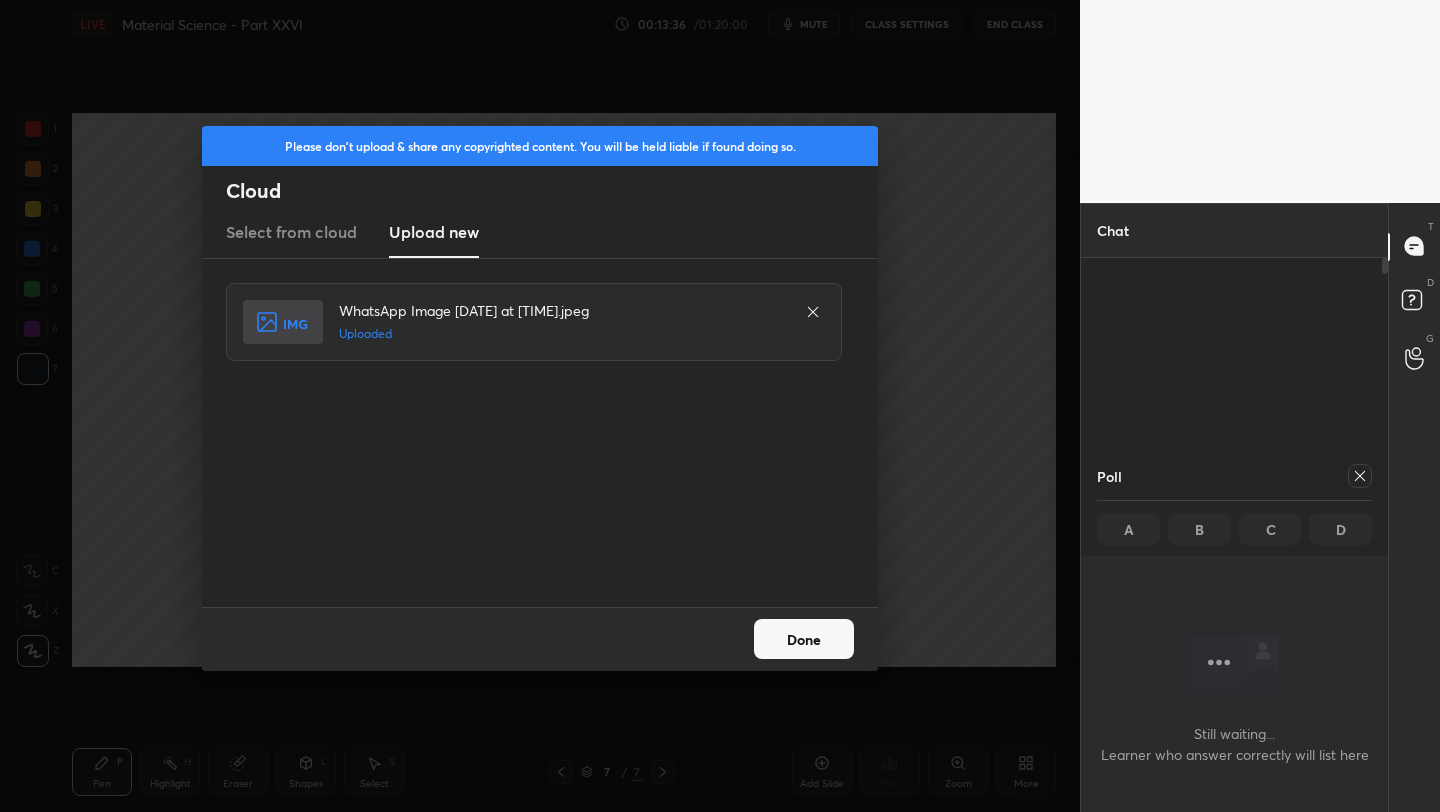 click on "Done" at bounding box center [804, 639] 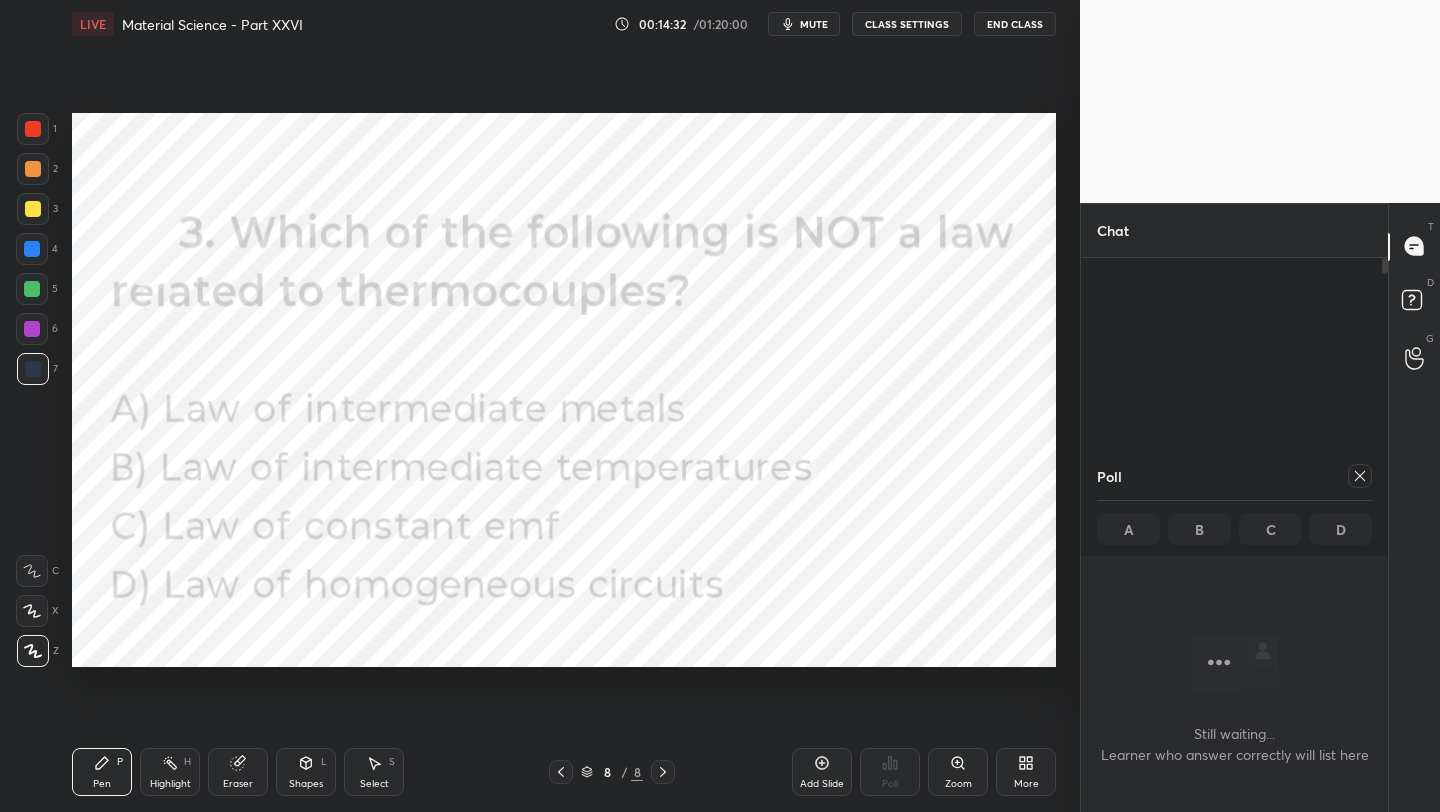 click 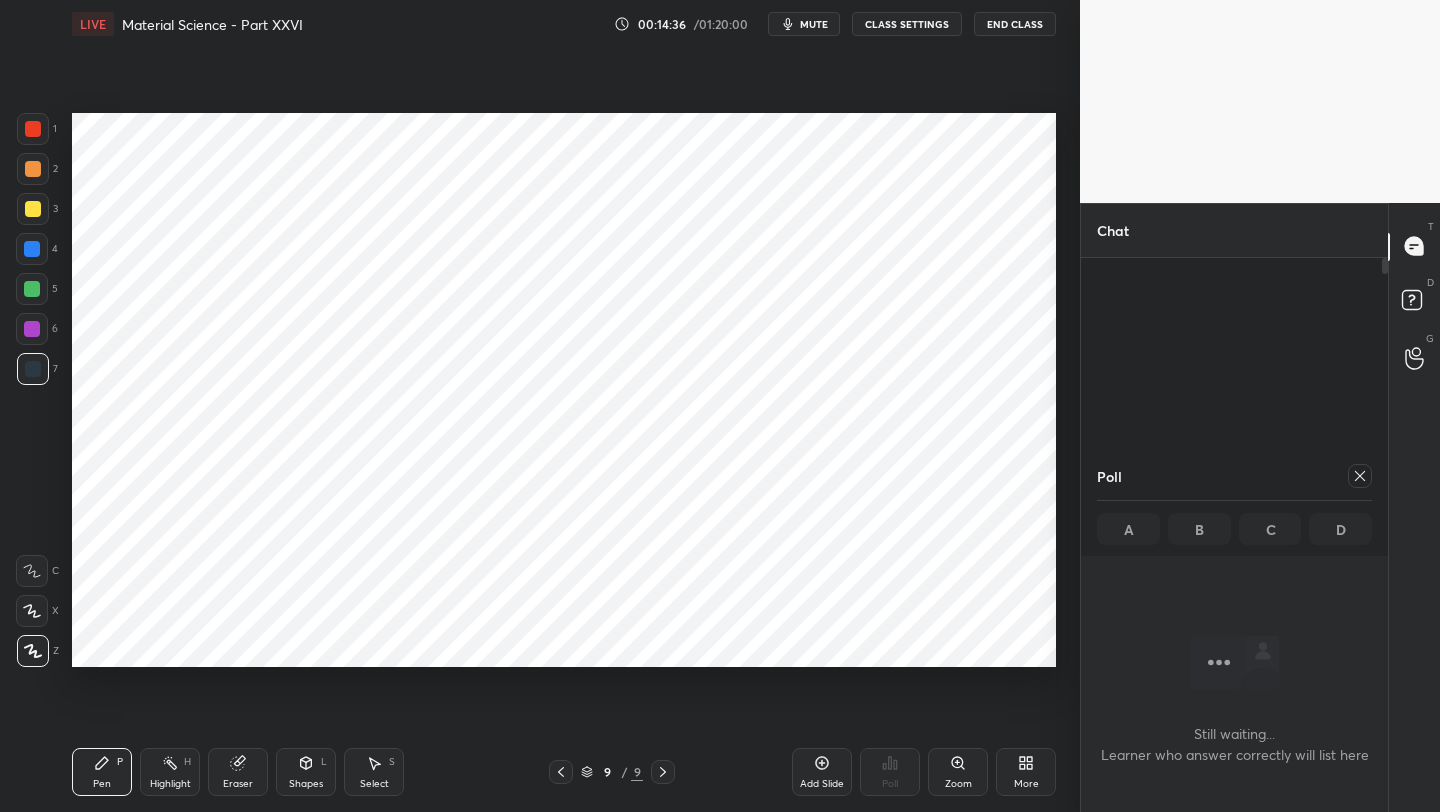 click at bounding box center [33, 129] 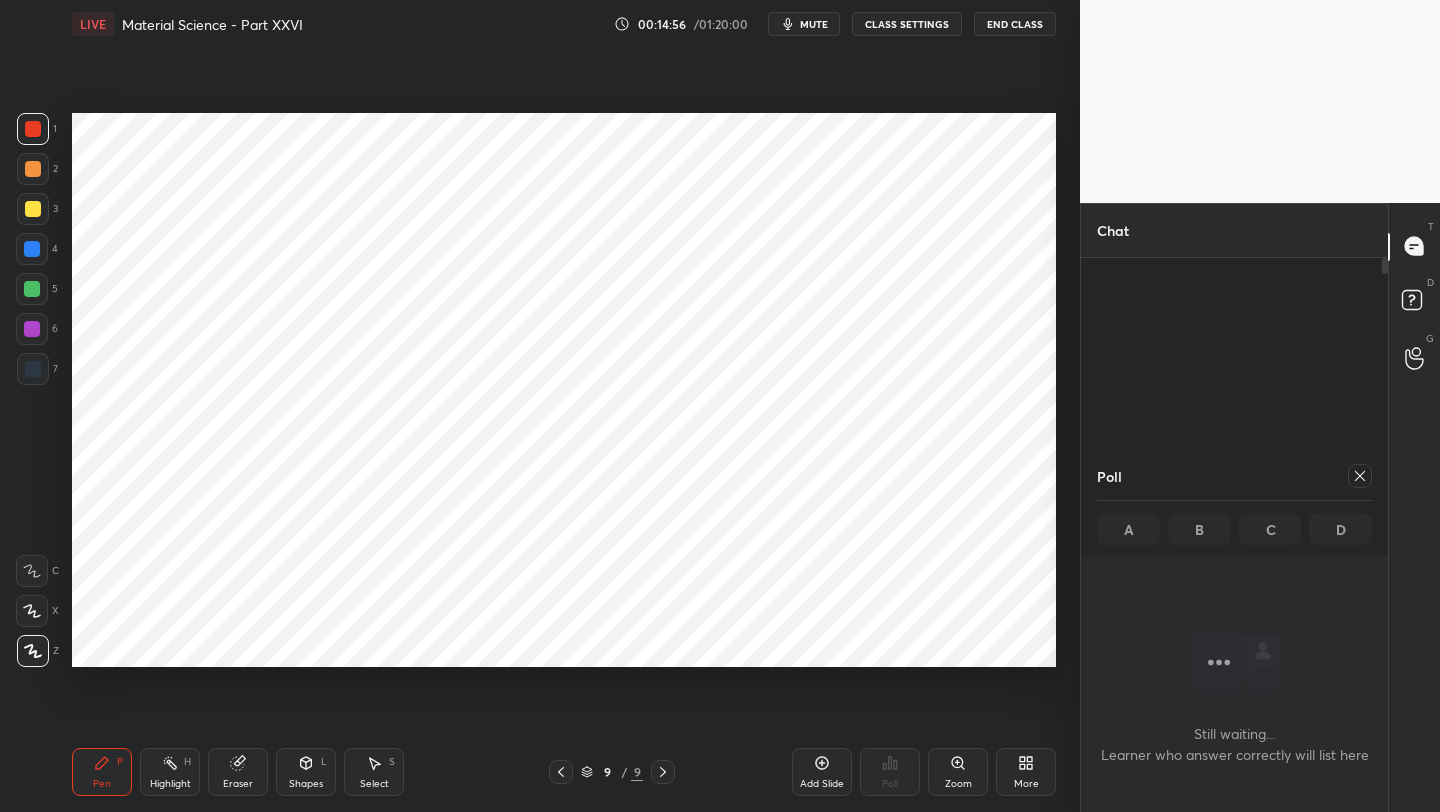 drag, startPoint x: 557, startPoint y: 775, endPoint x: 555, endPoint y: 765, distance: 10.198039 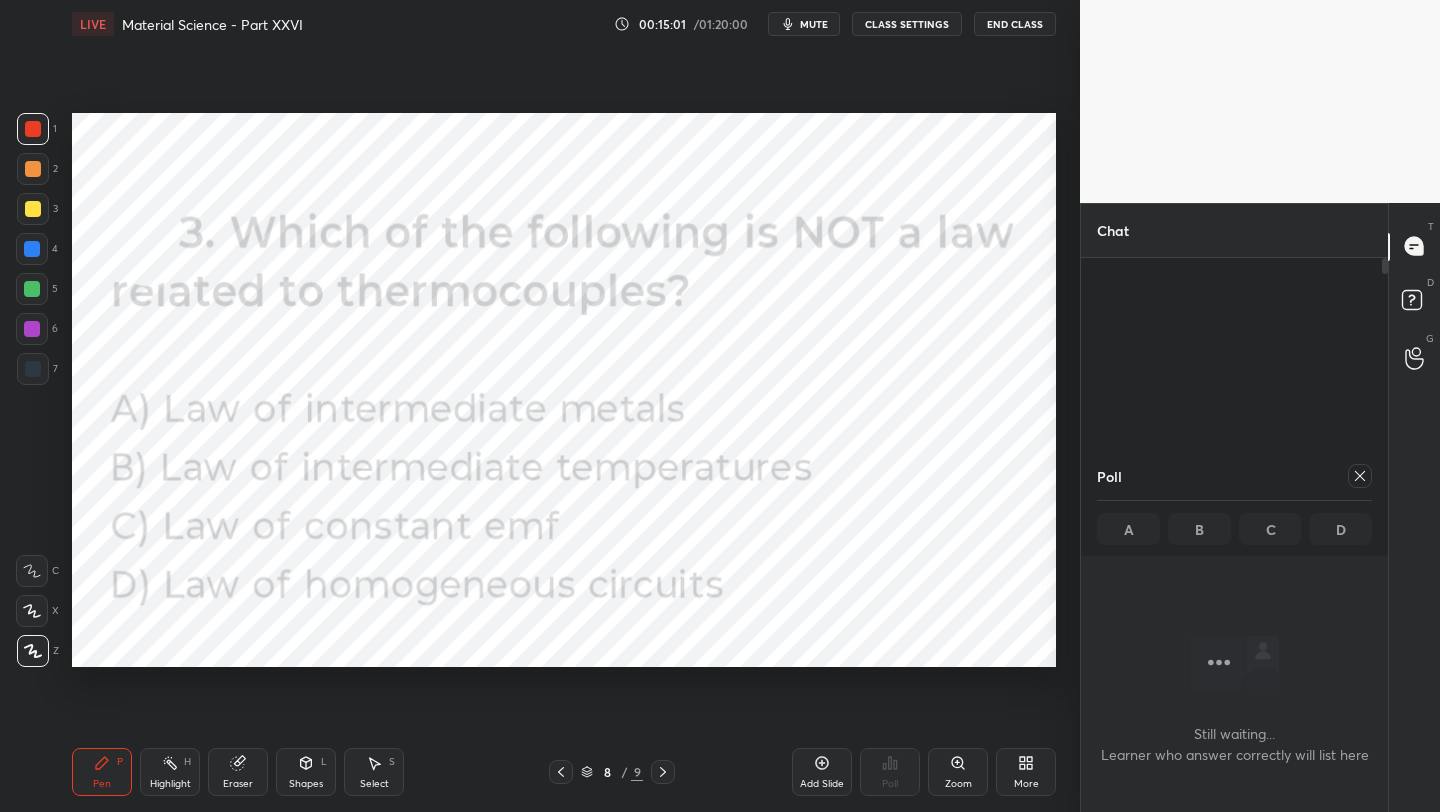 click 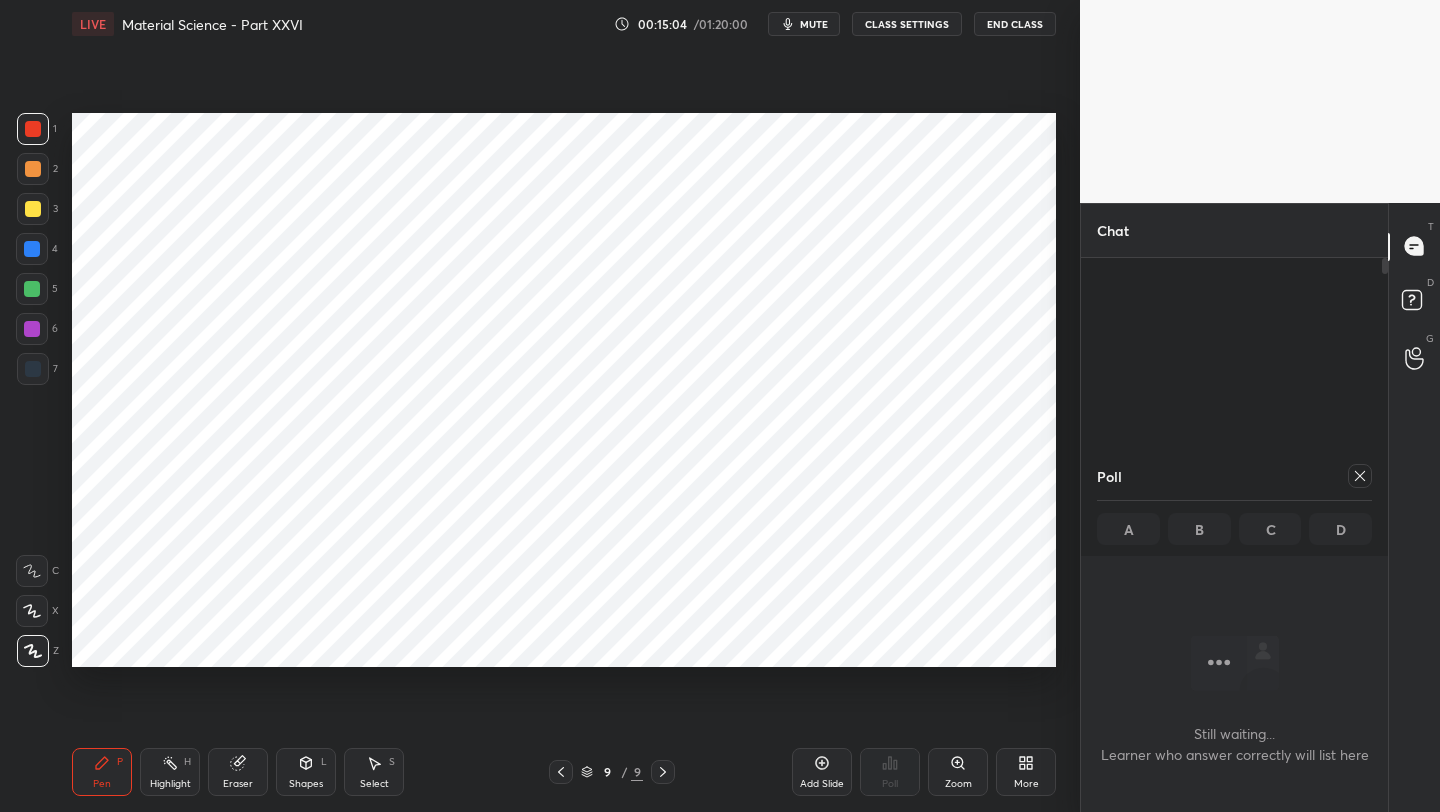 click at bounding box center [33, 369] 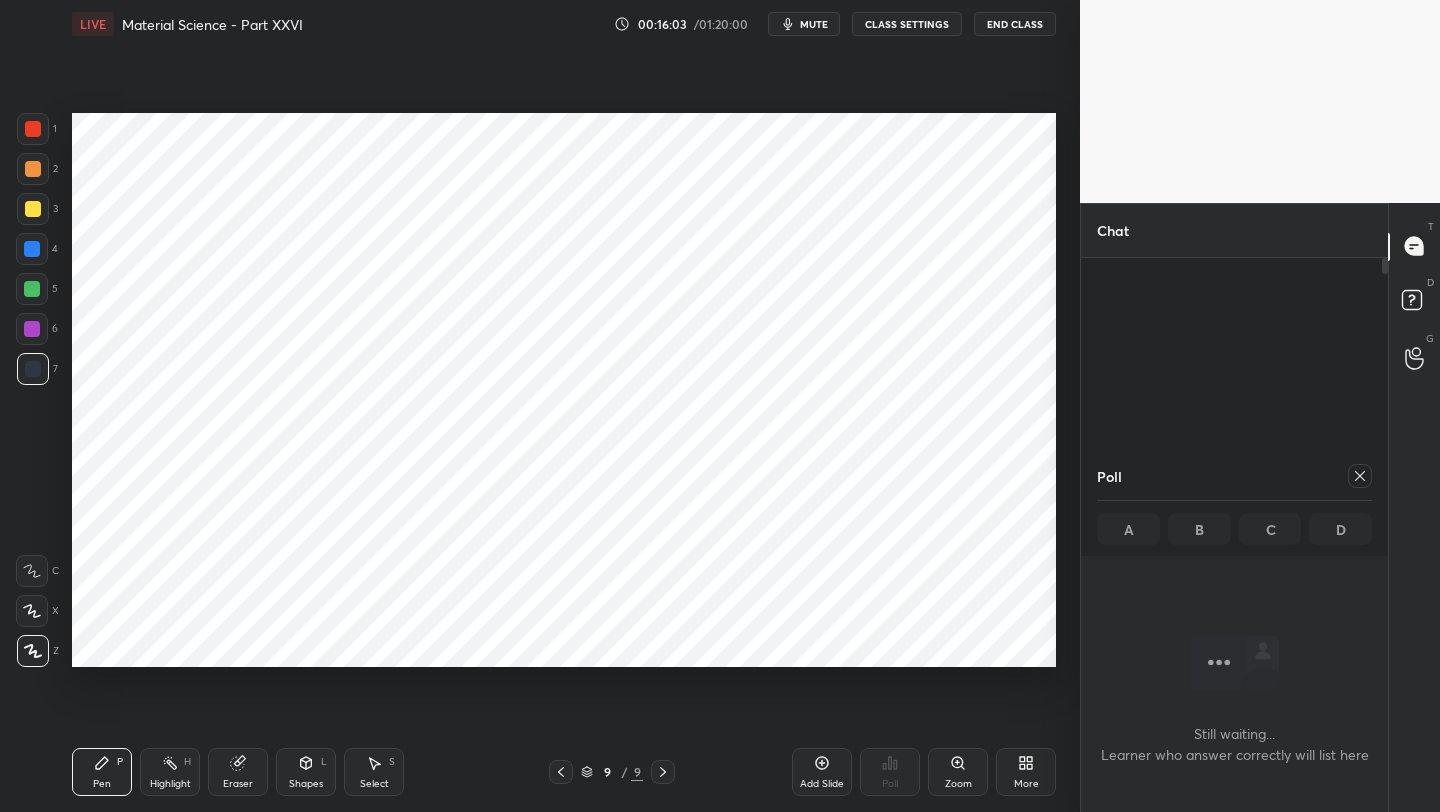 click on "Eraser" at bounding box center [238, 772] 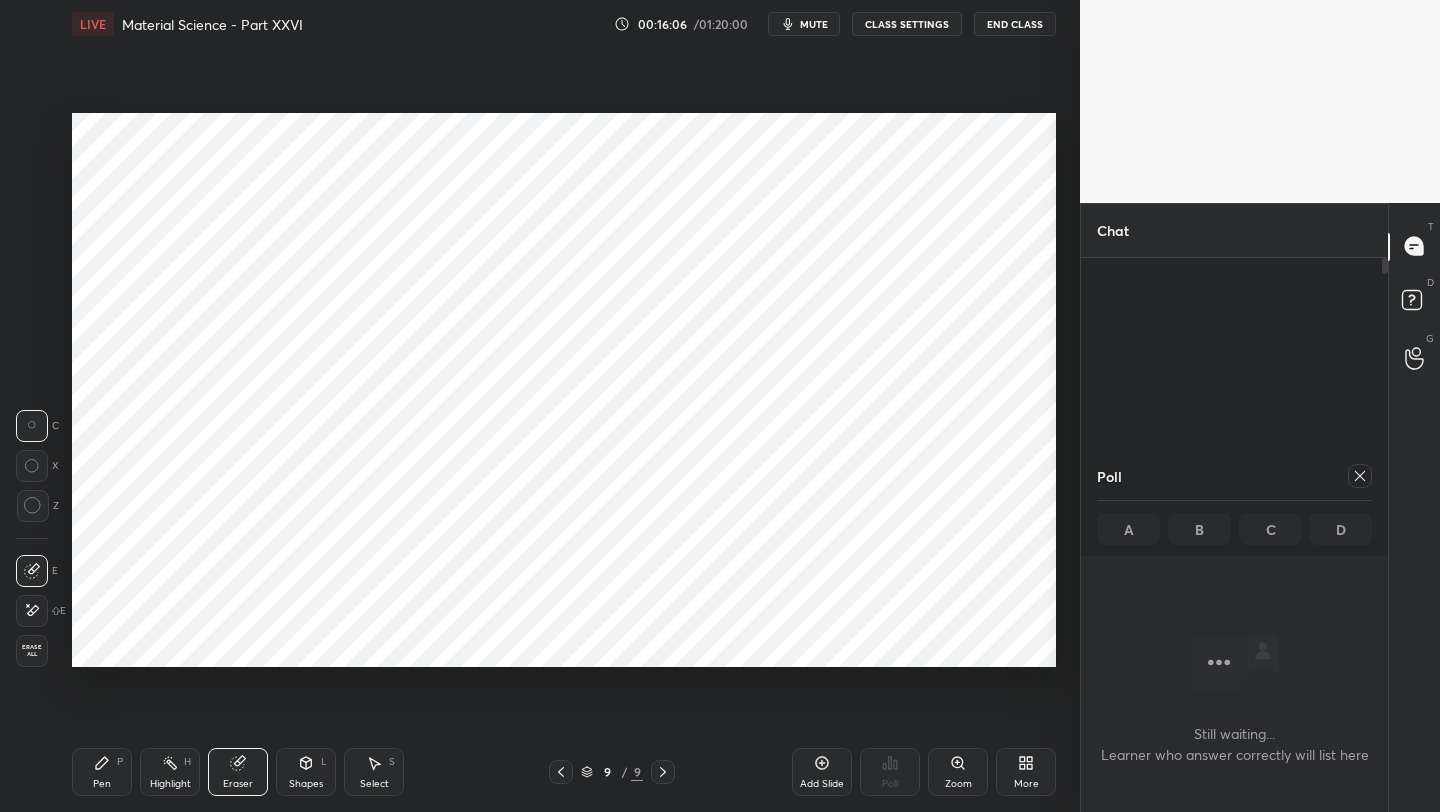 click on "Pen P Highlight H Eraser Shapes L Select S 9 / 9 Add Slide Poll Zoom More" at bounding box center (564, 772) 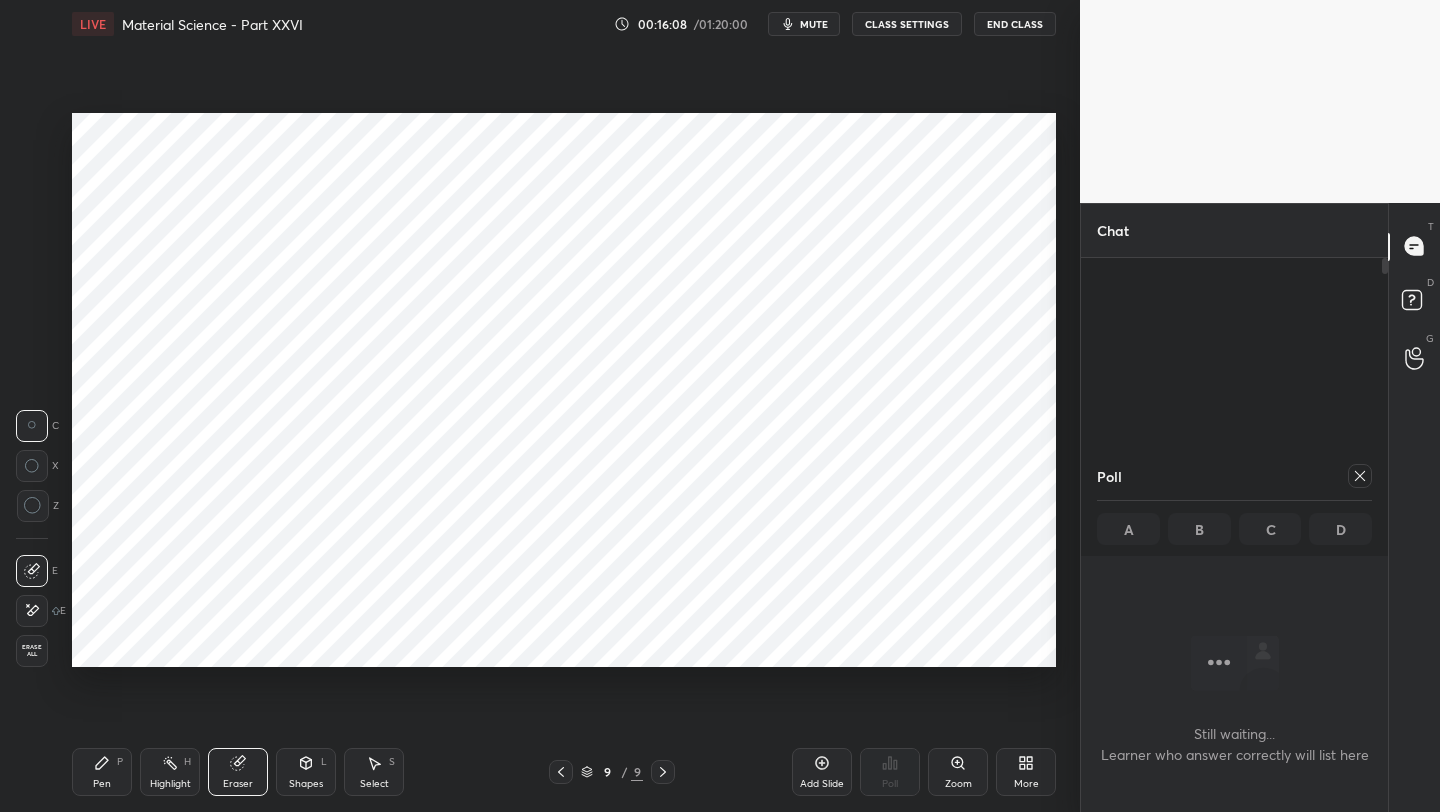 click on "P" at bounding box center [120, 762] 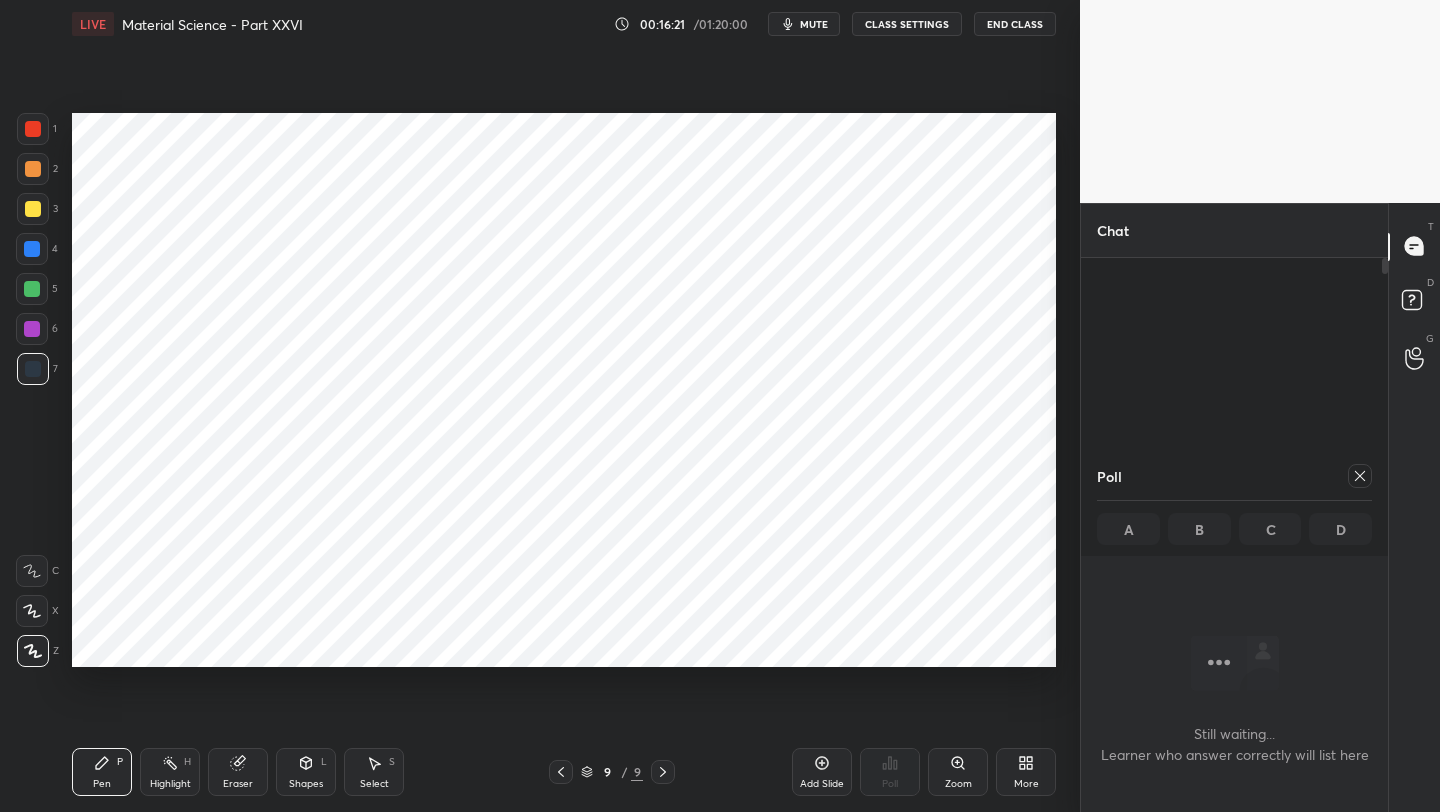 drag, startPoint x: 31, startPoint y: 254, endPoint x: 46, endPoint y: 256, distance: 15.132746 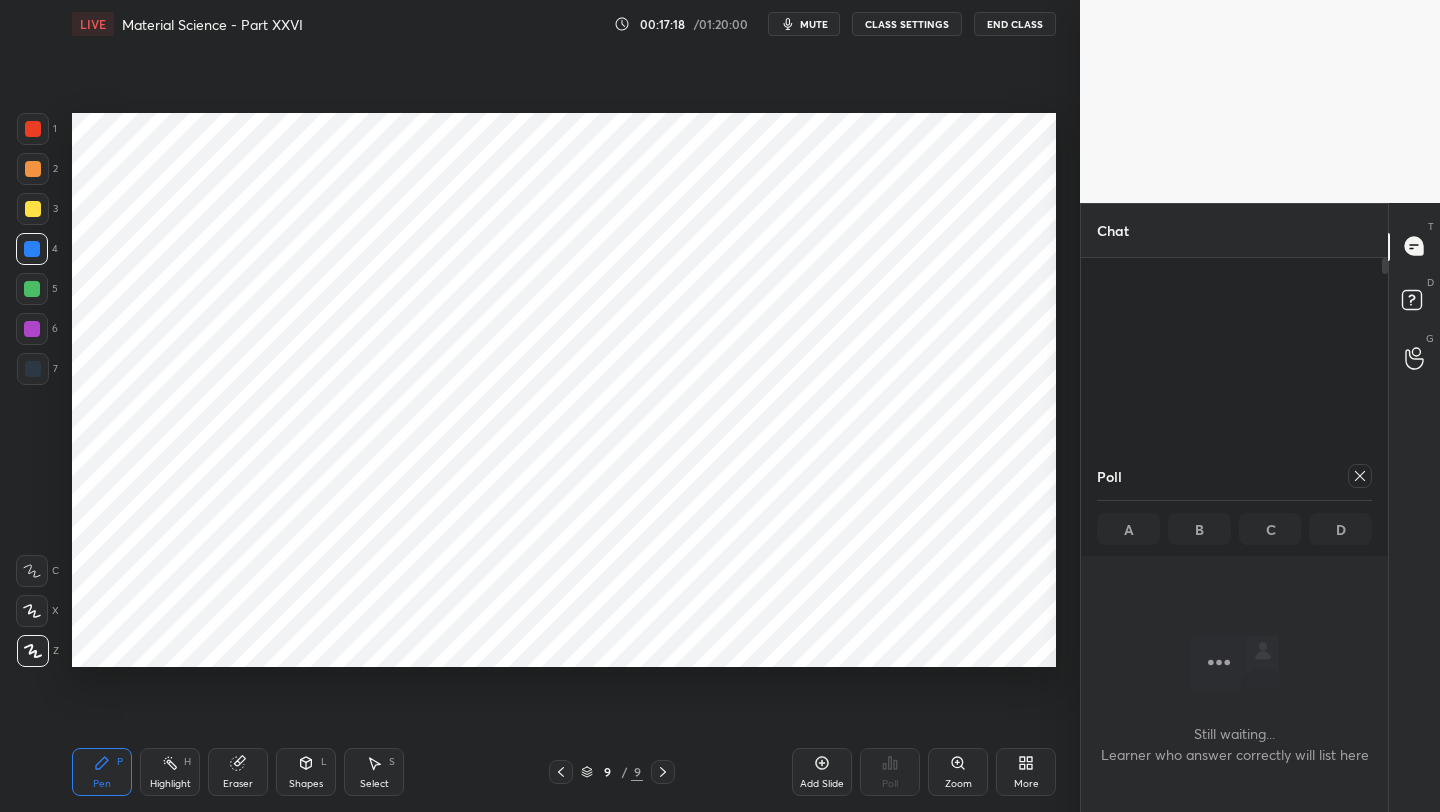 click at bounding box center [32, 329] 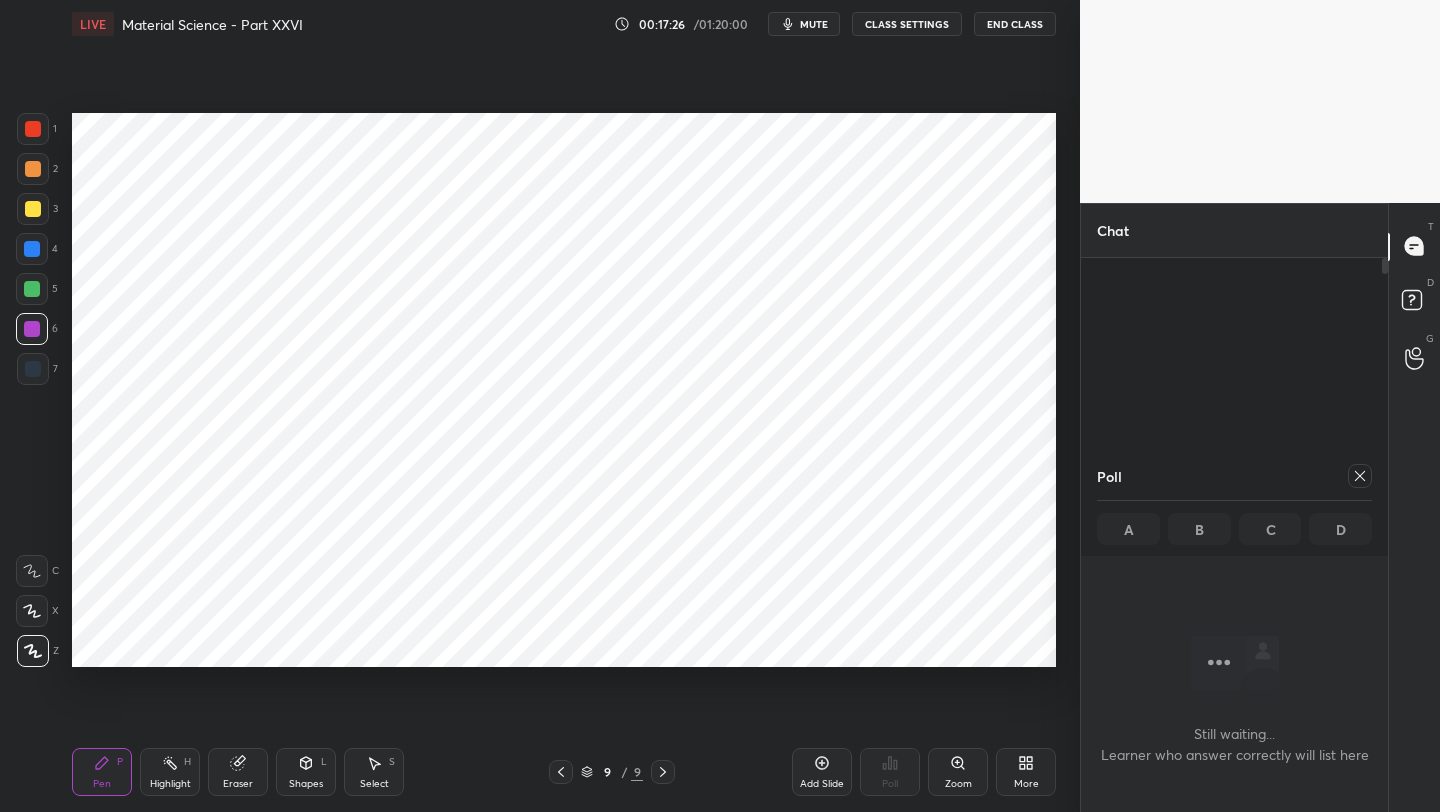 click at bounding box center [32, 249] 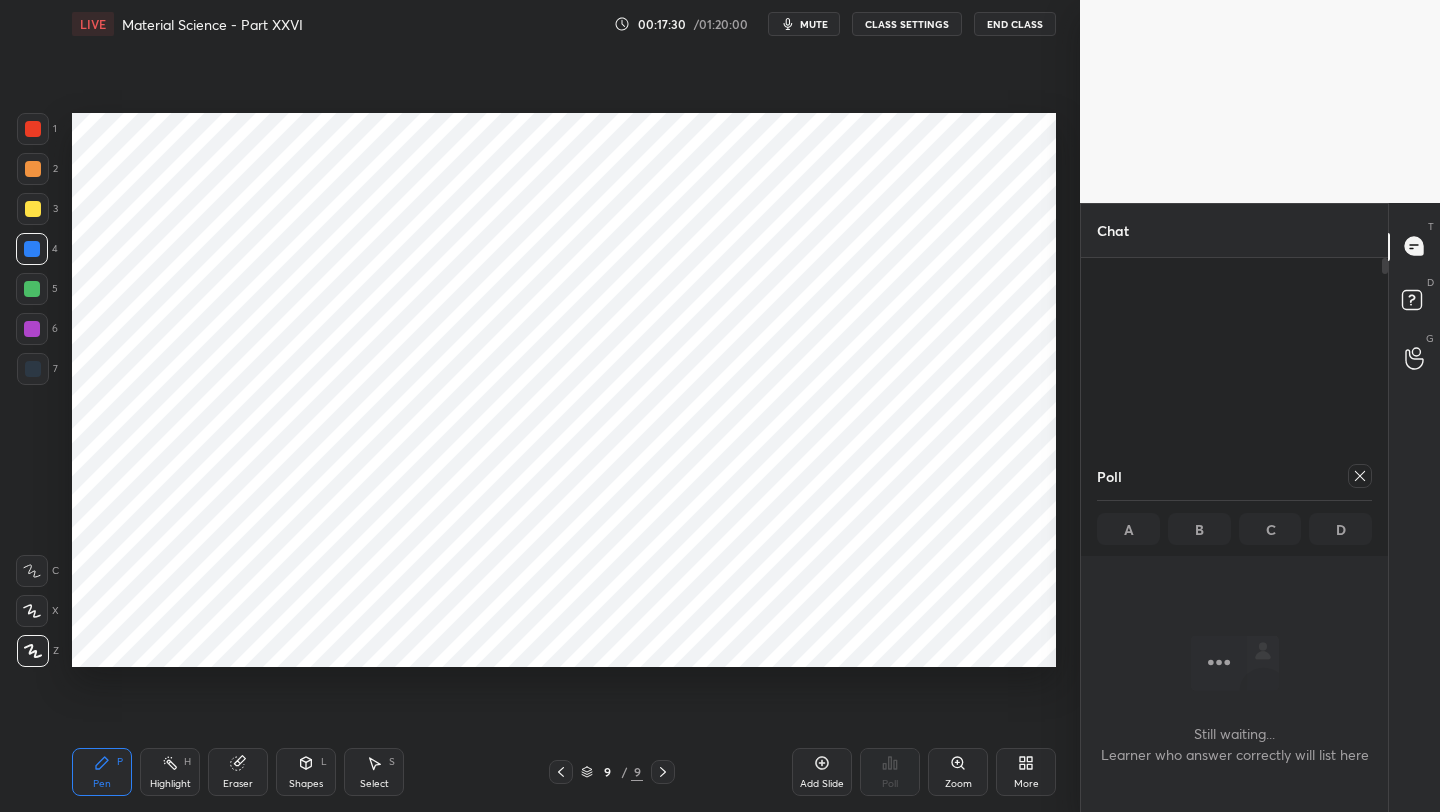 click at bounding box center [33, 369] 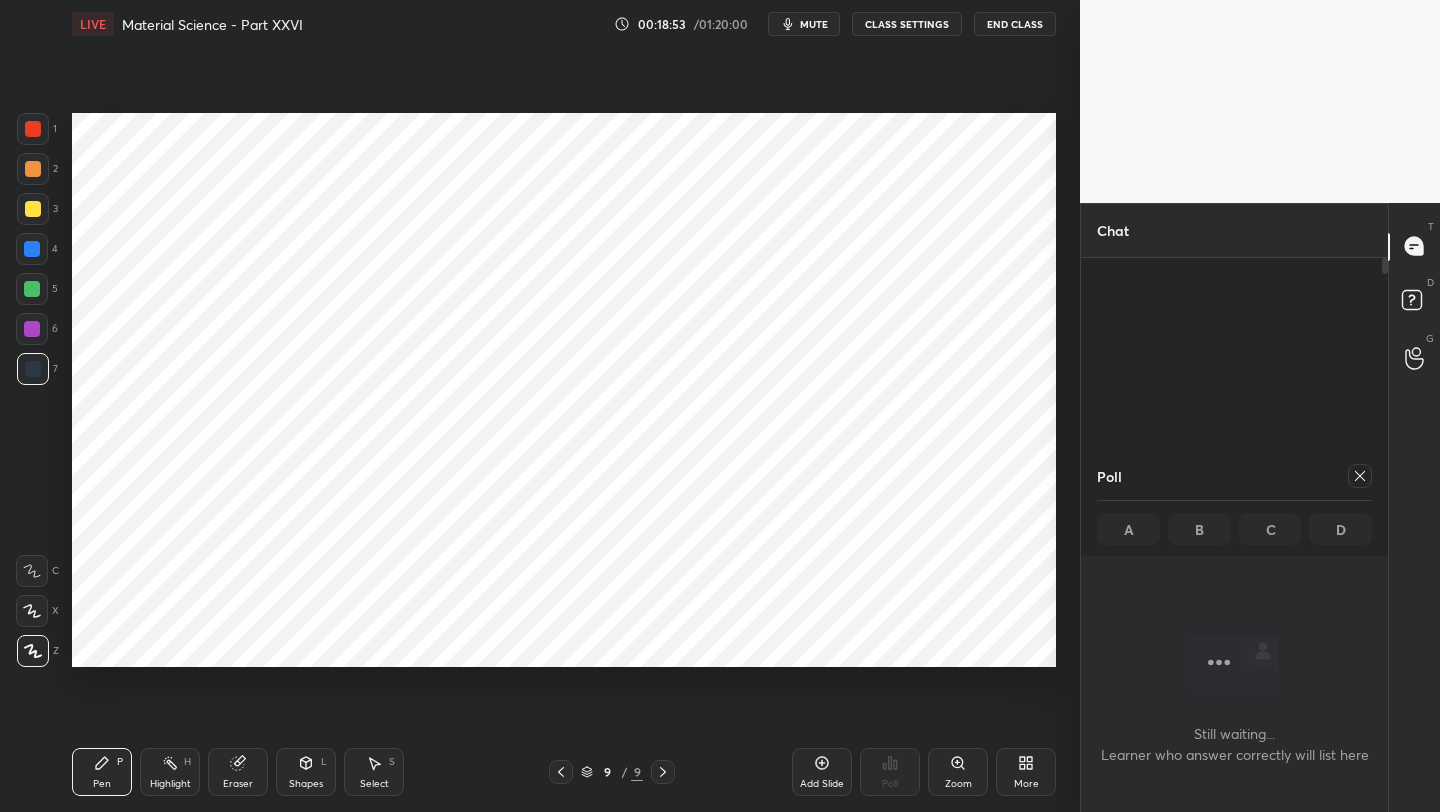 drag, startPoint x: 234, startPoint y: 773, endPoint x: 234, endPoint y: 759, distance: 14 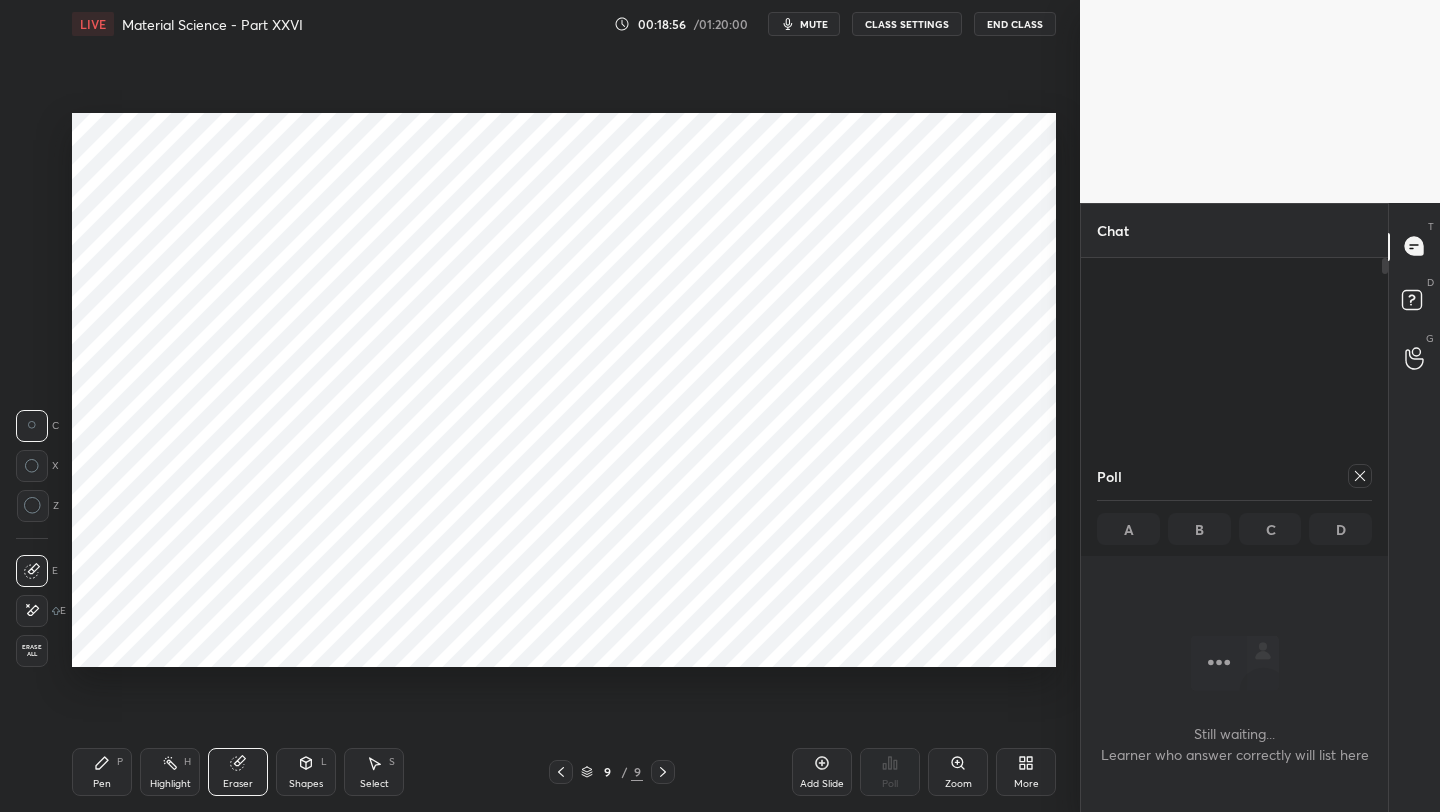 click on "Pen P" at bounding box center (102, 772) 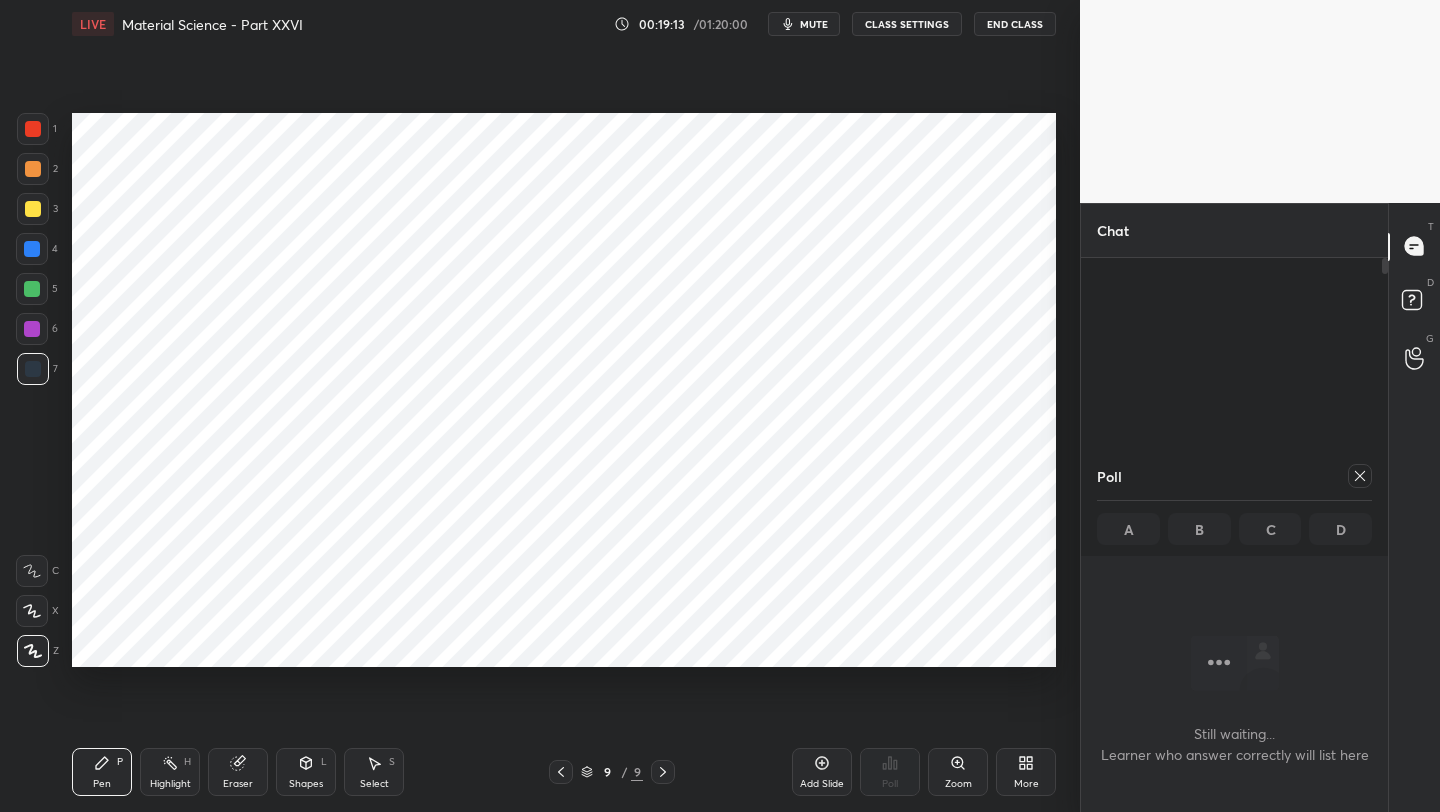 click 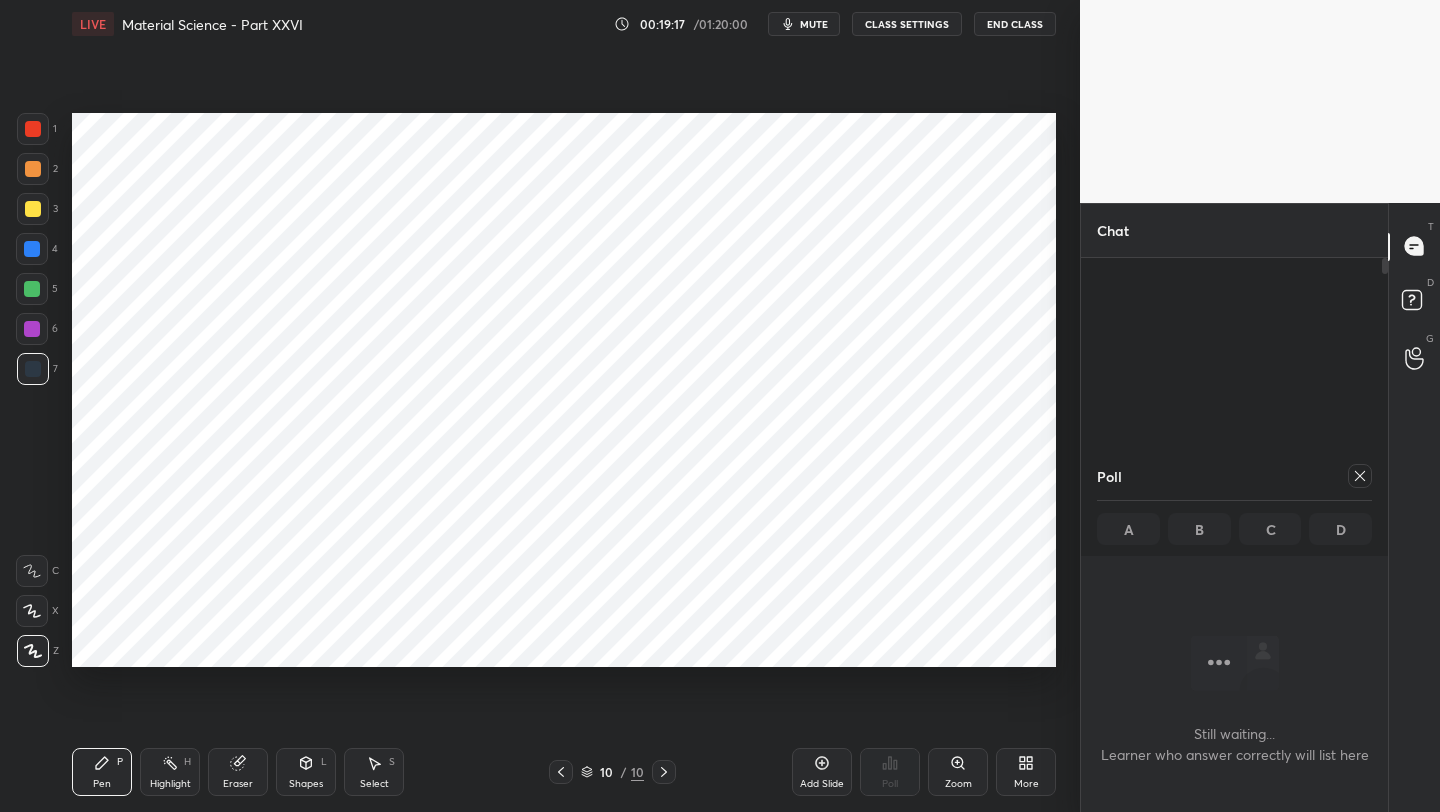 drag, startPoint x: 32, startPoint y: 132, endPoint x: 62, endPoint y: 131, distance: 30.016663 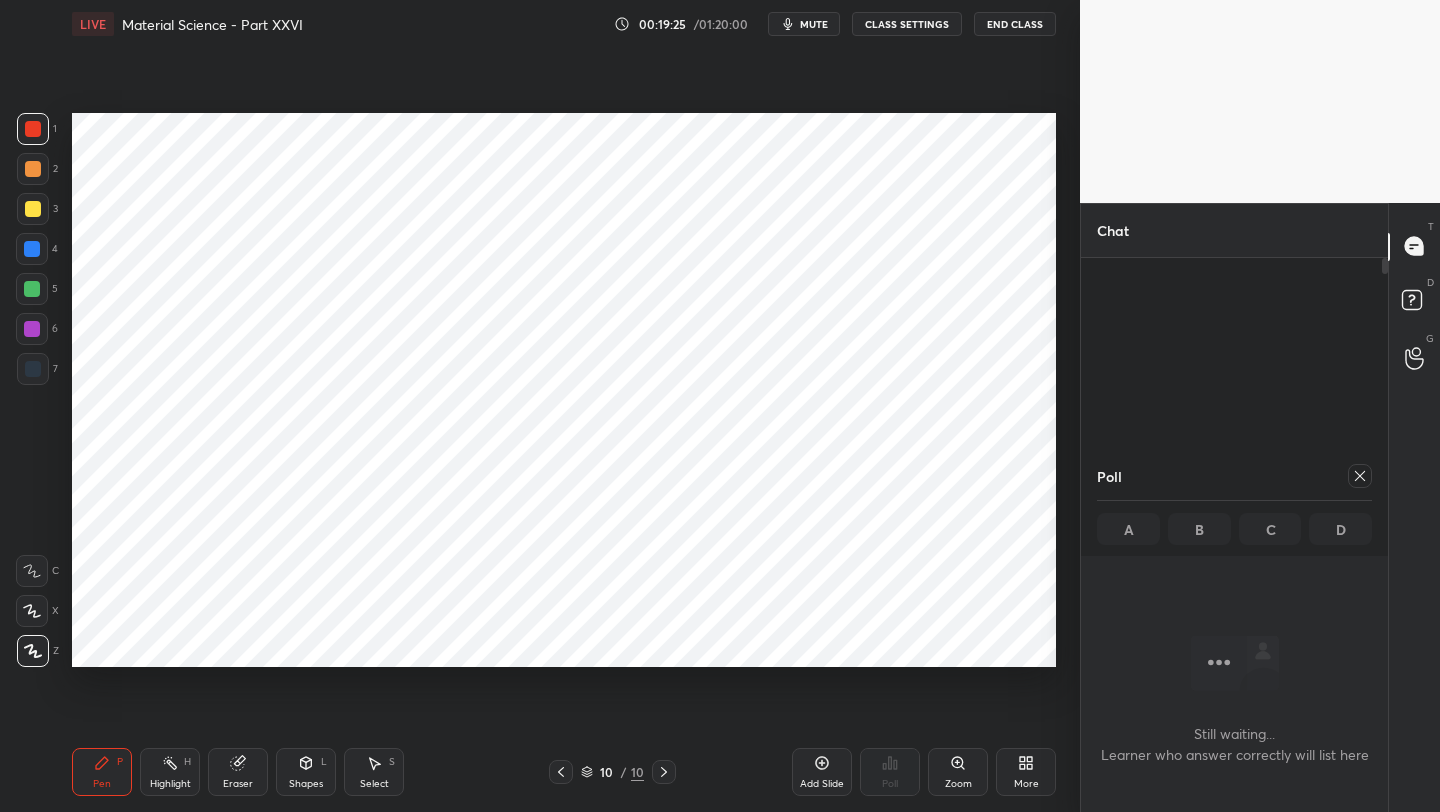 click at bounding box center (32, 249) 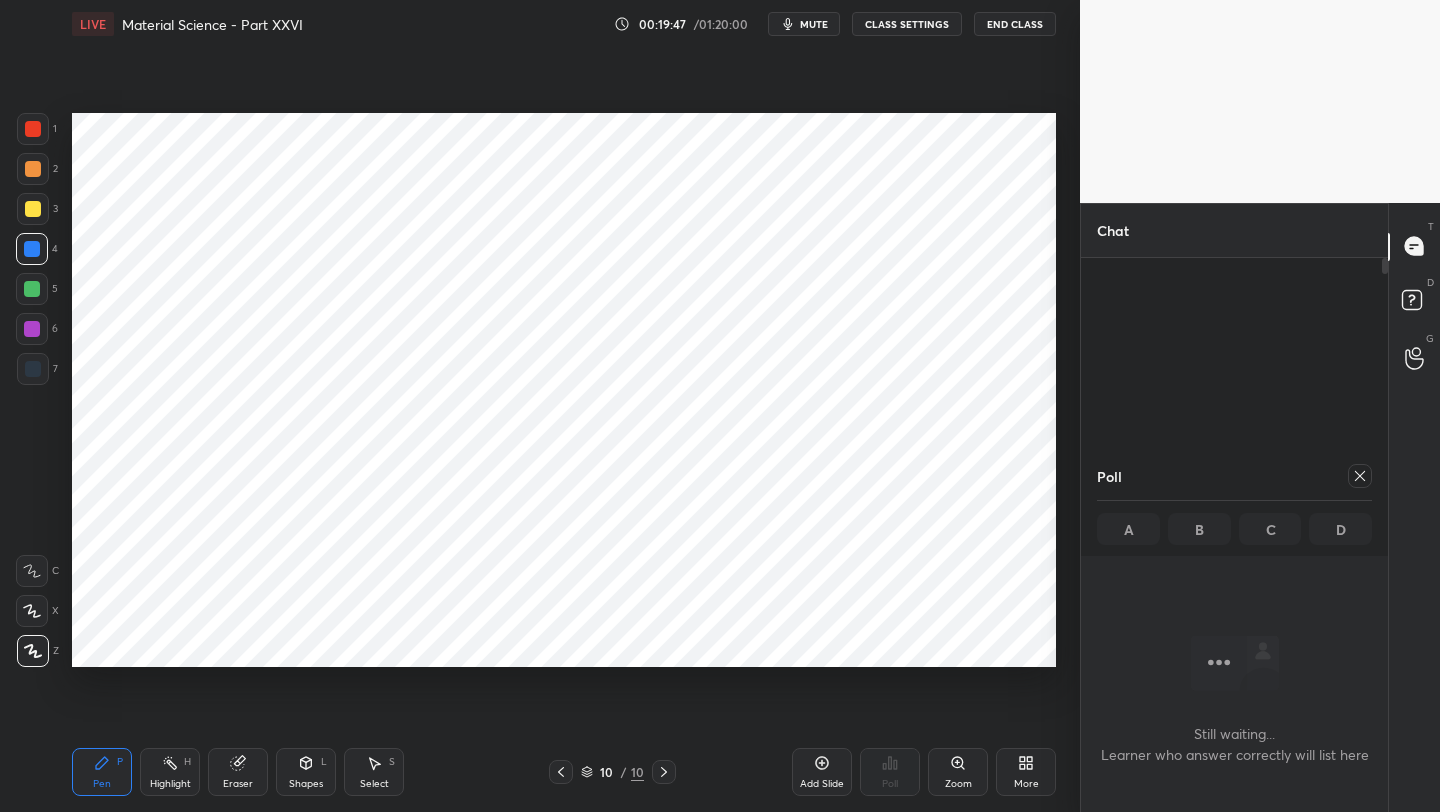 click at bounding box center [32, 249] 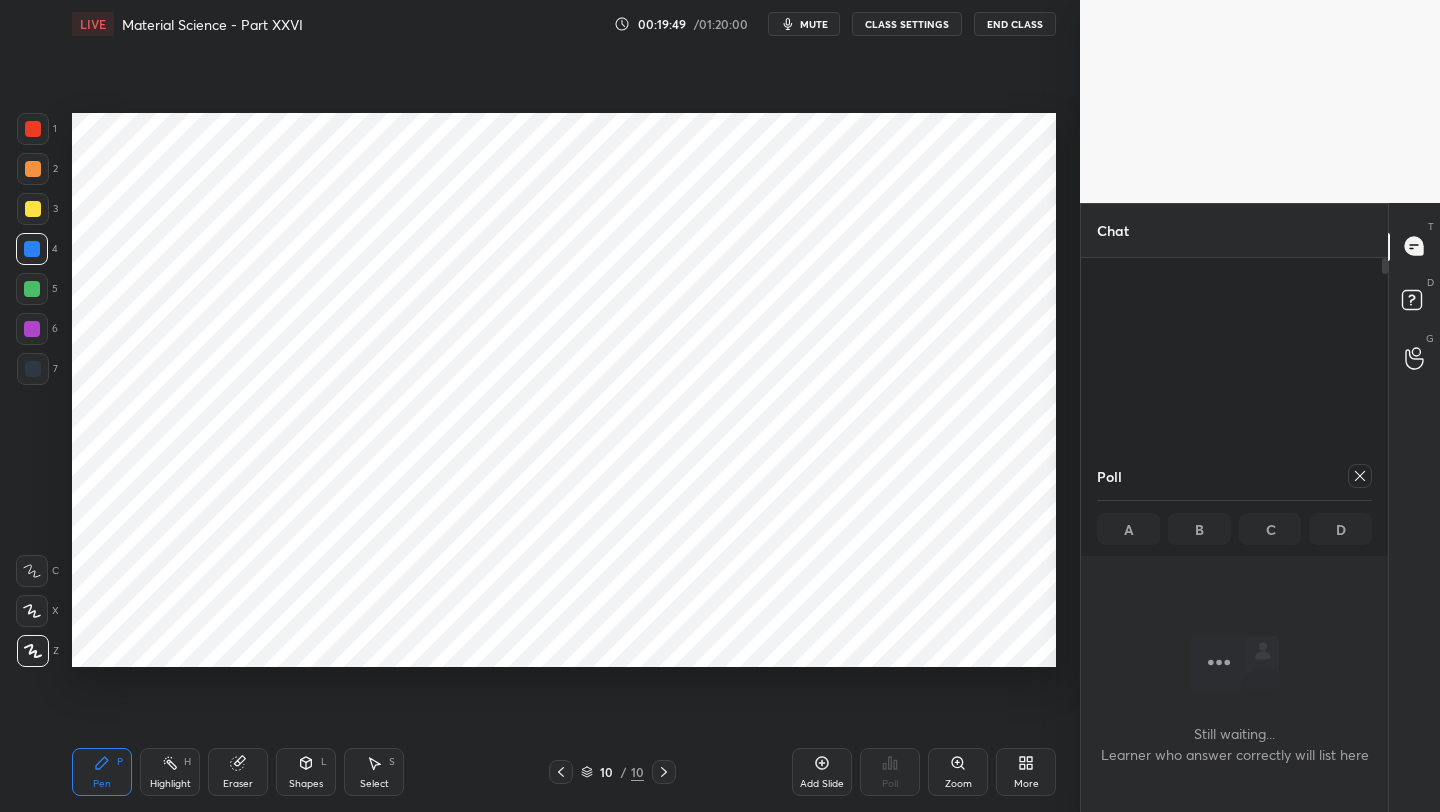 drag, startPoint x: 31, startPoint y: 370, endPoint x: 65, endPoint y: 329, distance: 53.263496 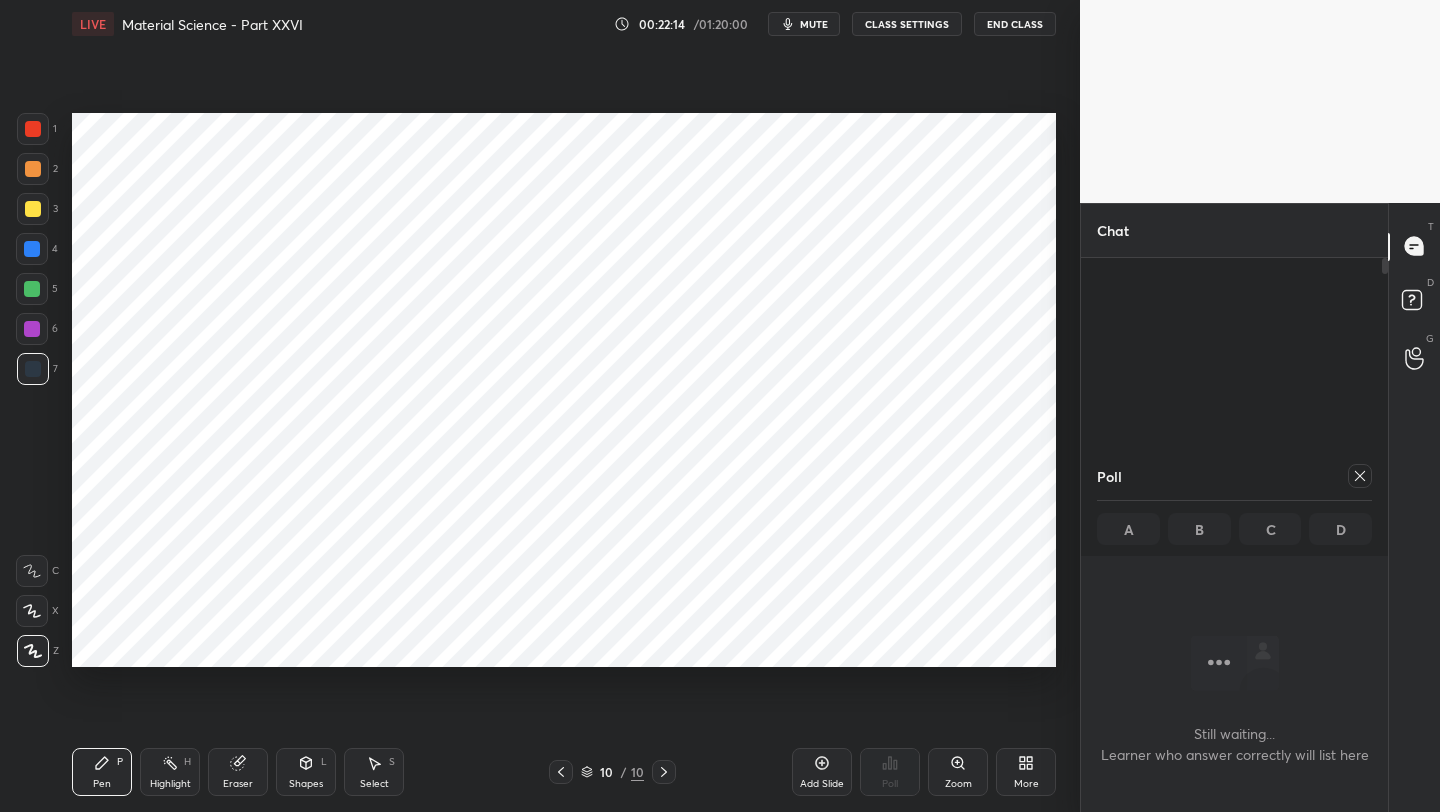 drag, startPoint x: 20, startPoint y: 325, endPoint x: 34, endPoint y: 321, distance: 14.56022 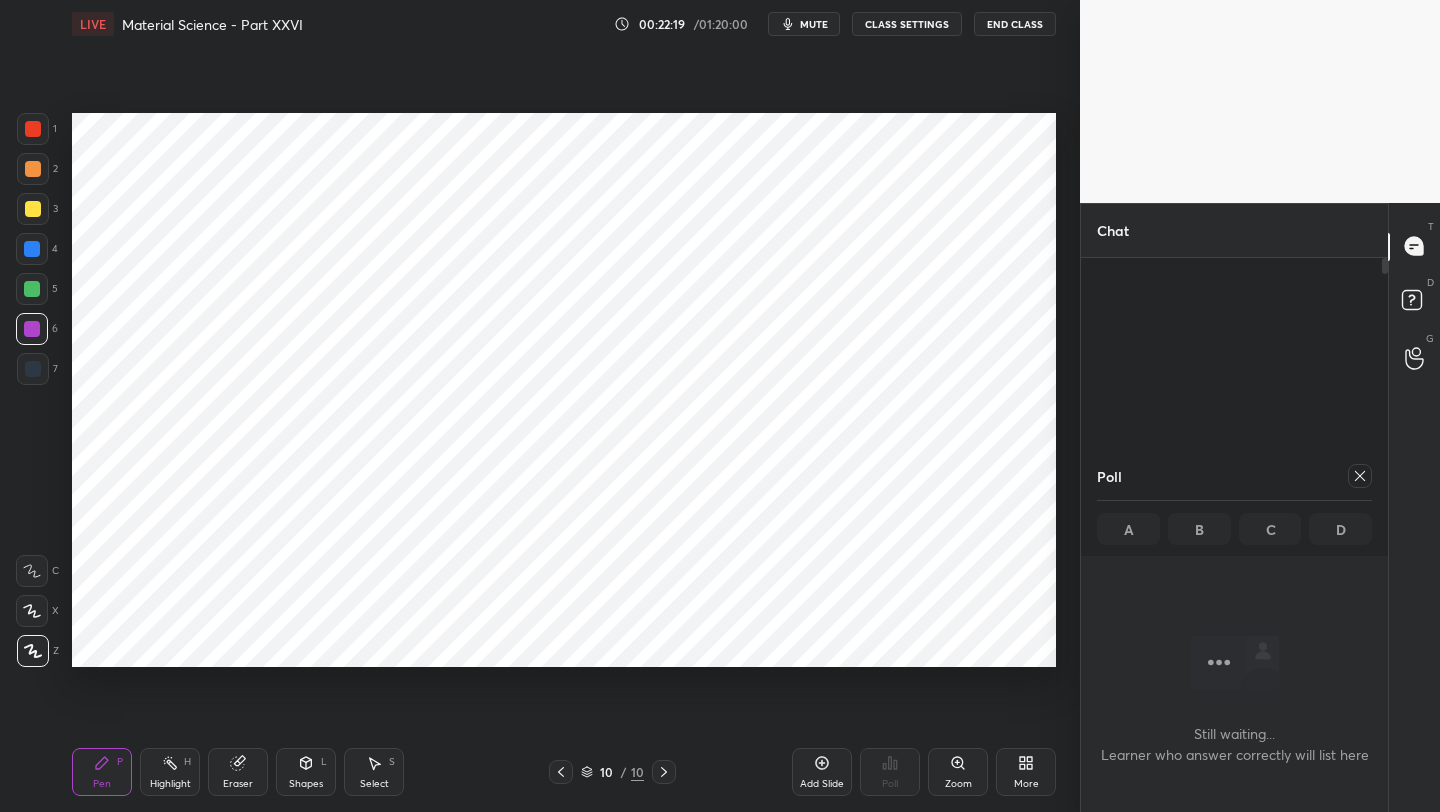 click on "Add Slide" at bounding box center [822, 772] 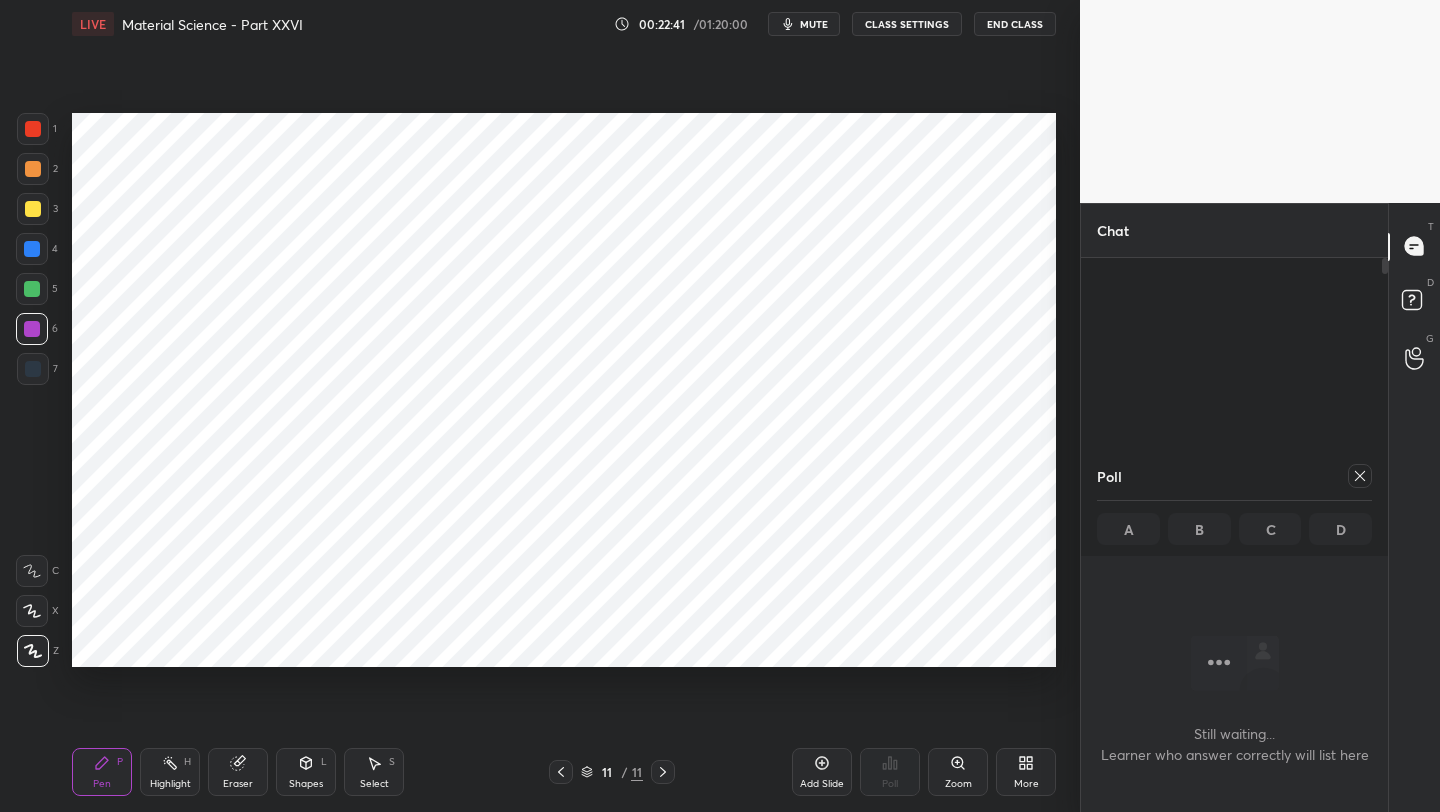 click on "Shapes L" at bounding box center (306, 772) 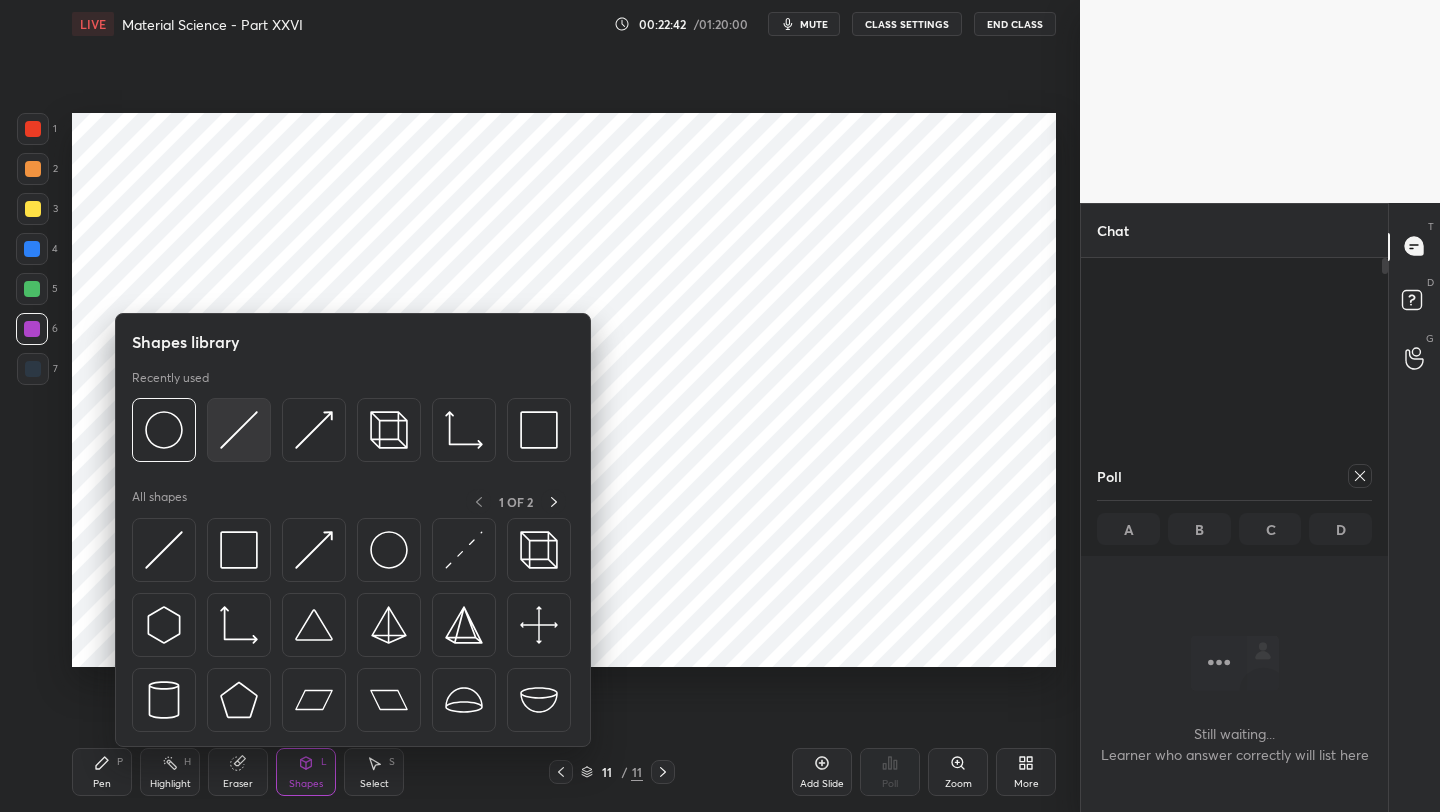 click at bounding box center [239, 430] 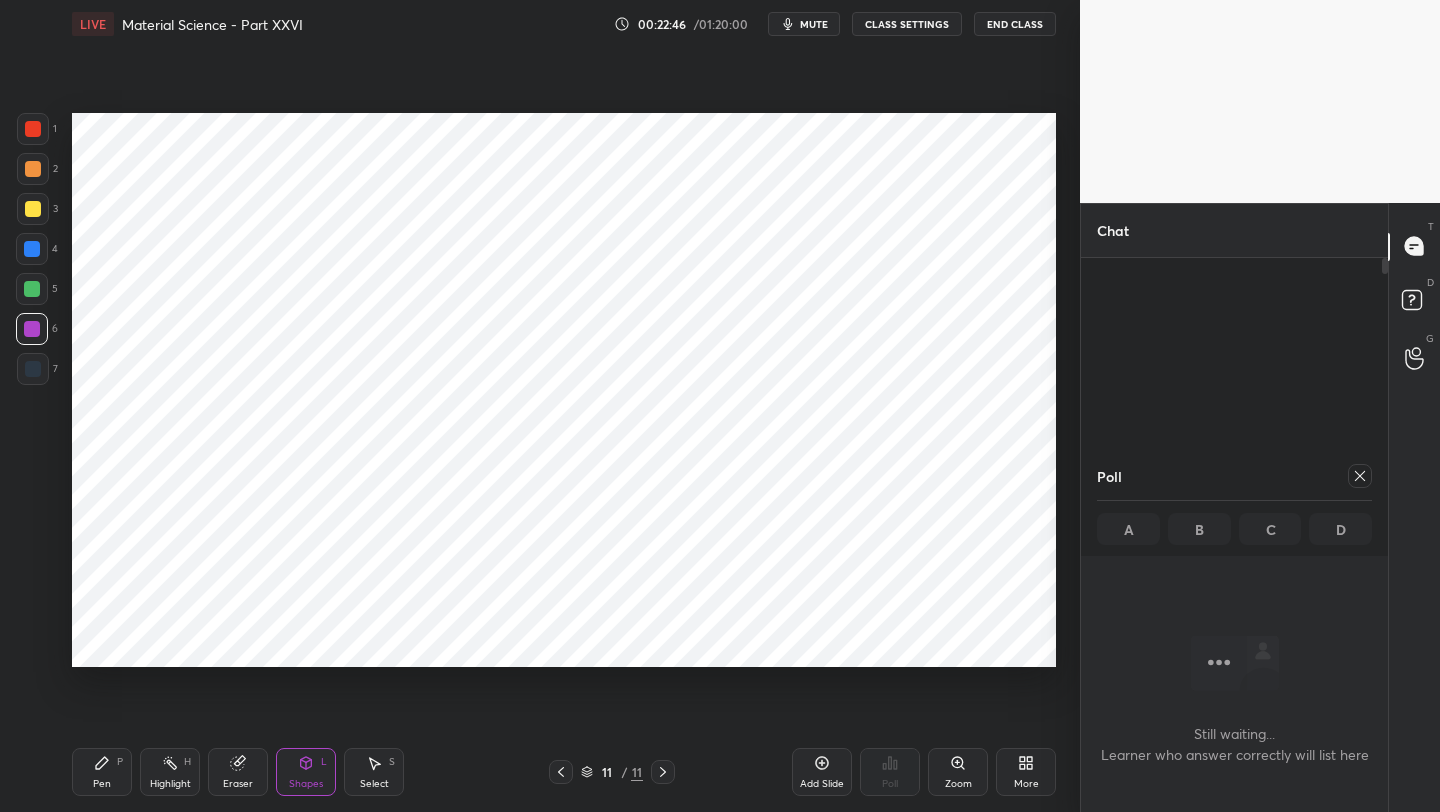 drag, startPoint x: 102, startPoint y: 777, endPoint x: 99, endPoint y: 766, distance: 11.401754 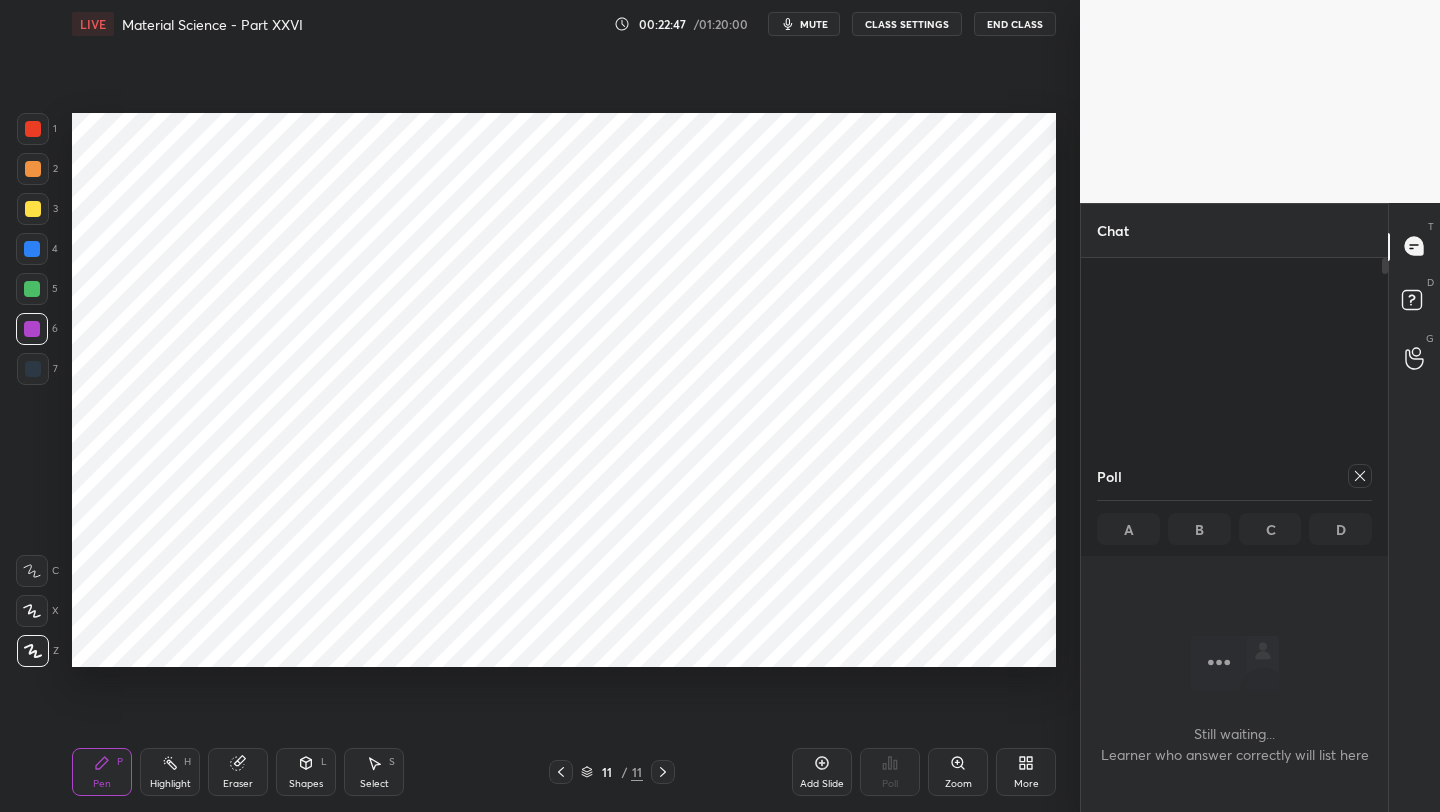 drag, startPoint x: 39, startPoint y: 293, endPoint x: 69, endPoint y: 287, distance: 30.594116 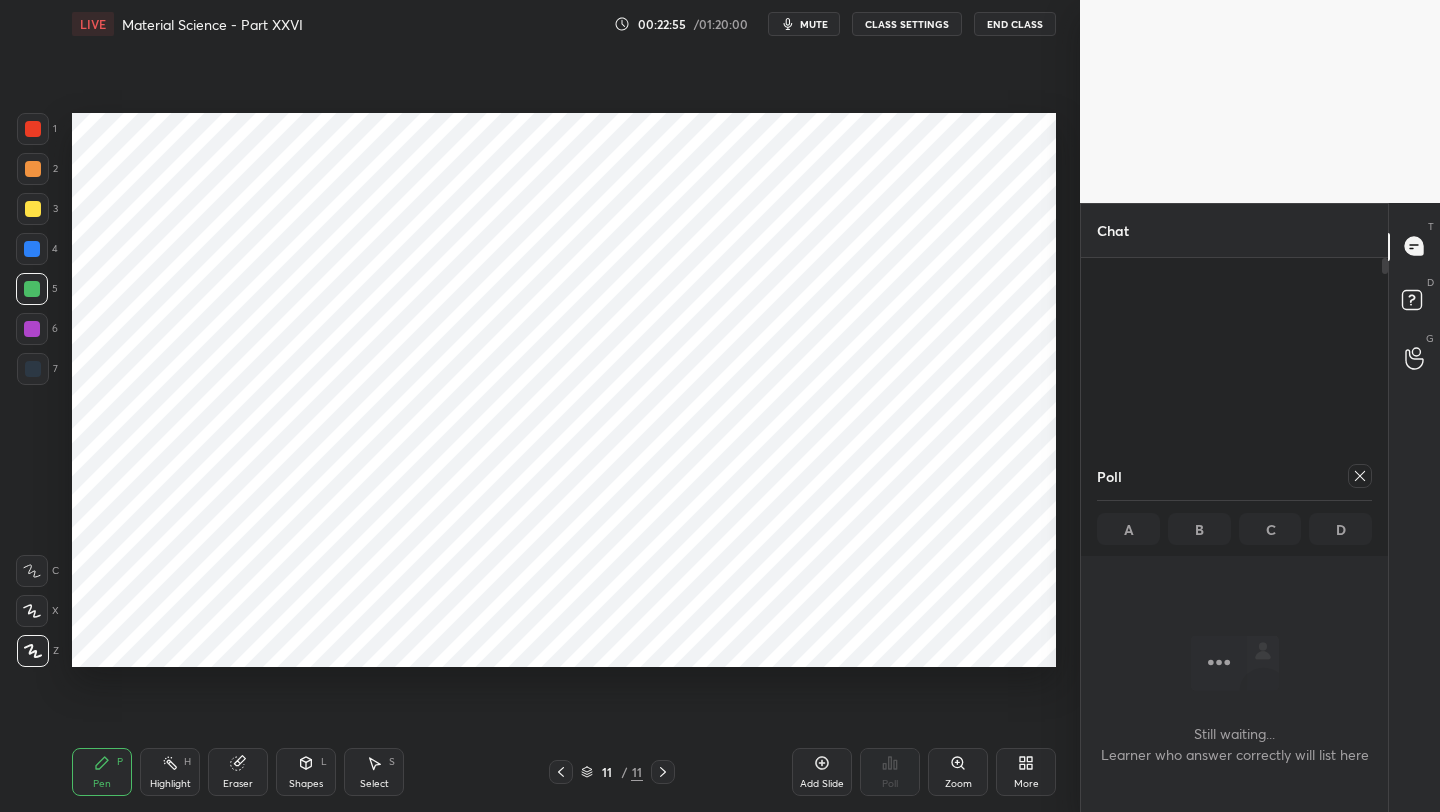 click at bounding box center (32, 329) 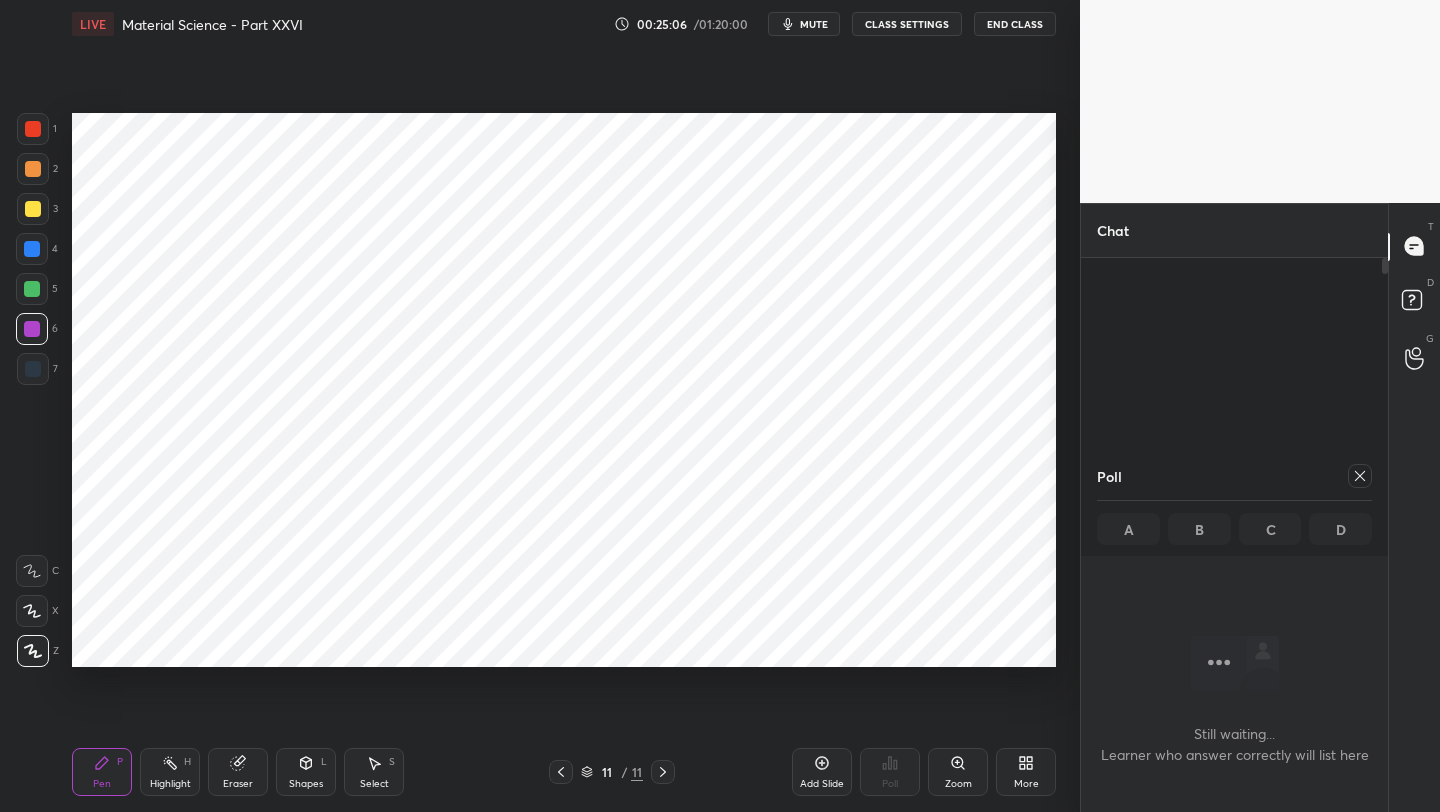 click at bounding box center [32, 289] 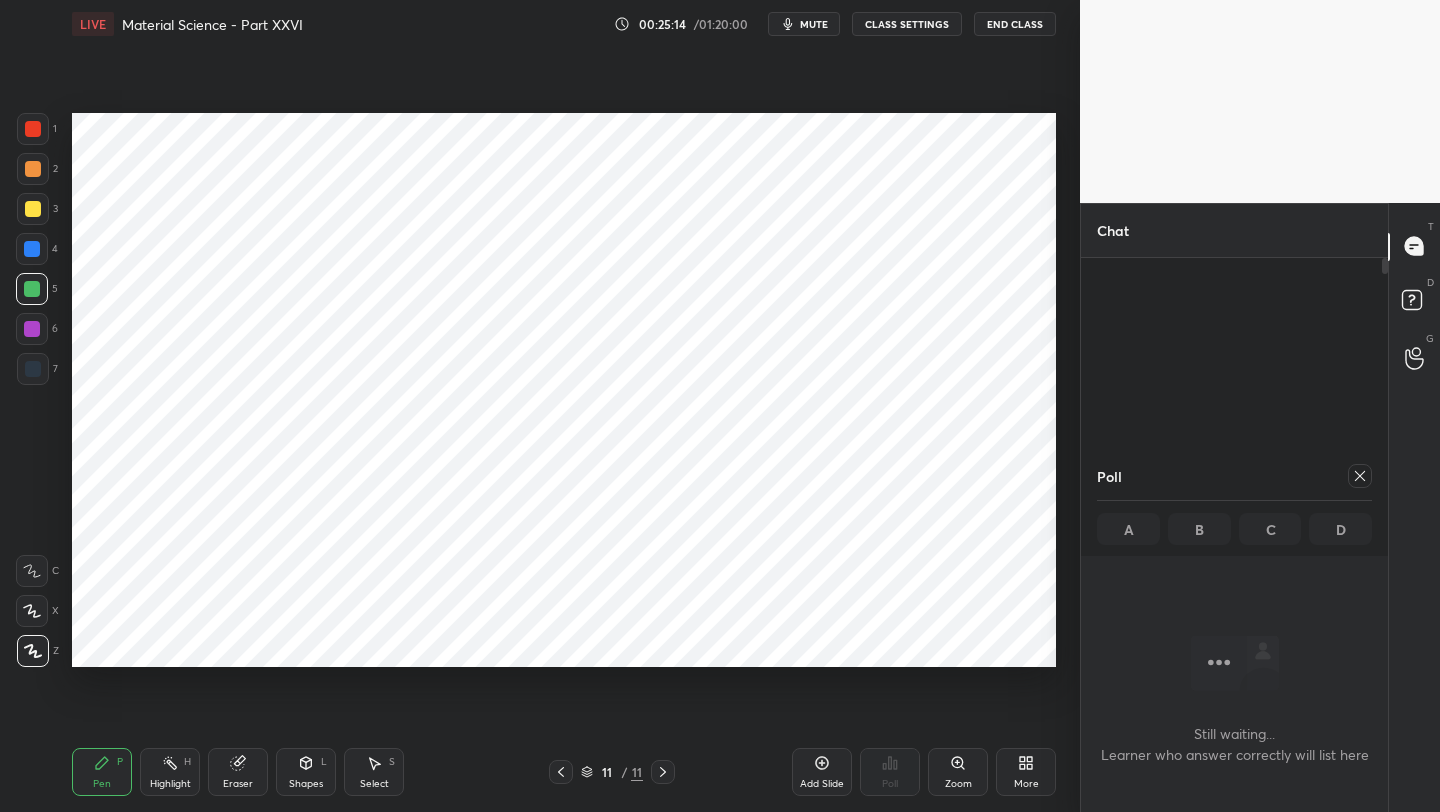 click on "1 2 3 4 5 6 7 C X Z C X Z E E Erase all   H H" at bounding box center [32, 390] 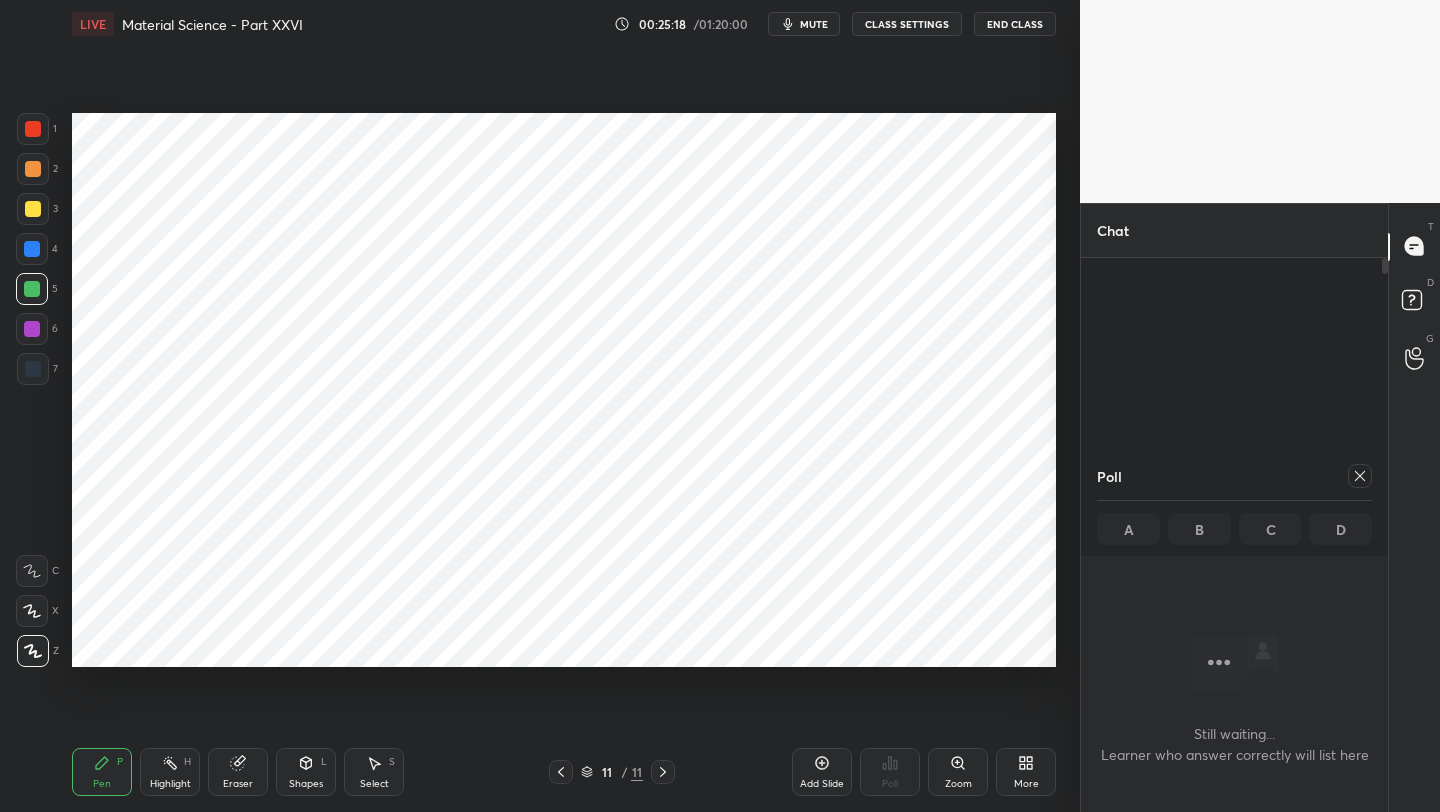 click at bounding box center (32, 329) 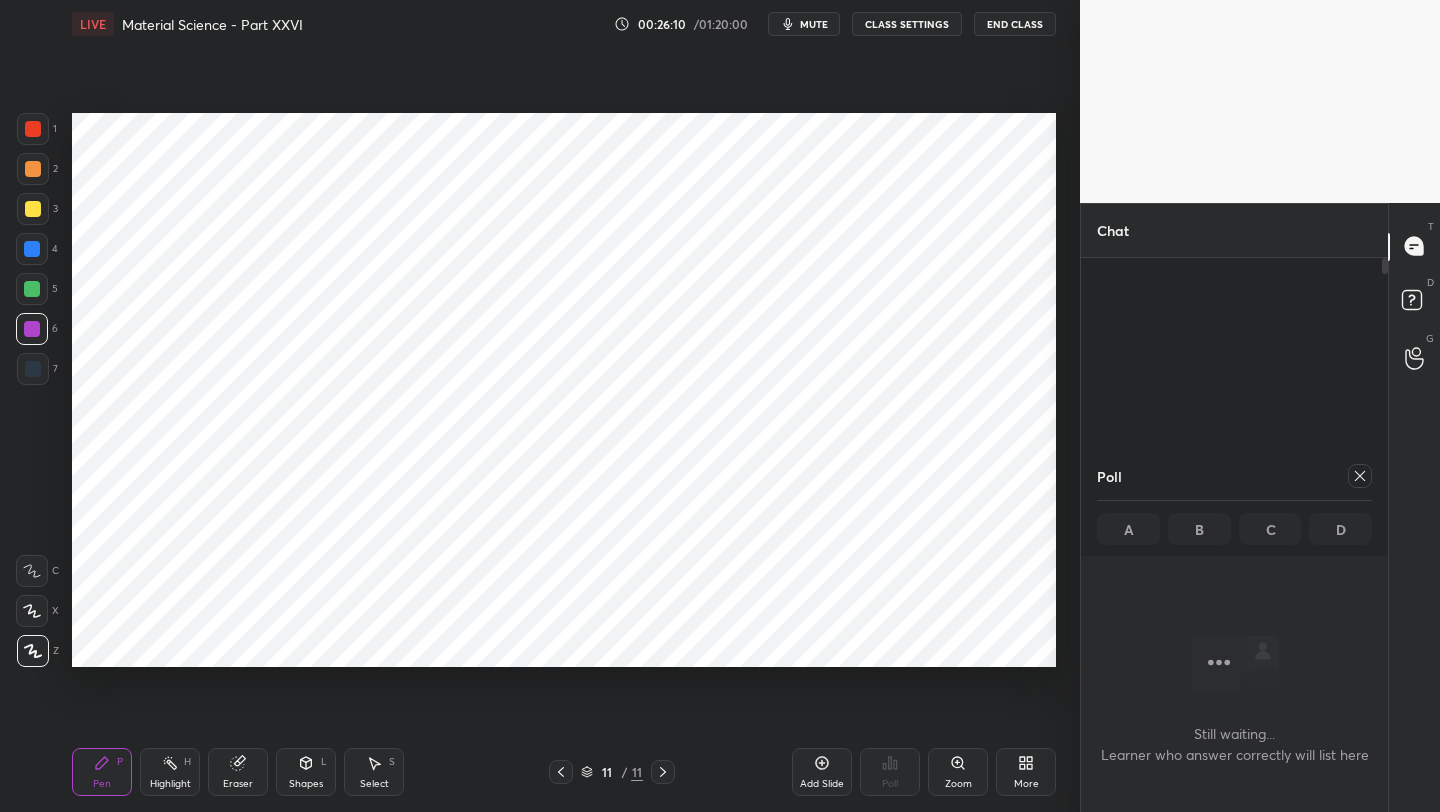 click 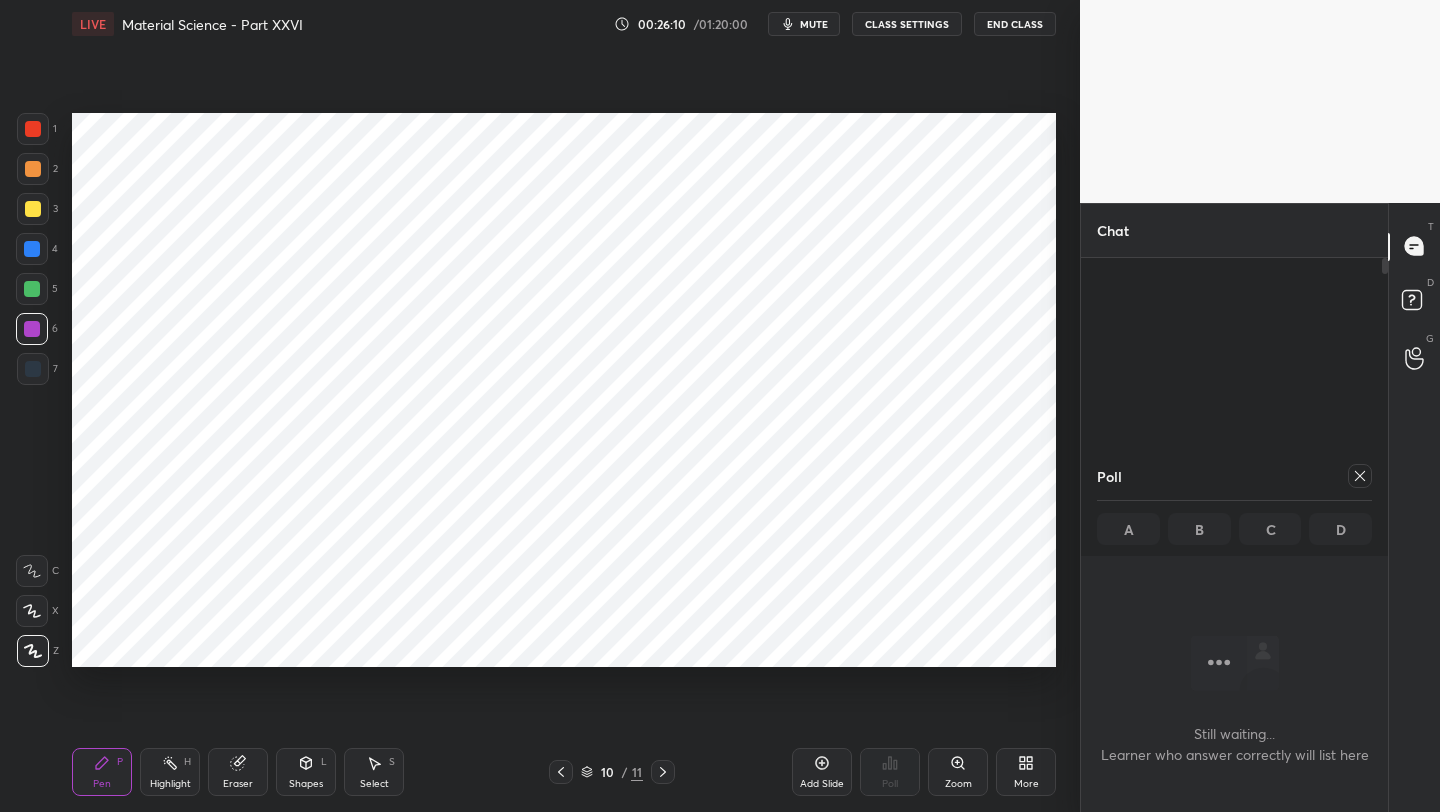 click 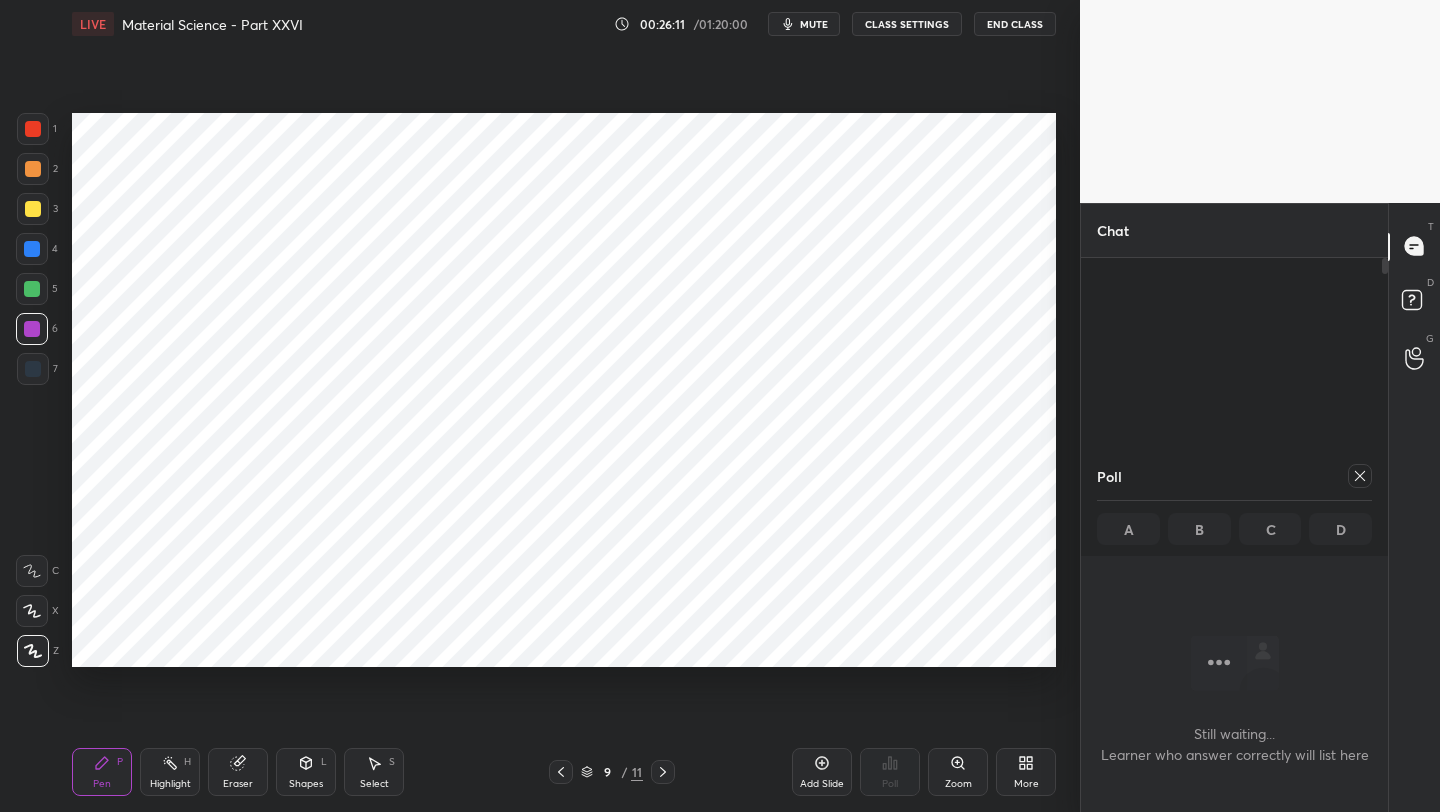 click 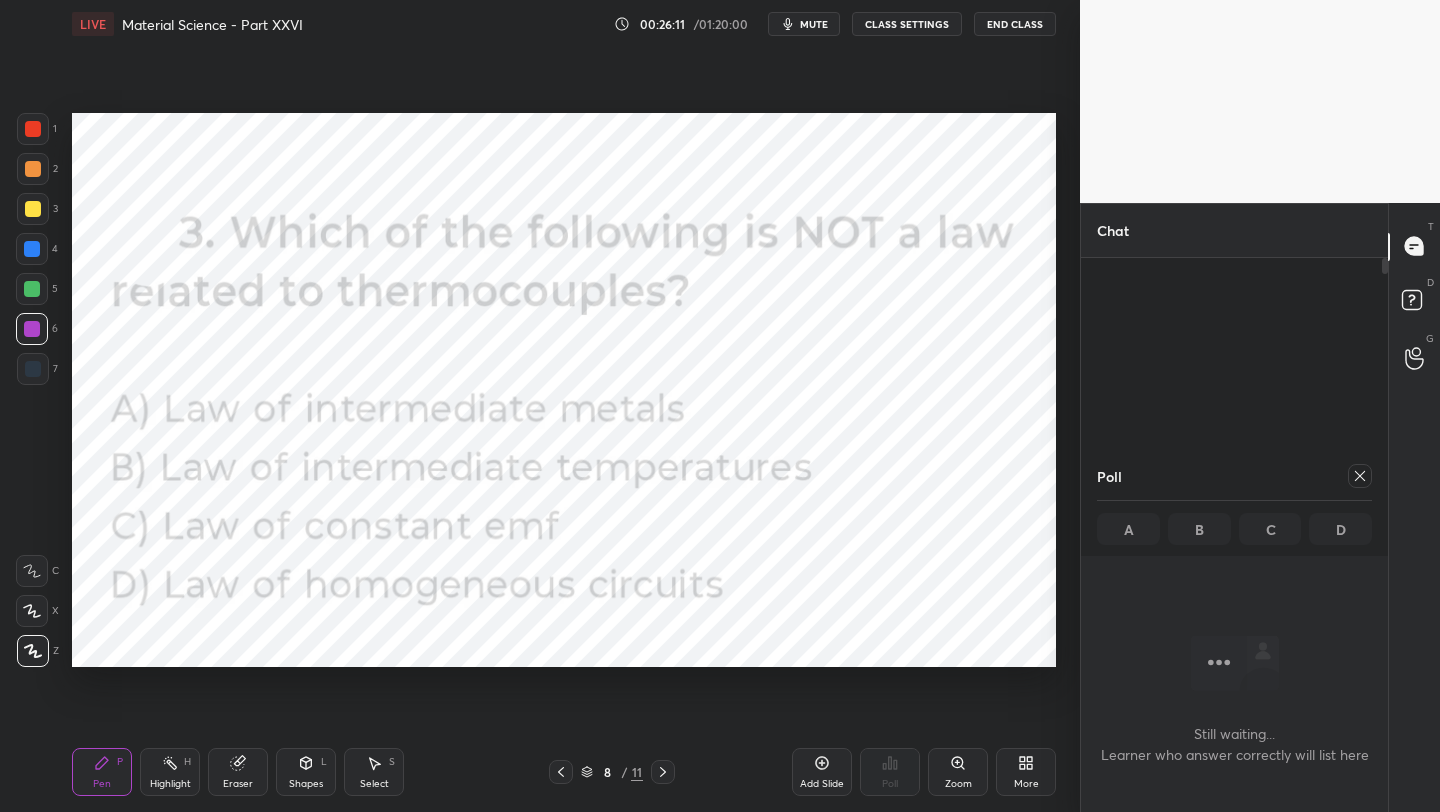 click 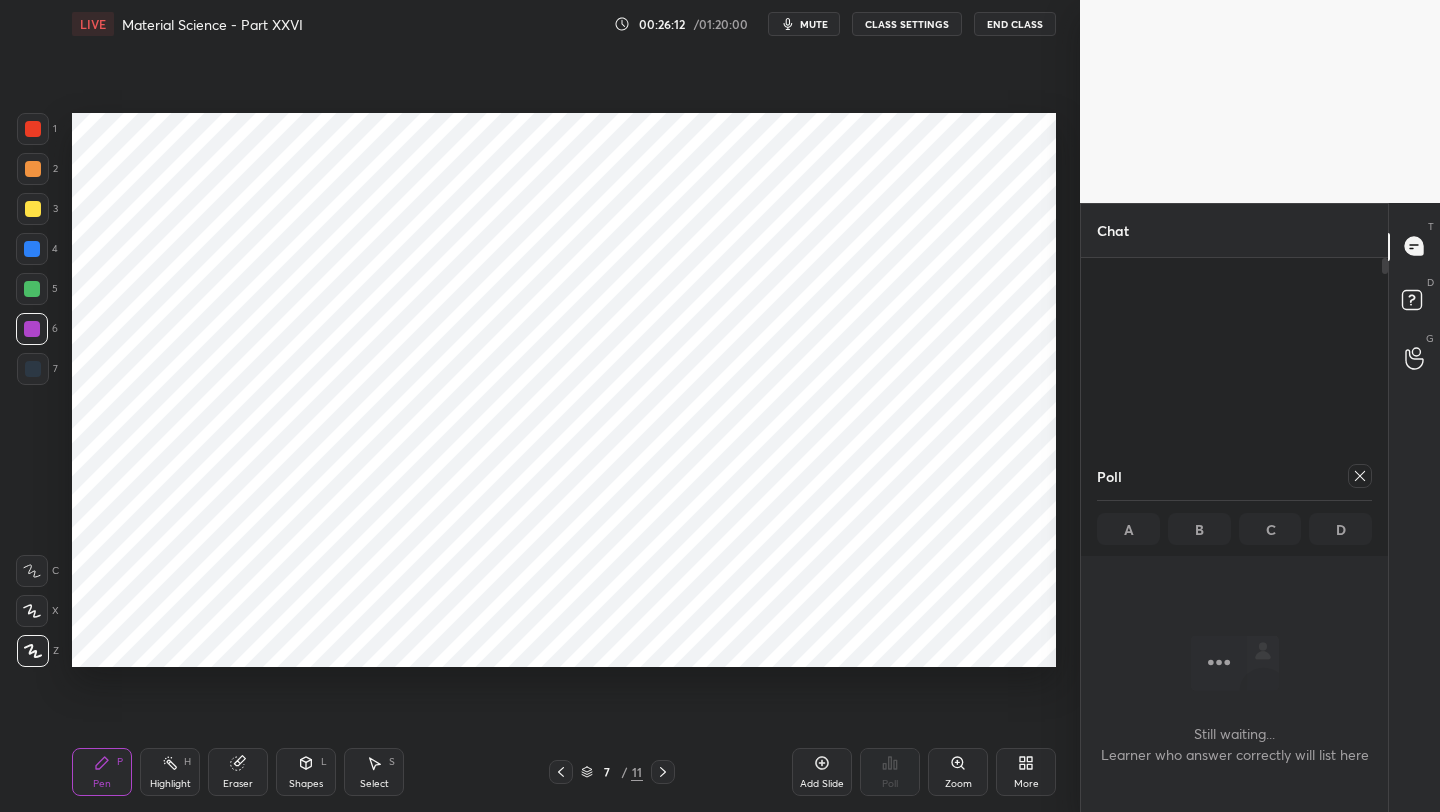 click 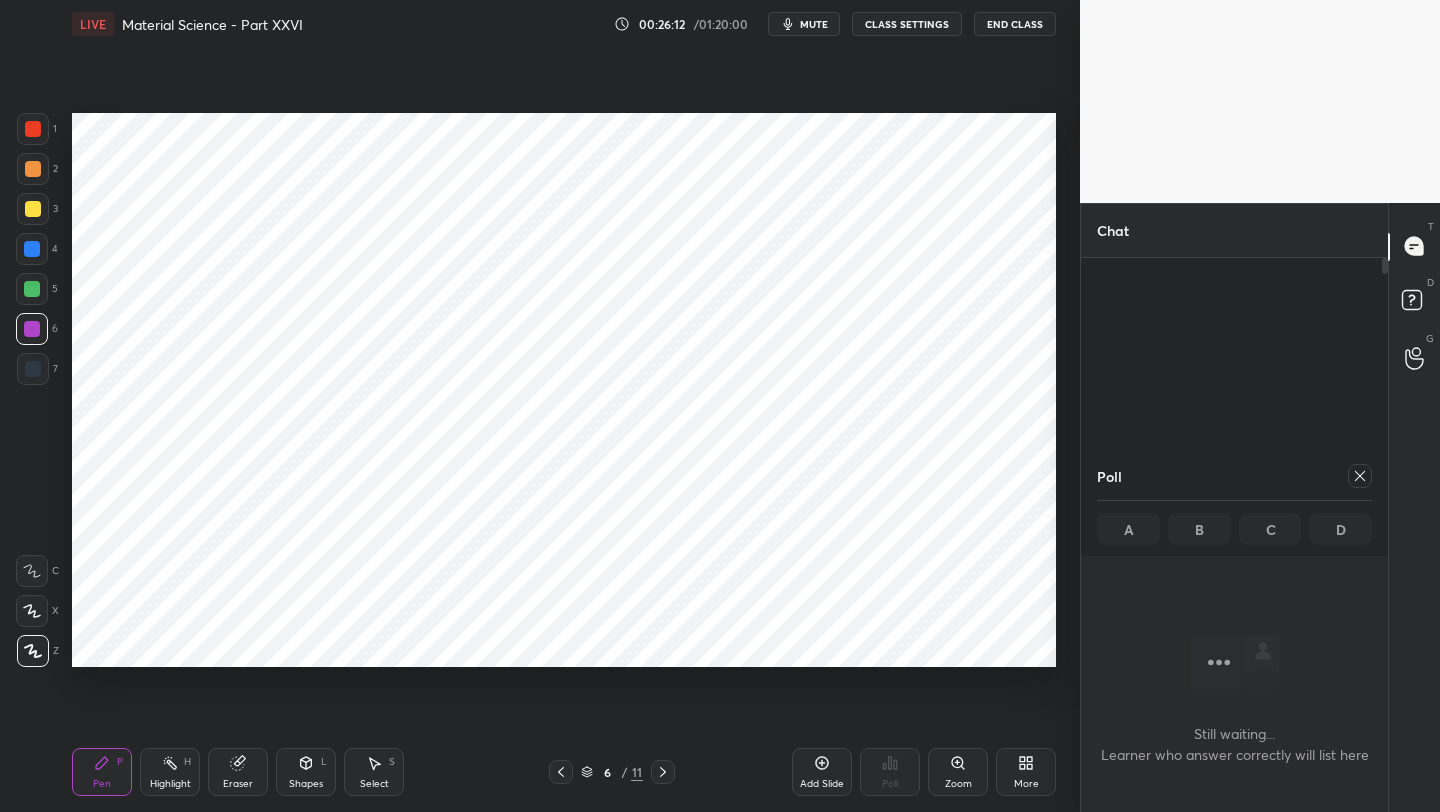 click 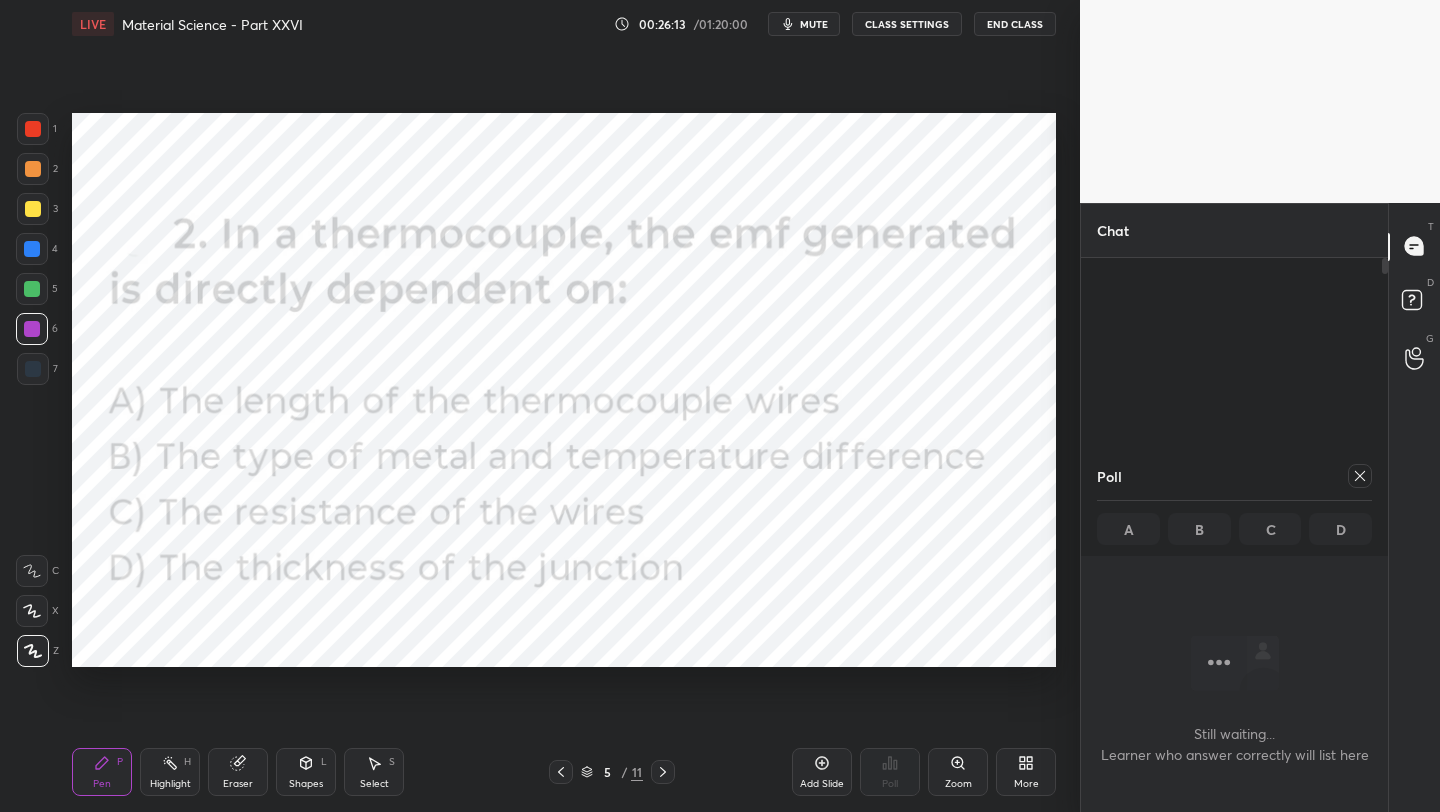 click 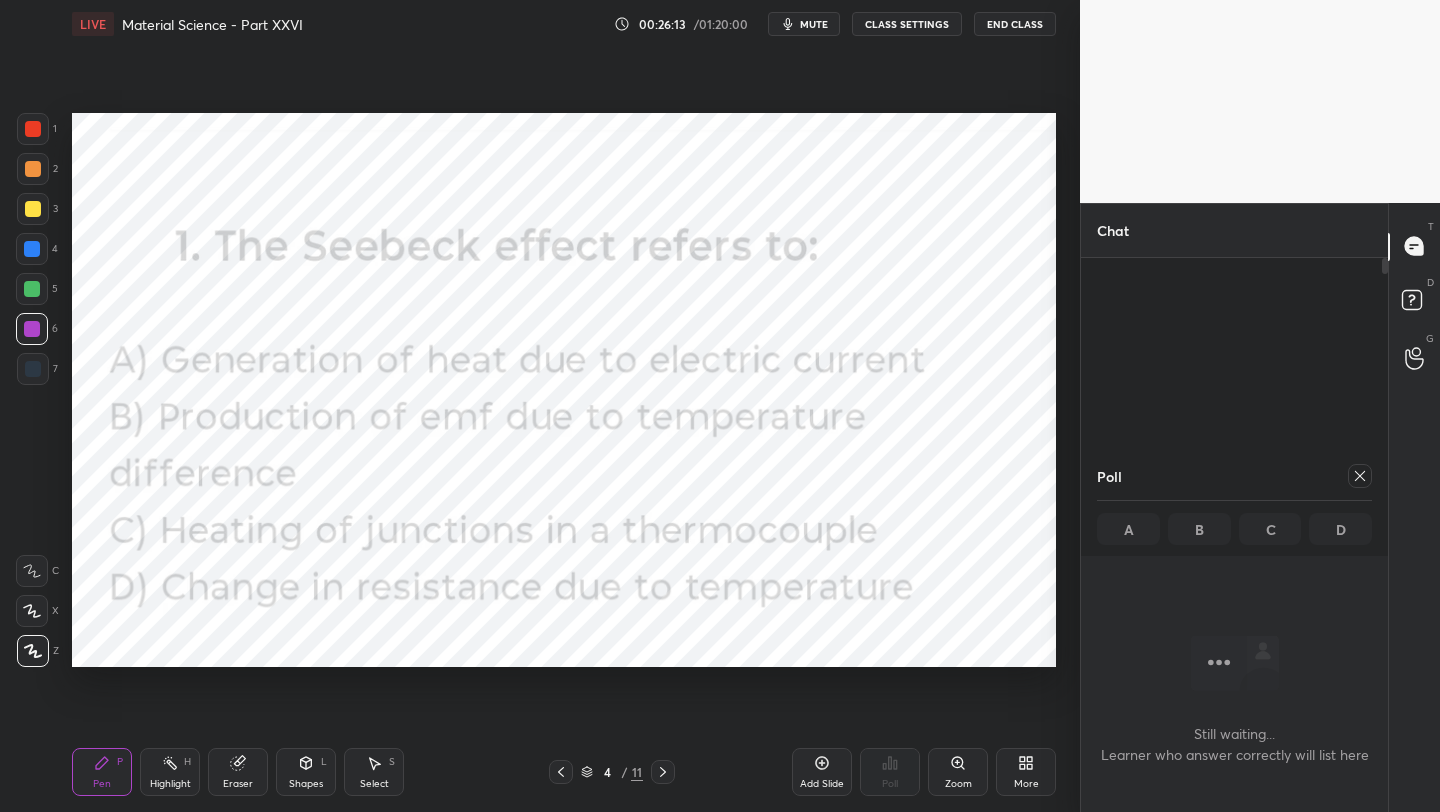 click 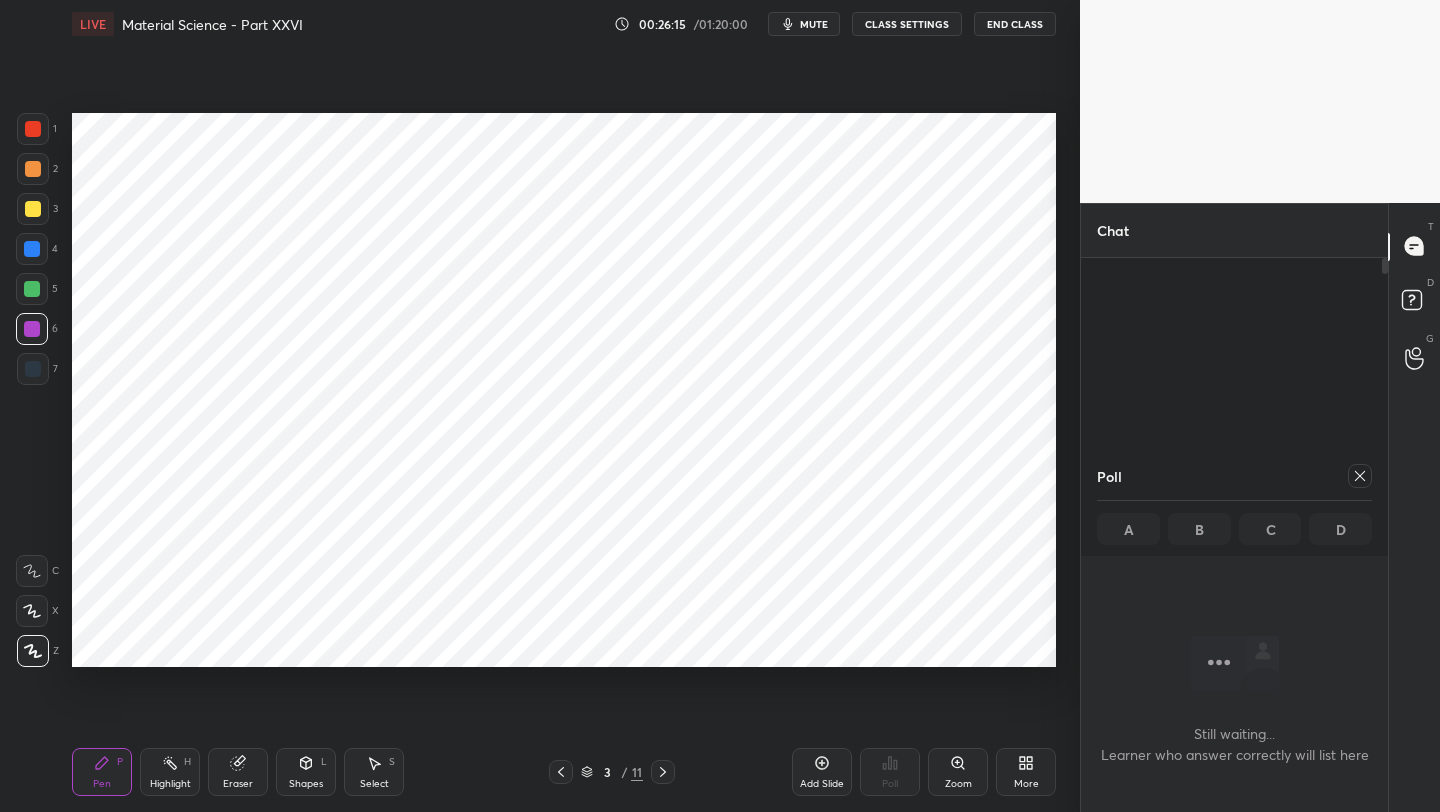 click 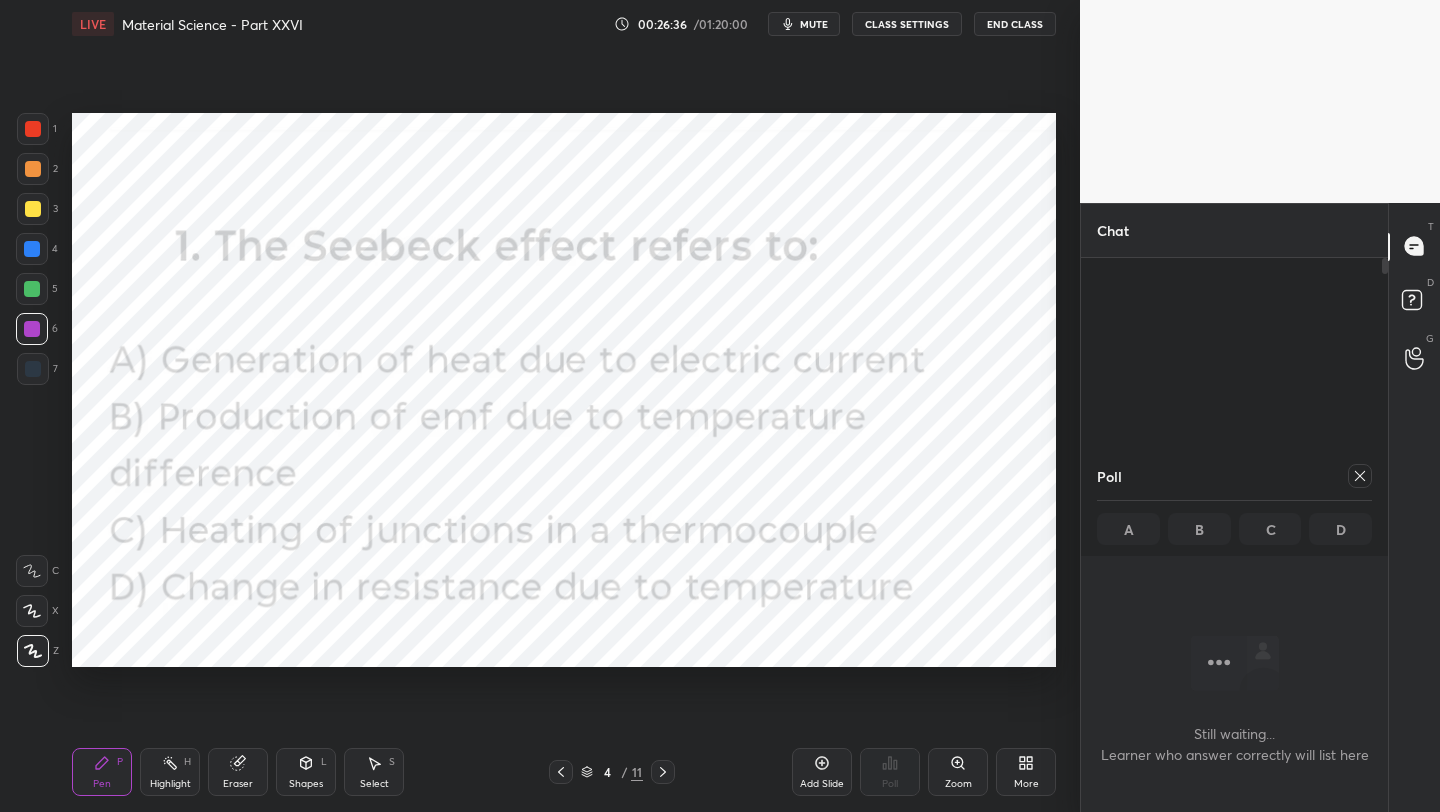 click at bounding box center (561, 772) 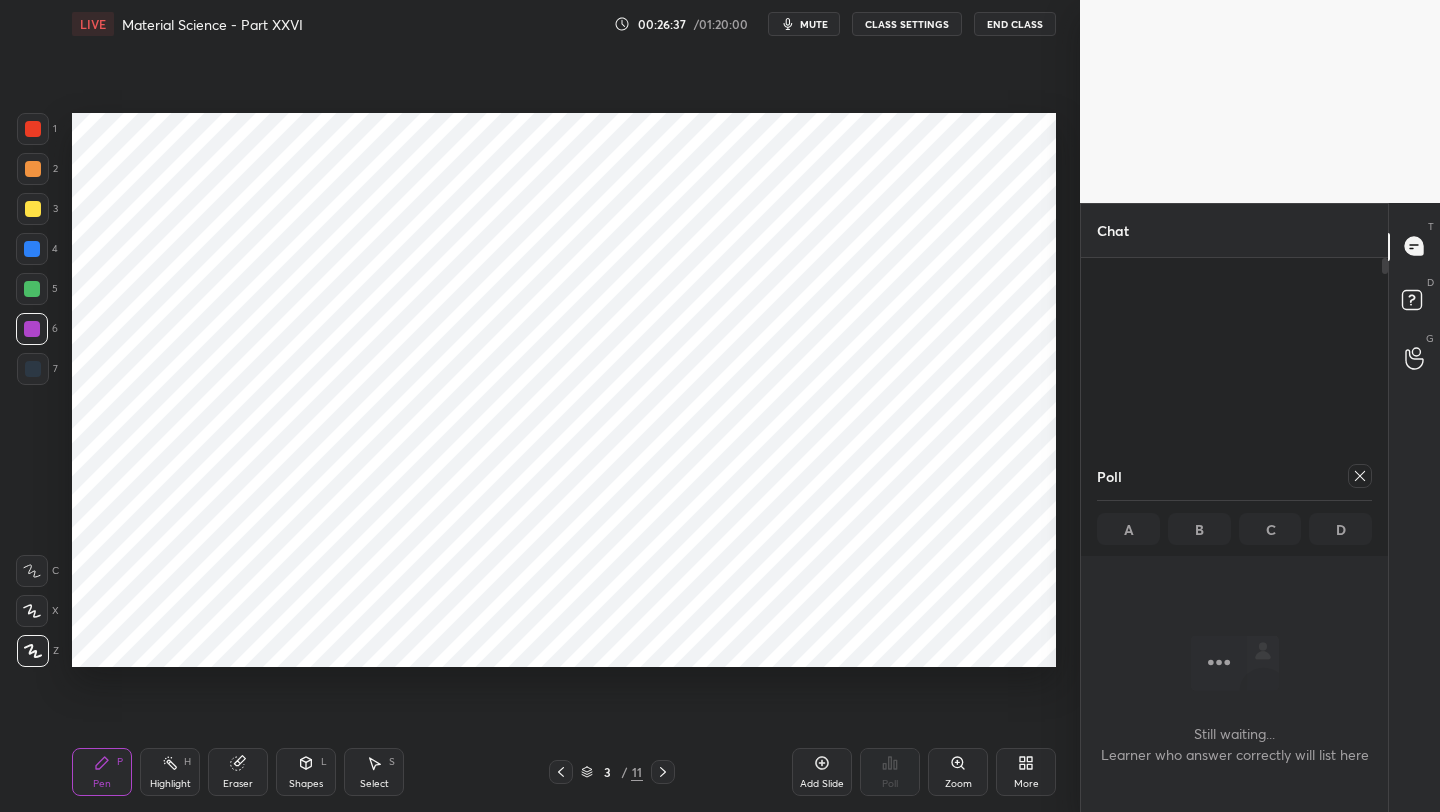 click 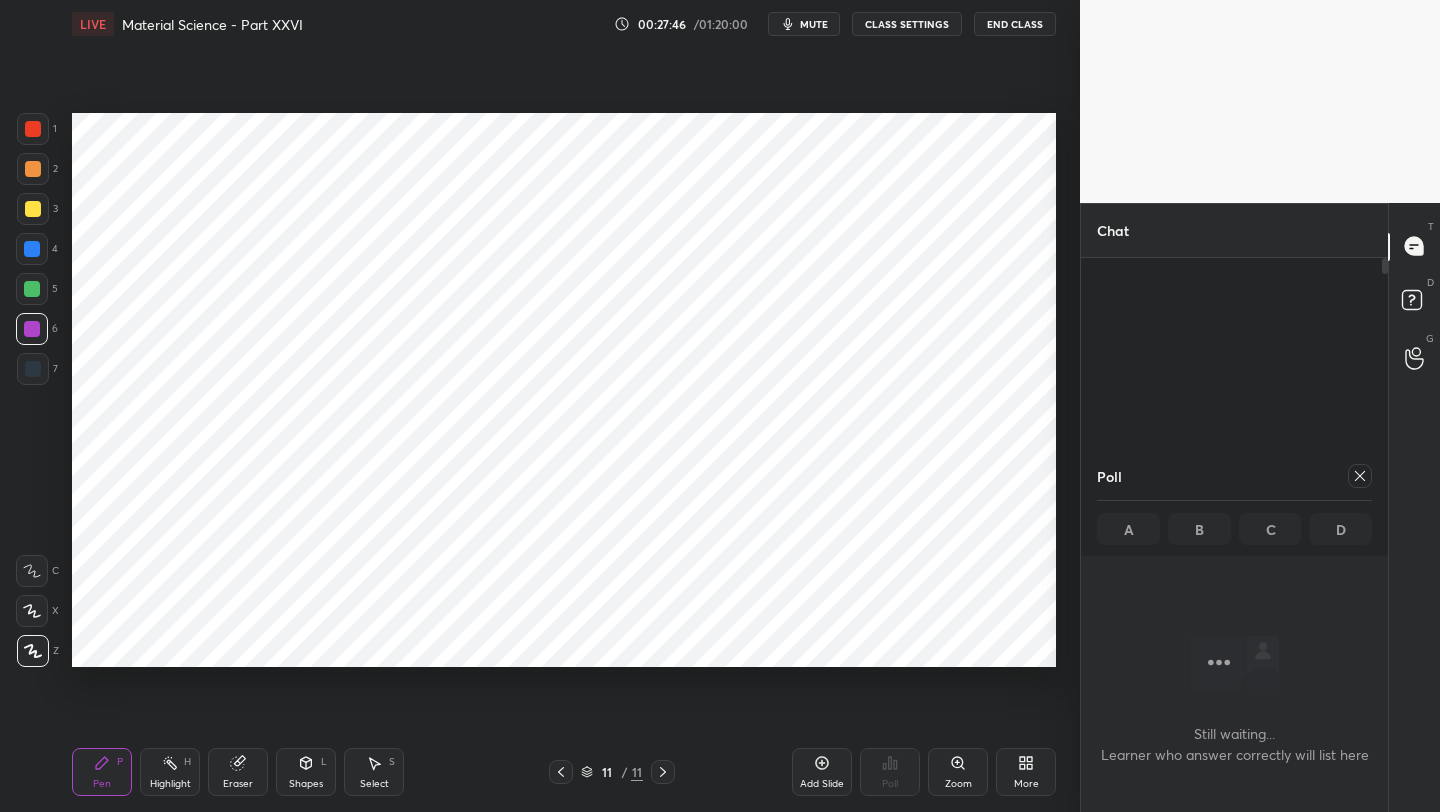 click 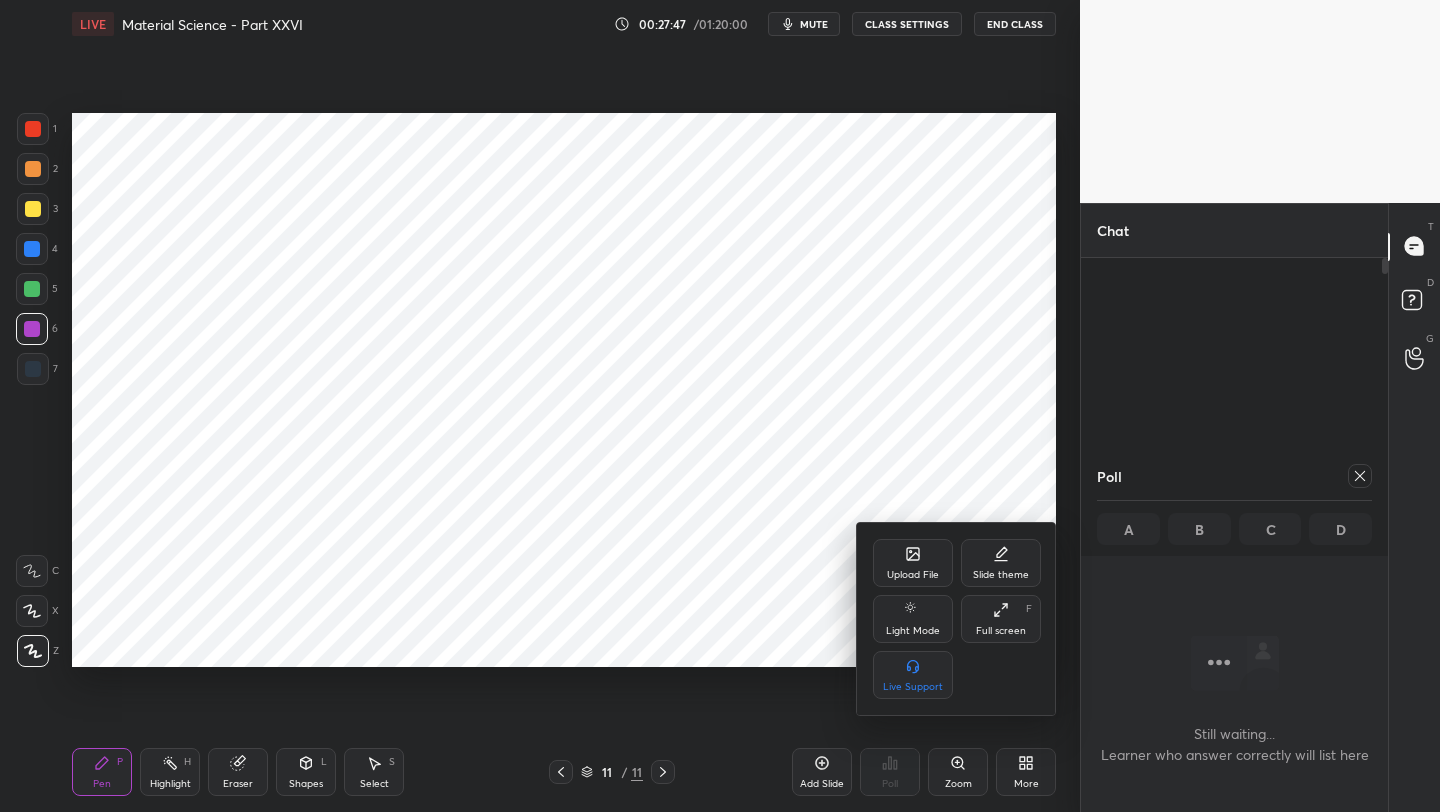 click 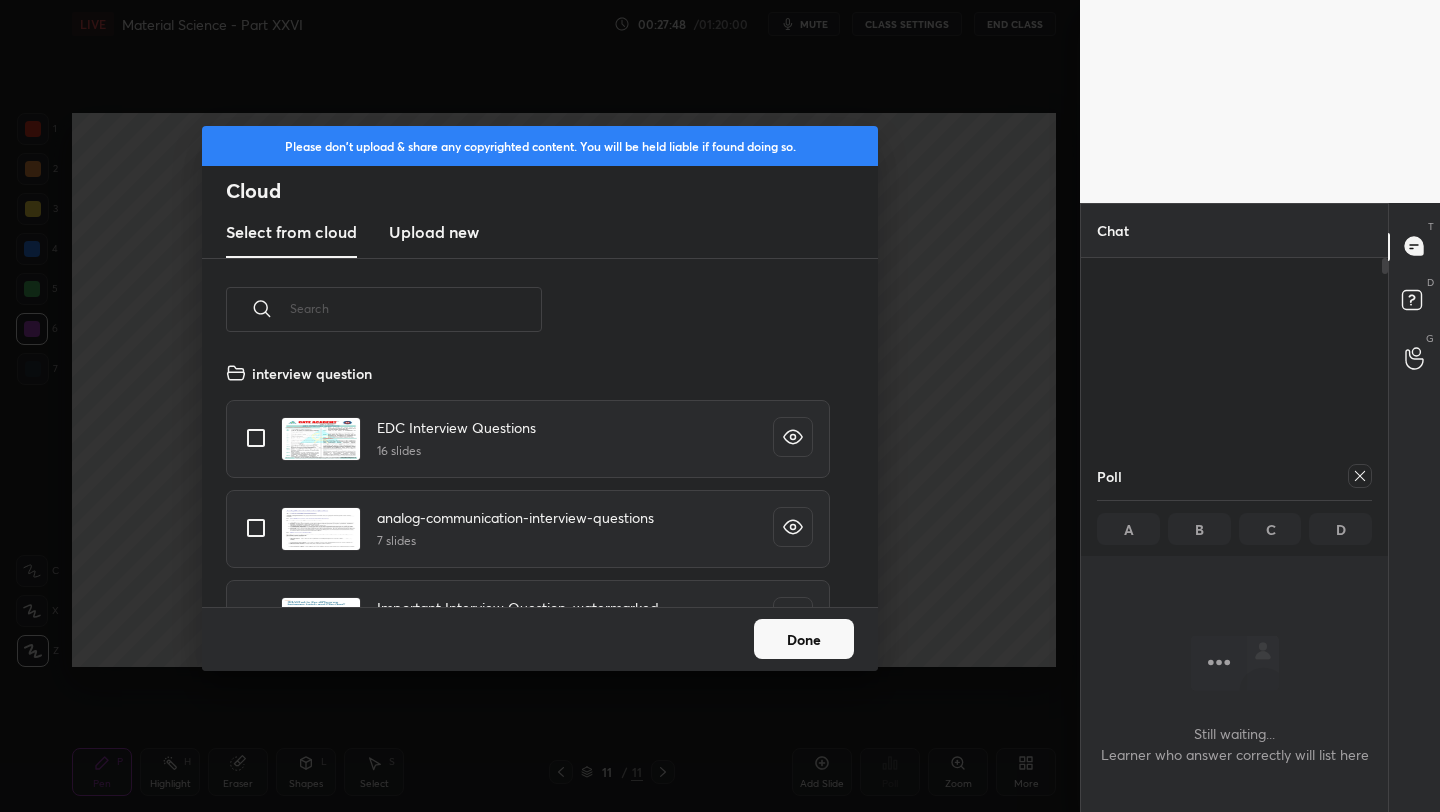 scroll, scrollTop: 7, scrollLeft: 11, axis: both 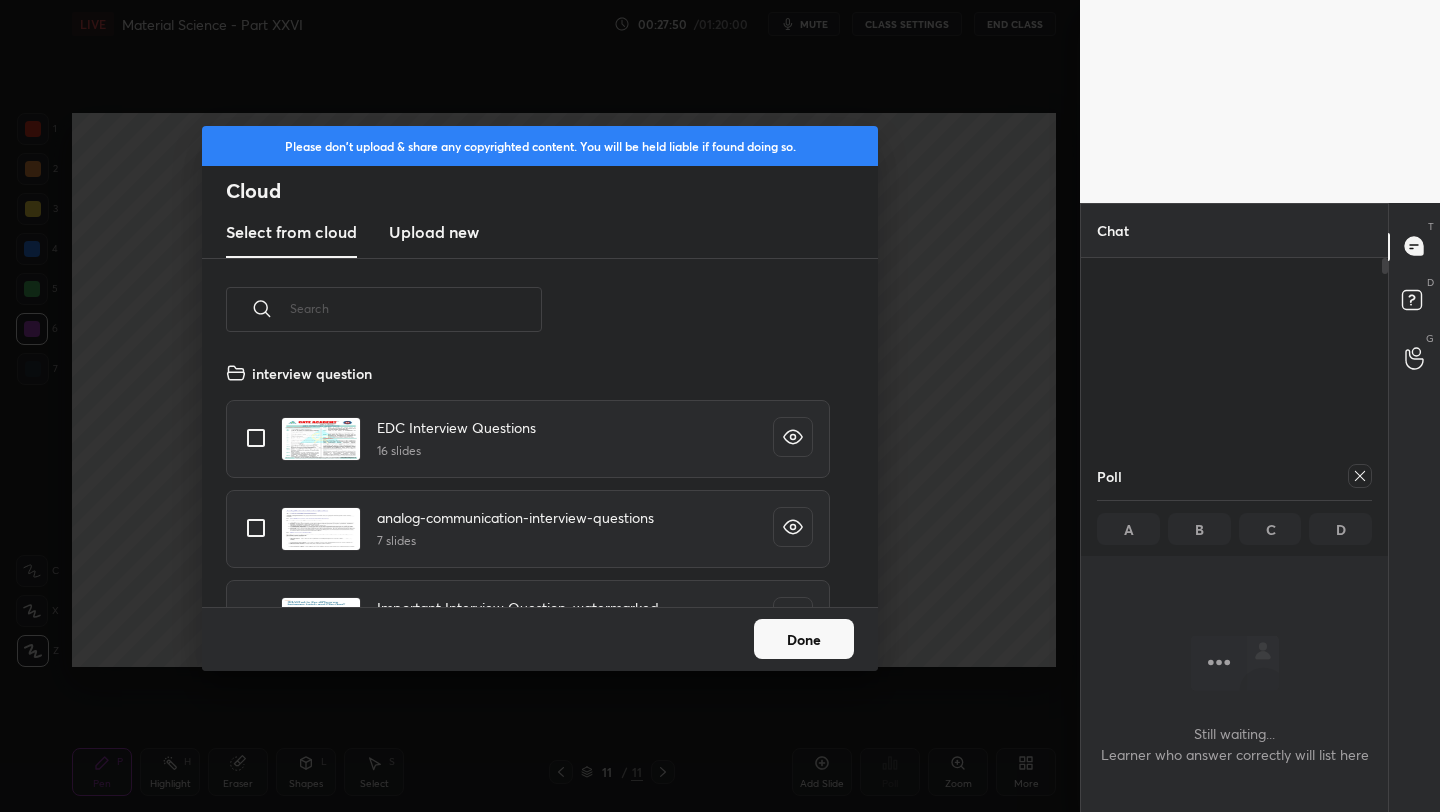 click on "Upload new" at bounding box center (434, 232) 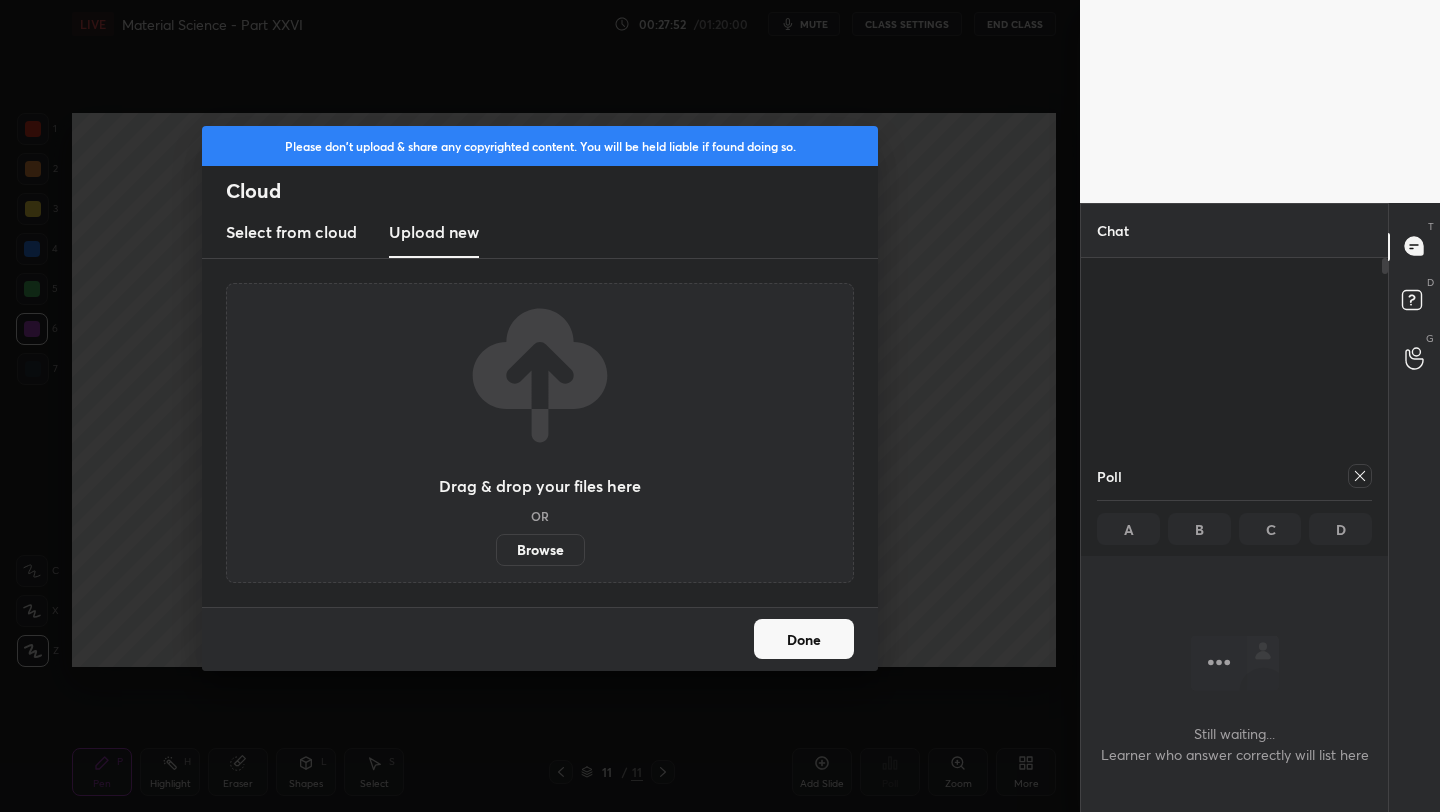 click on "Browse" at bounding box center (540, 550) 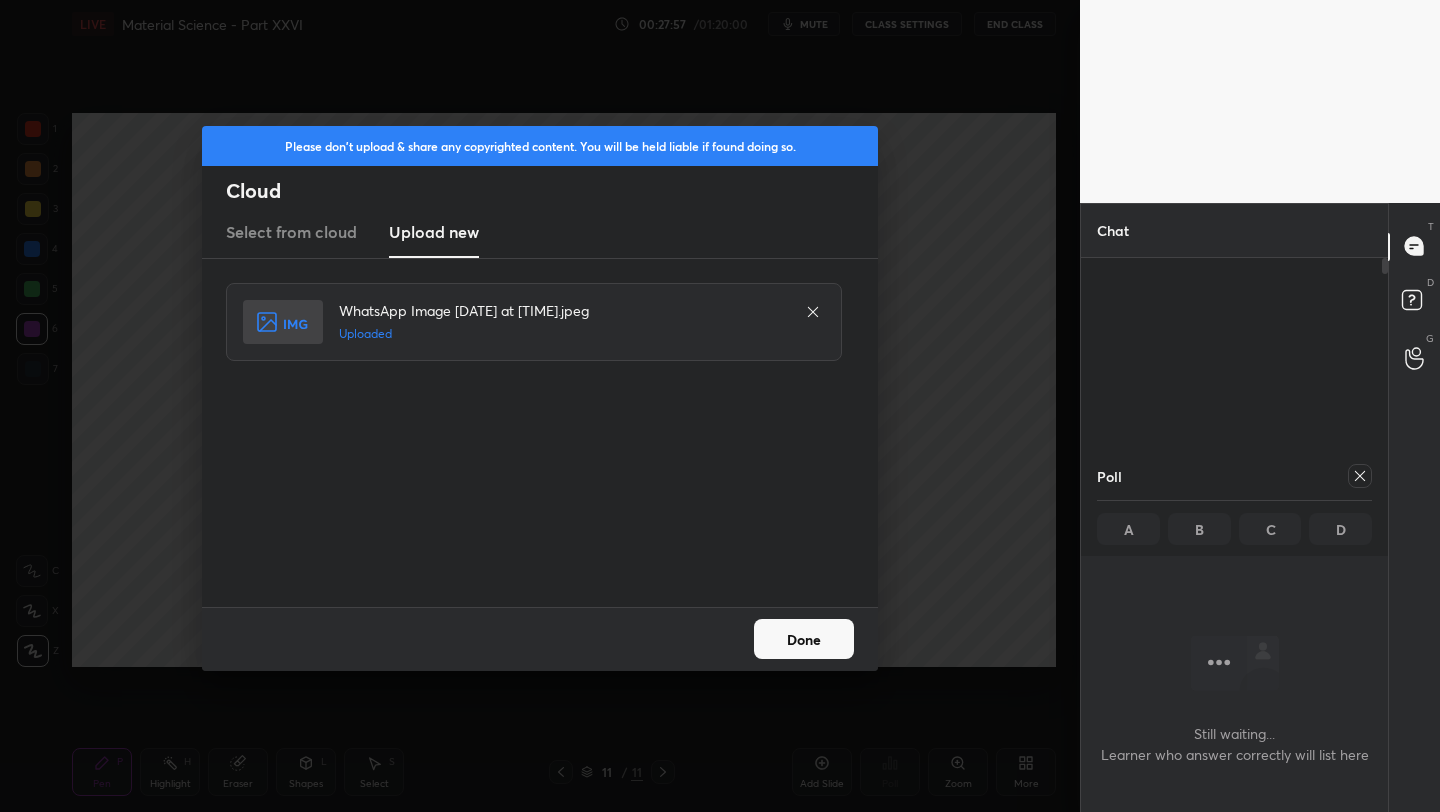 click on "Done" at bounding box center [804, 639] 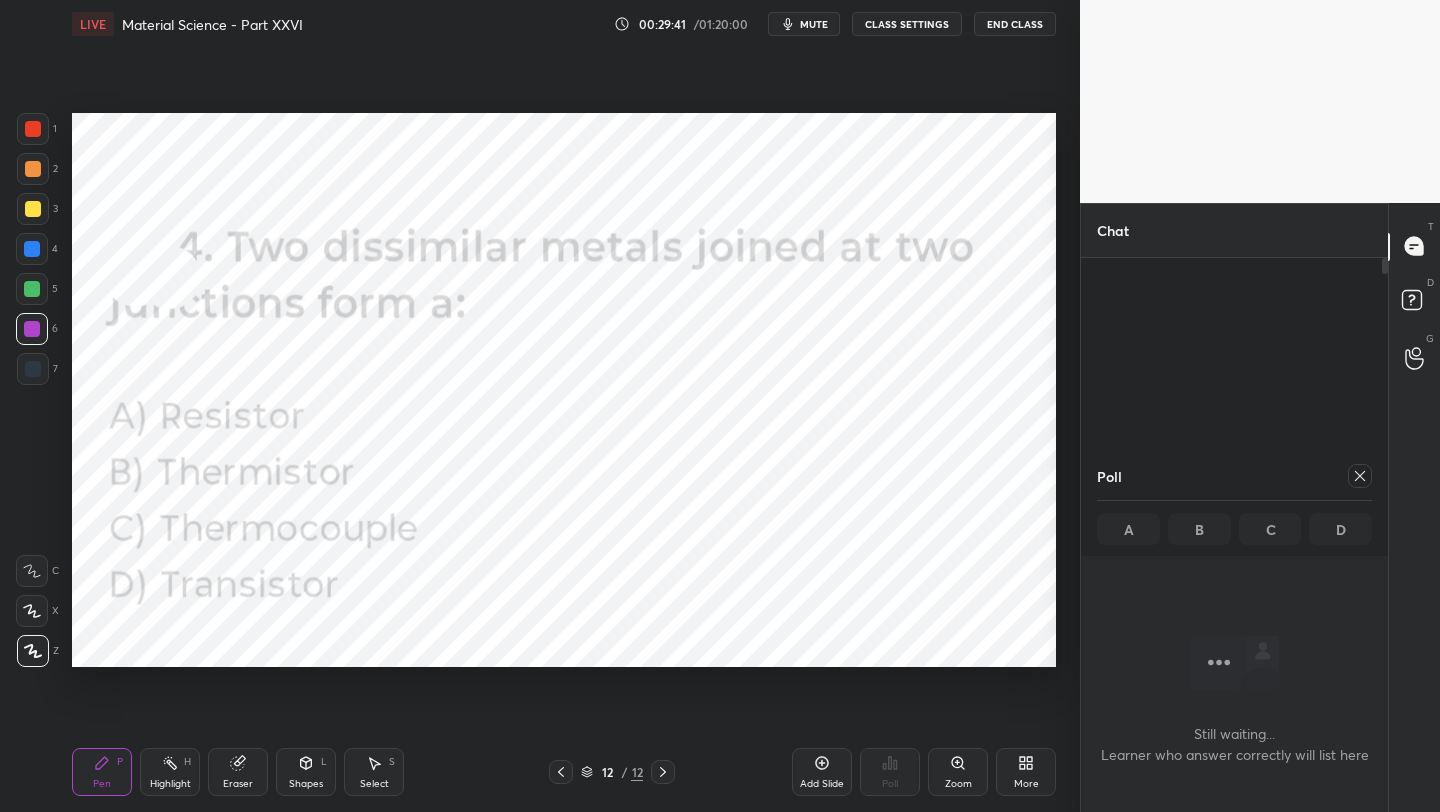click on "More" at bounding box center (1026, 772) 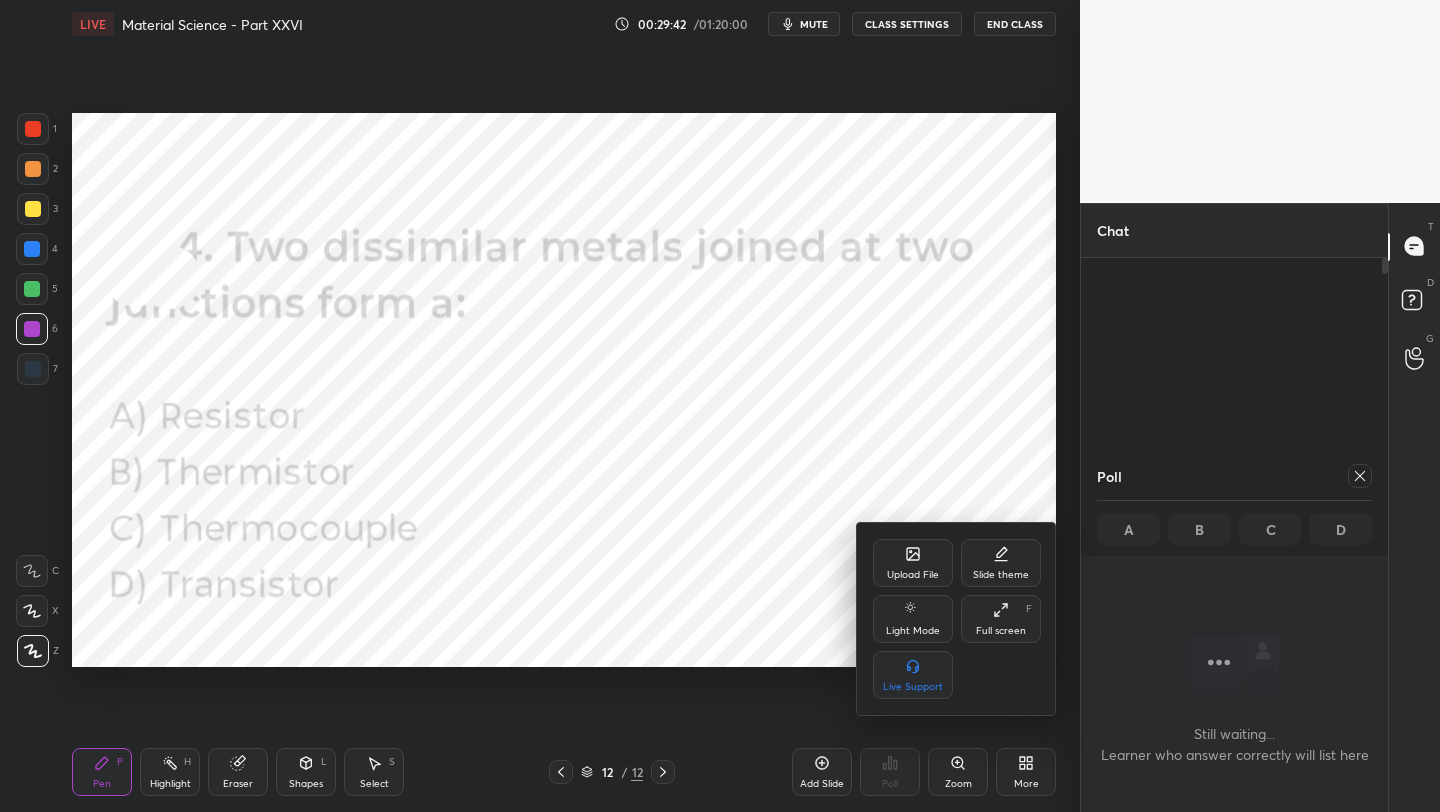 click on "Upload File" at bounding box center [913, 563] 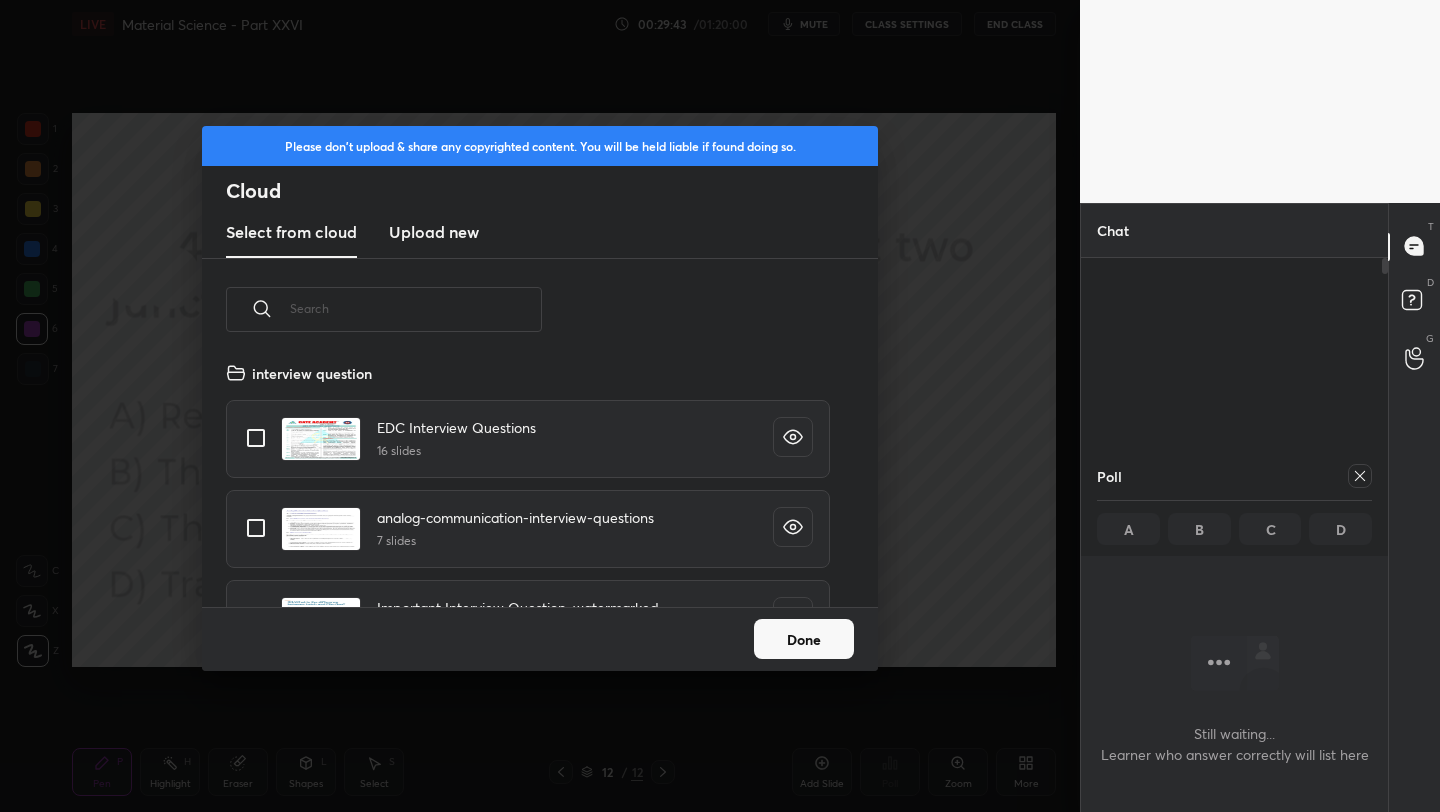 scroll, scrollTop: 7, scrollLeft: 11, axis: both 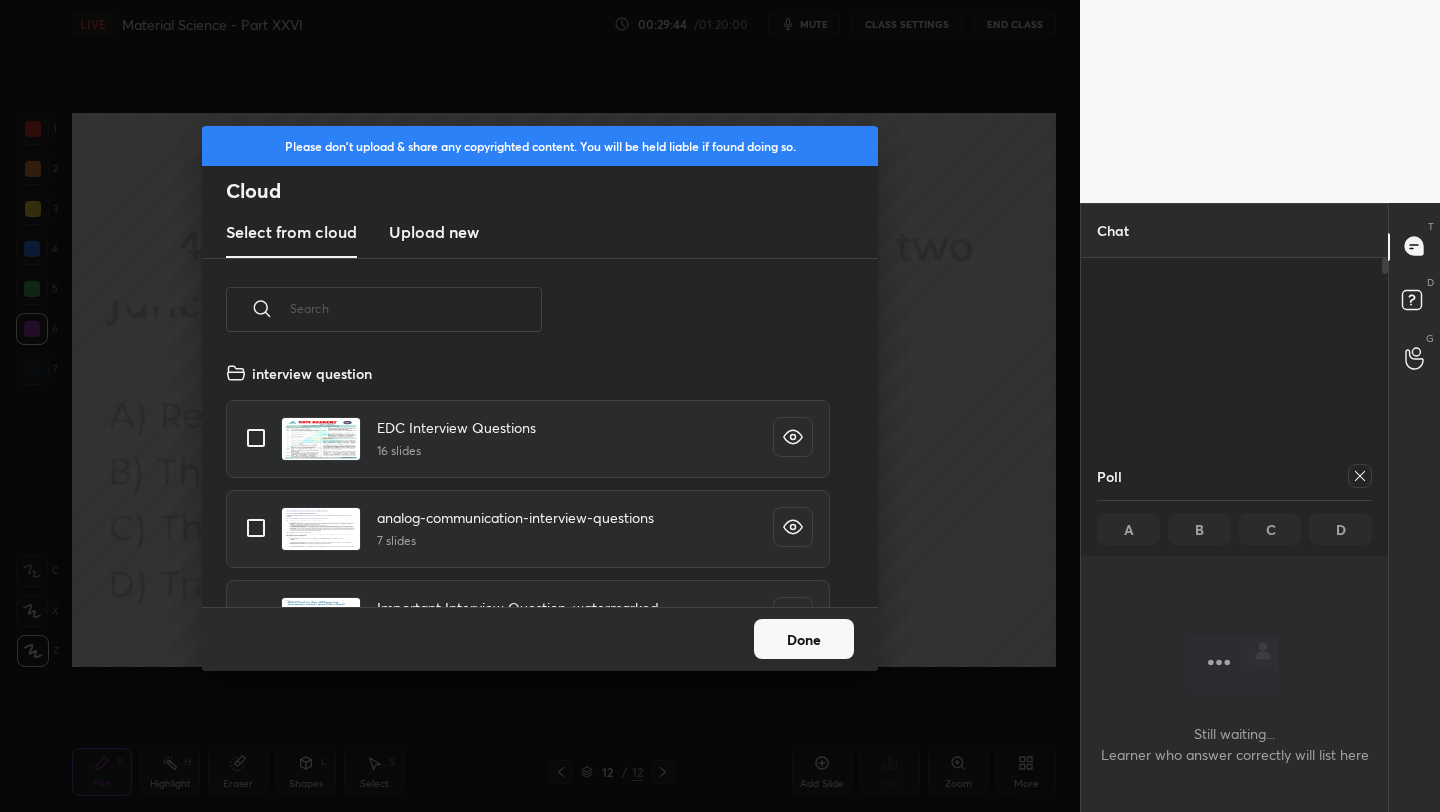 click on "Upload new" at bounding box center [434, 232] 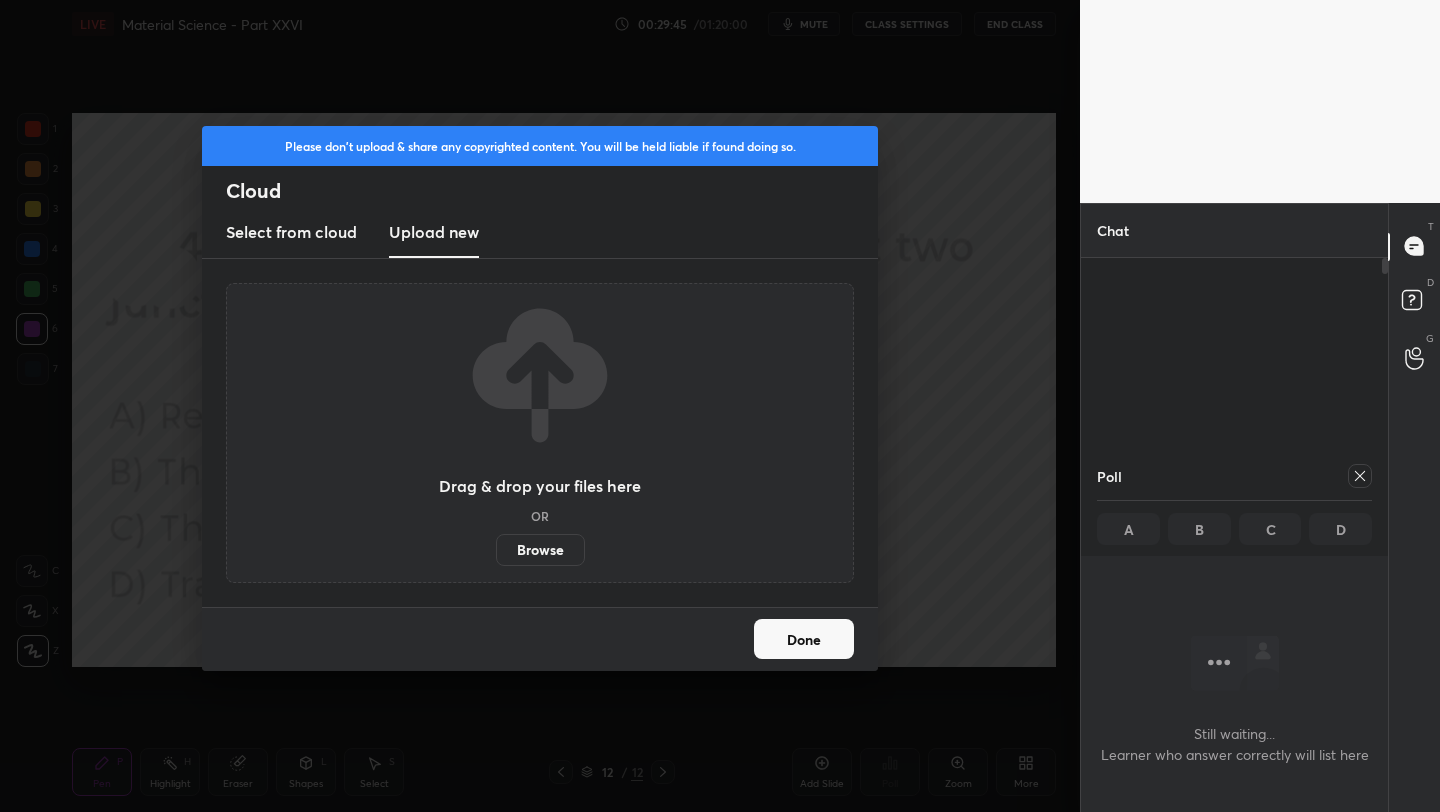 click on "Browse" at bounding box center (540, 550) 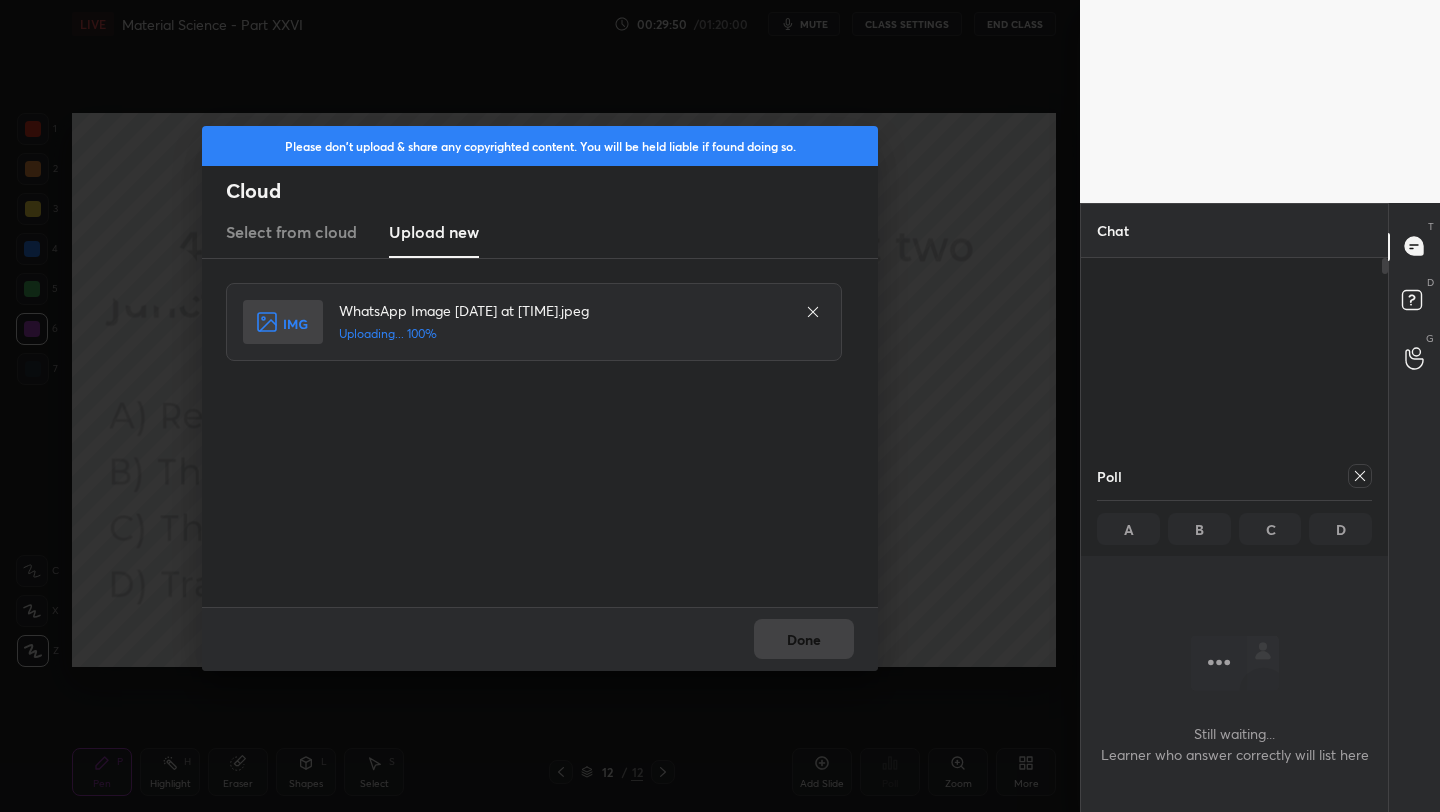 click on "Done" at bounding box center (540, 639) 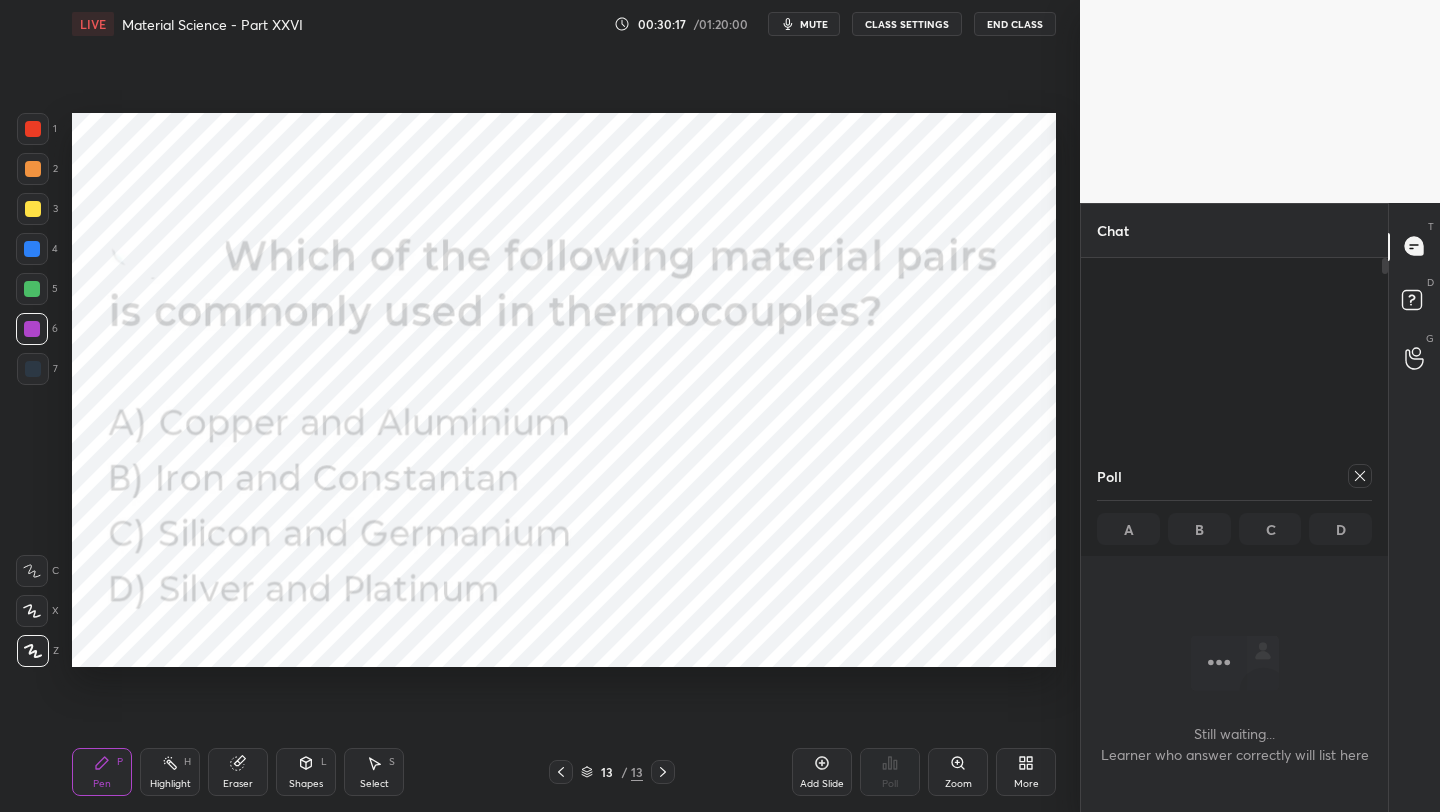 click on "End Class" at bounding box center [1015, 24] 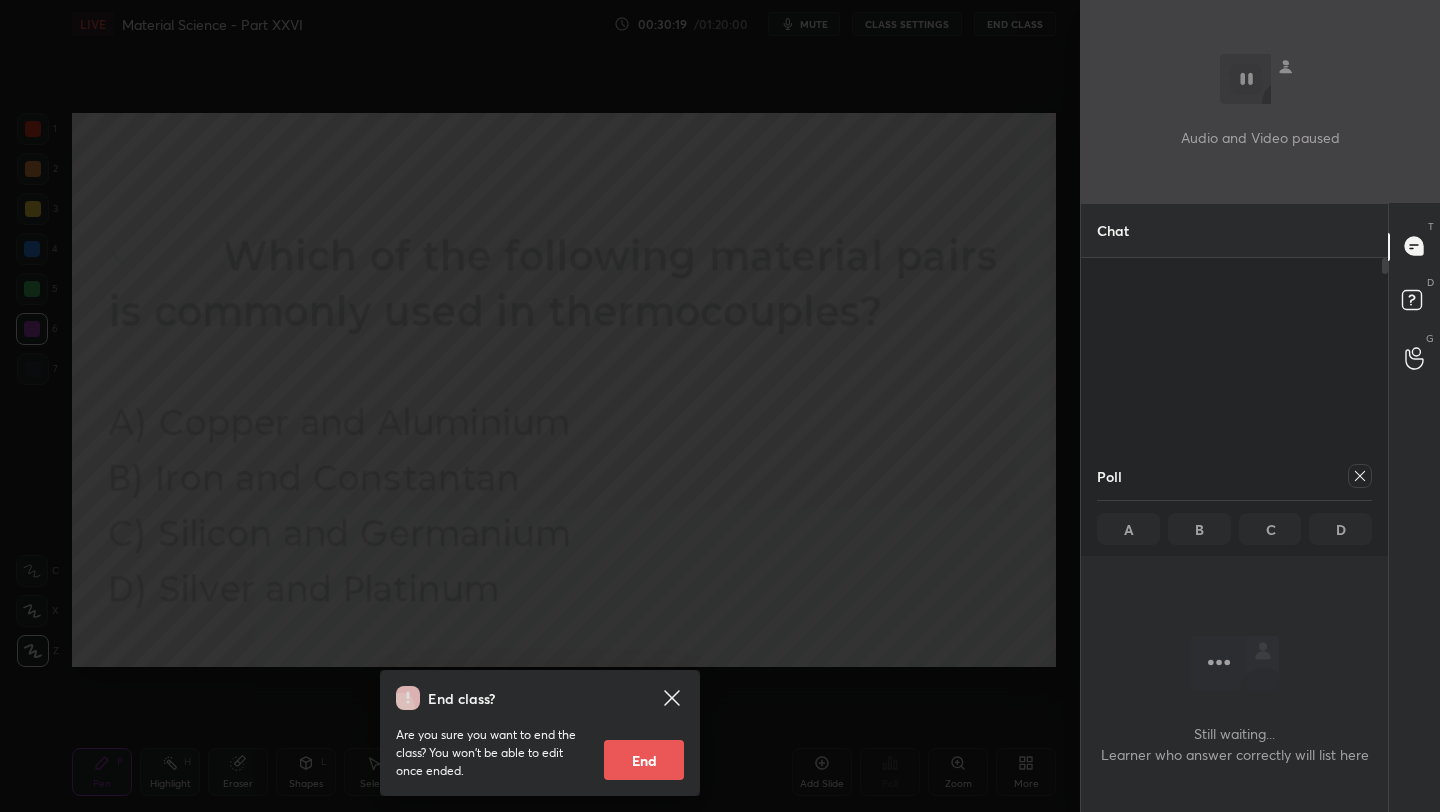 click on "End" at bounding box center (644, 760) 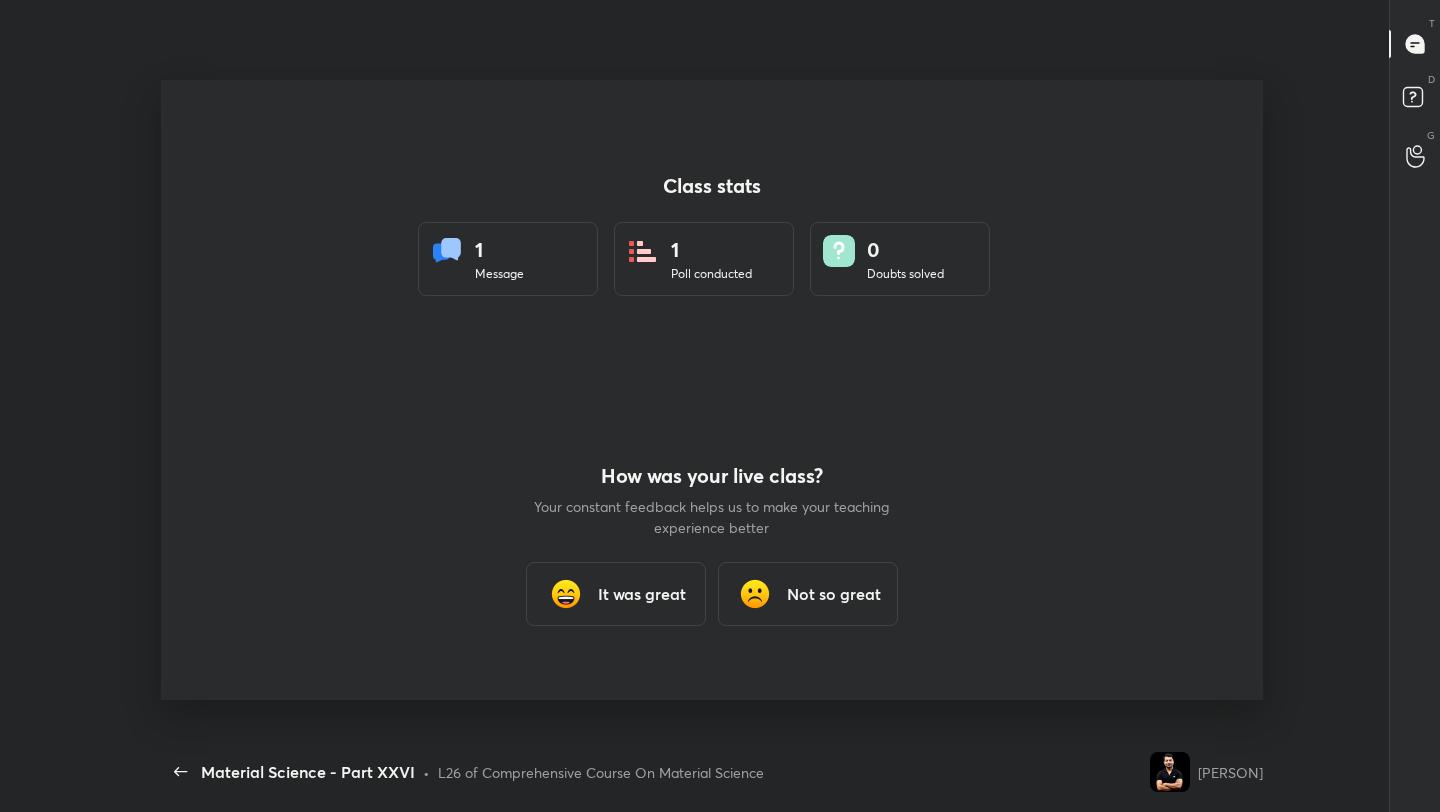 scroll, scrollTop: 99316, scrollLeft: 98677, axis: both 